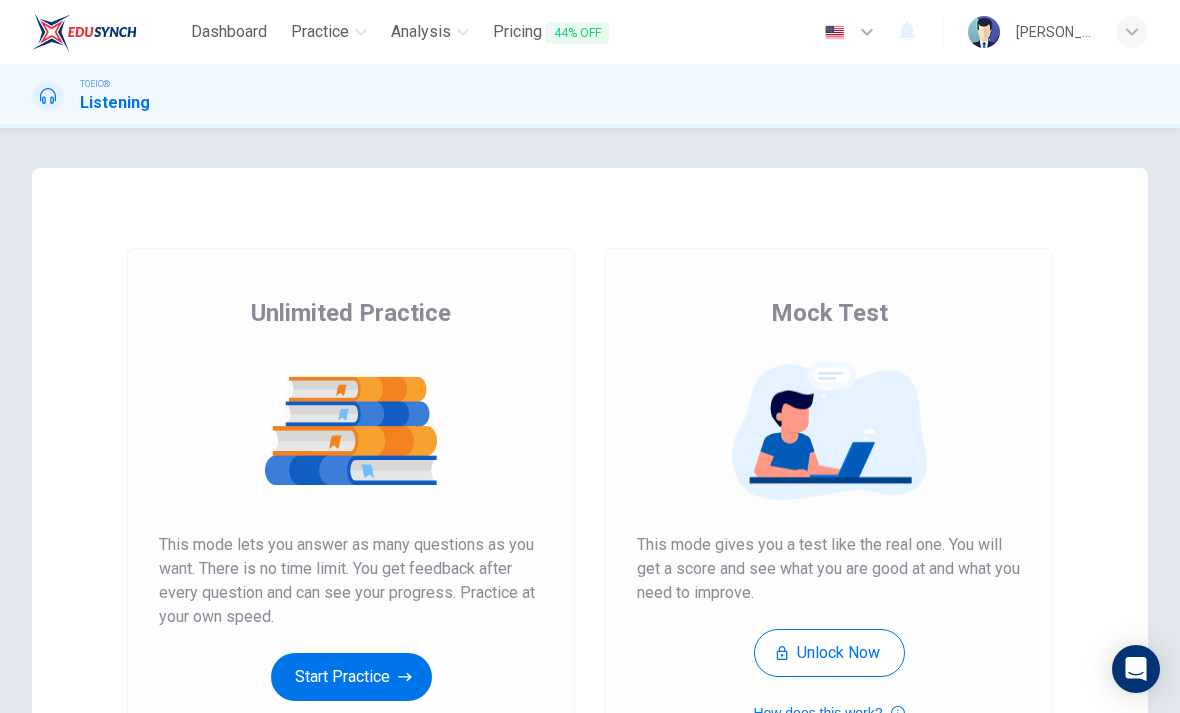 scroll, scrollTop: 0, scrollLeft: 0, axis: both 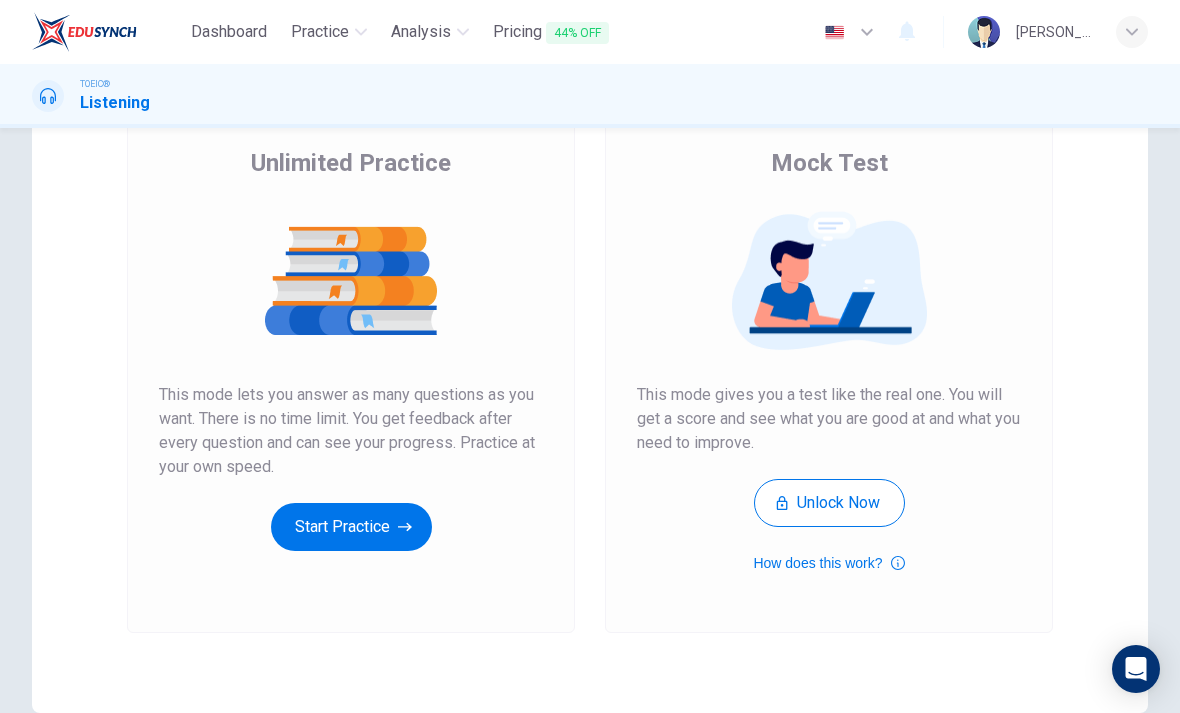click on "Start Practice" at bounding box center (351, 527) 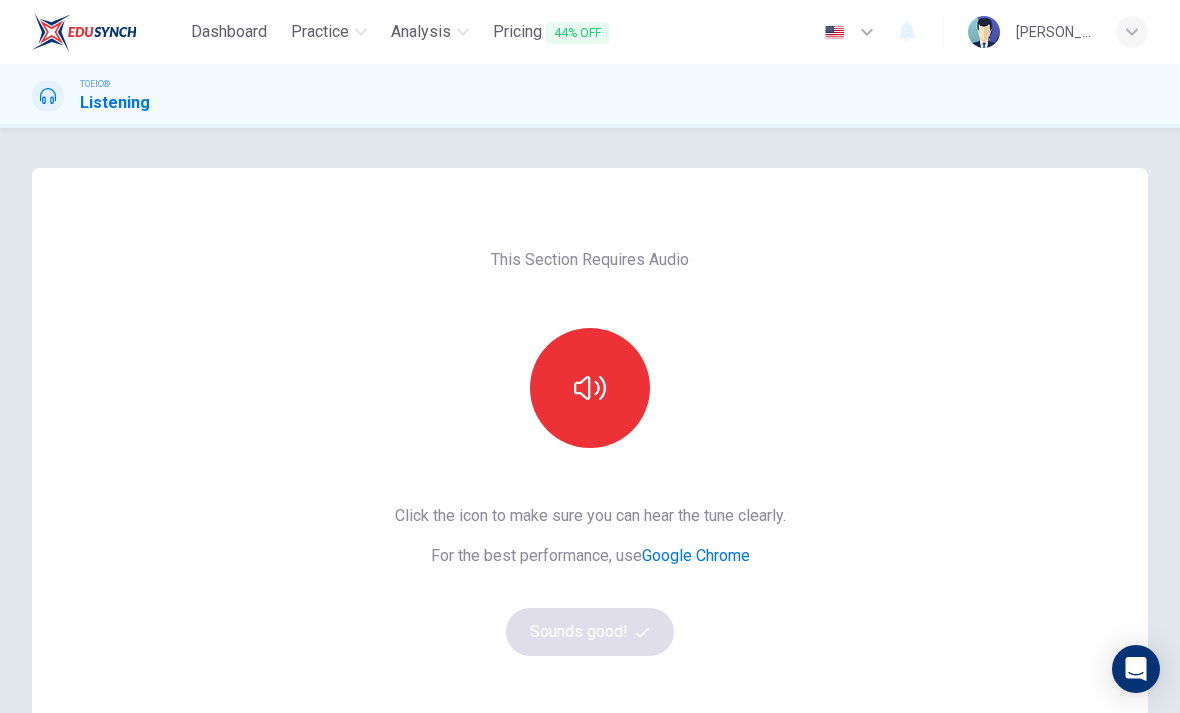 click at bounding box center [590, 388] 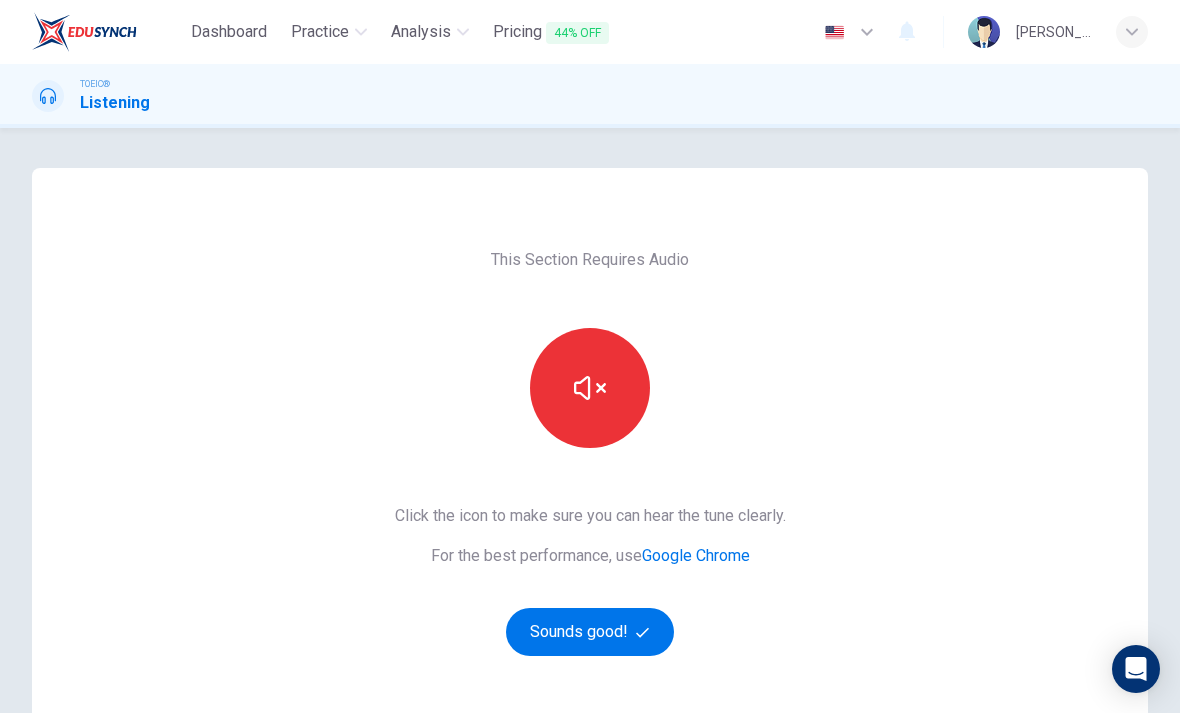 click 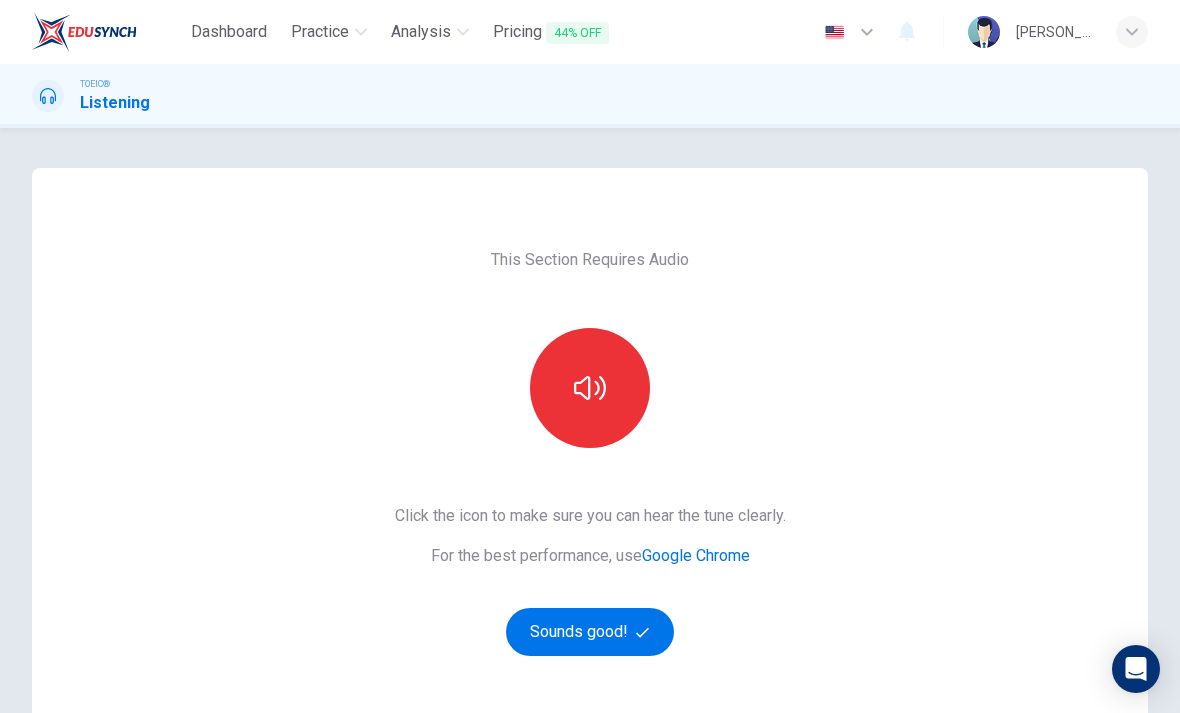 click at bounding box center (590, 388) 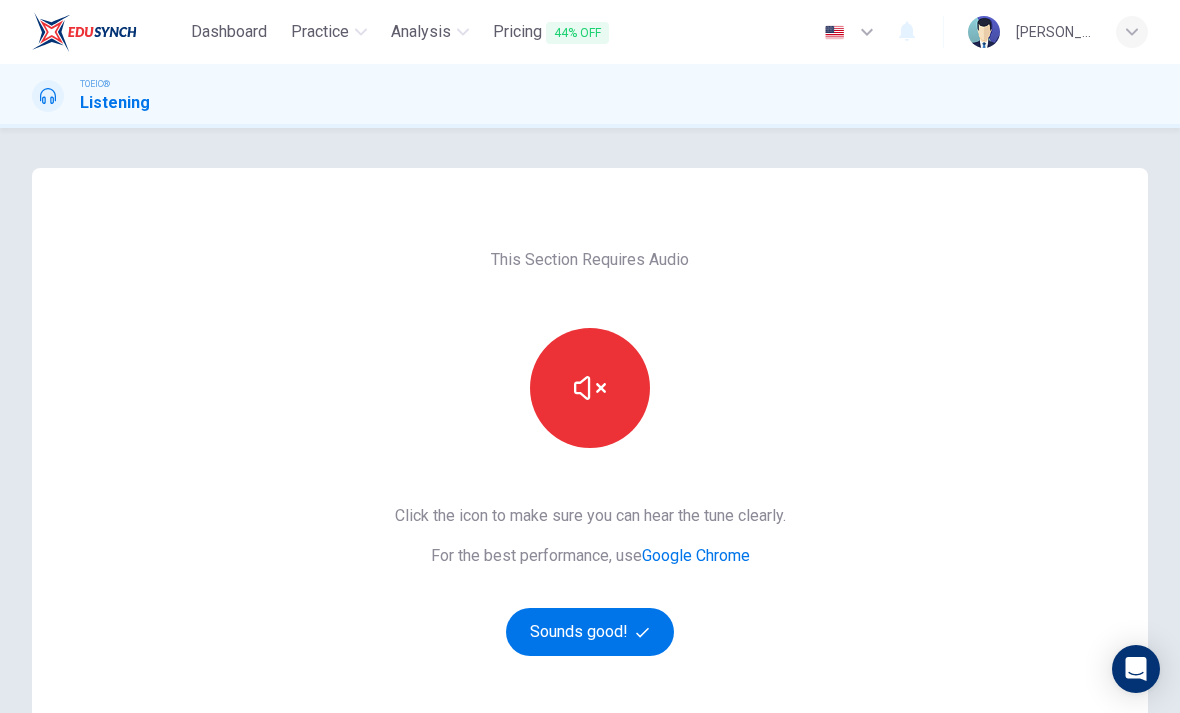 click at bounding box center [590, 388] 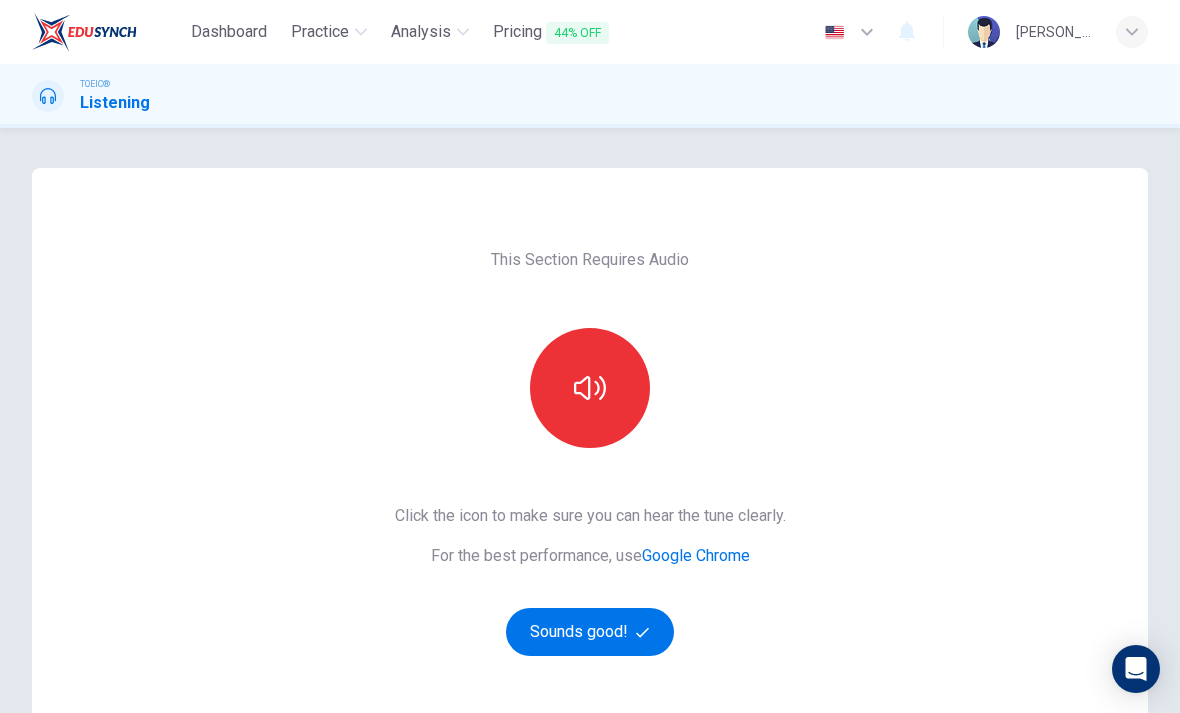 click 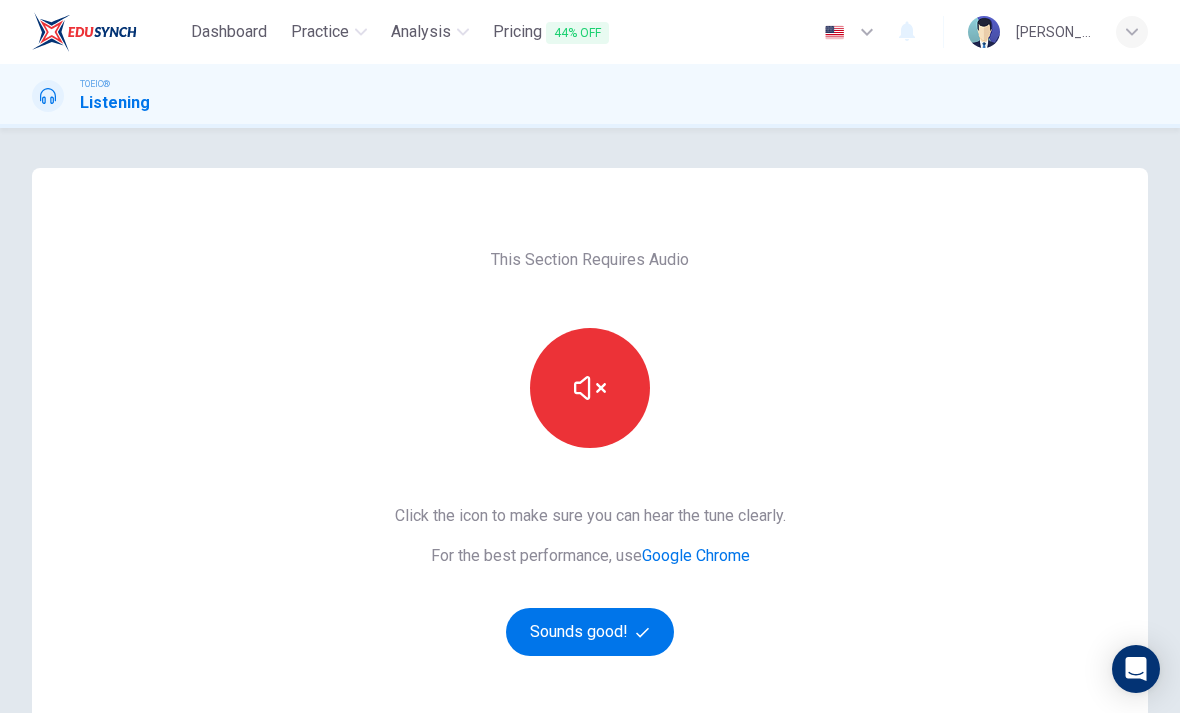click on "Sounds good!" at bounding box center (590, 632) 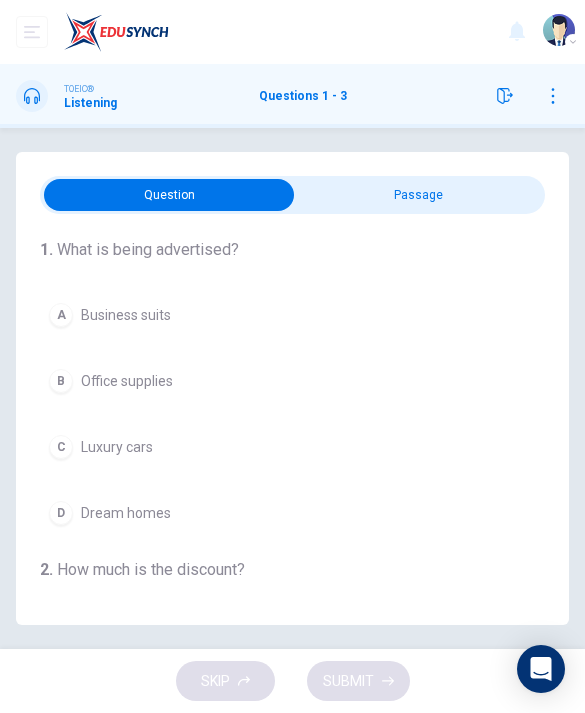 scroll, scrollTop: 0, scrollLeft: 0, axis: both 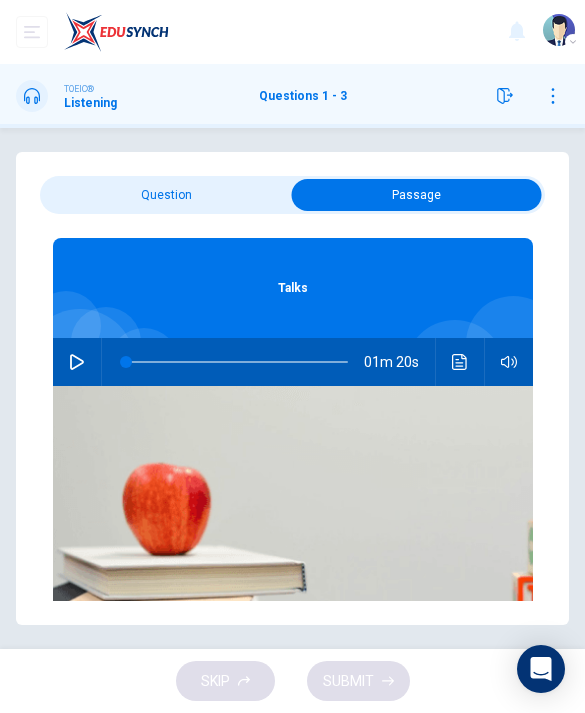 click 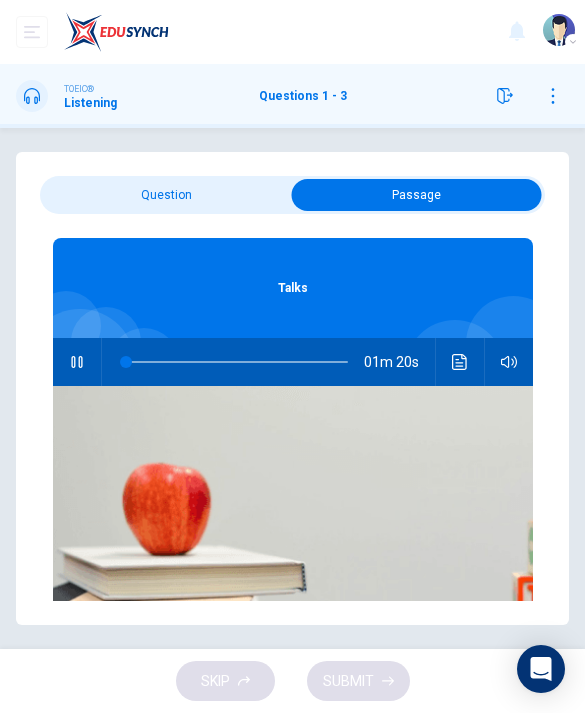 type on "1" 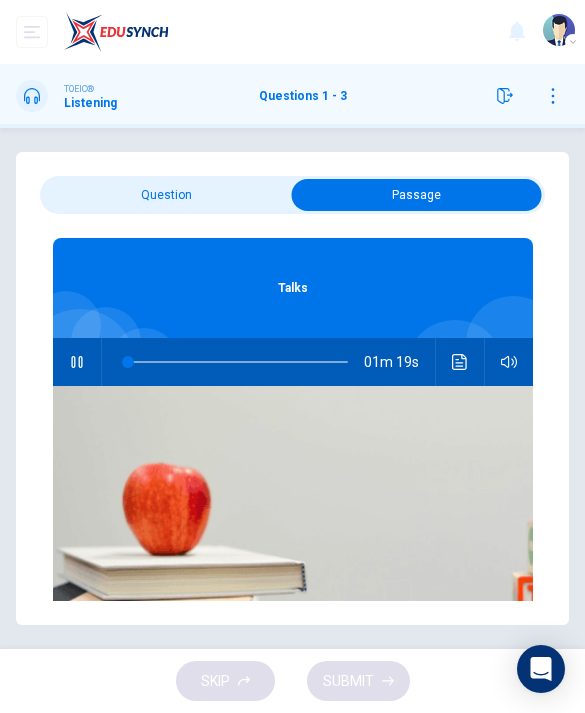 click on "Question Passage 1 .   What is being advertised? A Business suits B Office supplies C Luxury cars D Dream homes 2 .   How much is the discount? A Ten percent B Fifteen percent C Twenty percent D Twenty-five percent 3 .   When is the sale over?  A [DATE] B [DATE] C [DATE]
D [DATE]  Talks 01m 19s" at bounding box center [292, 388] 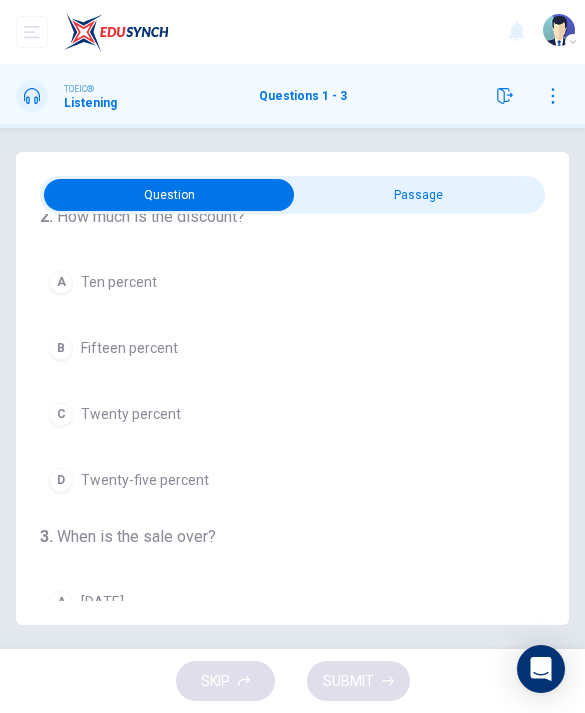 scroll, scrollTop: 354, scrollLeft: 0, axis: vertical 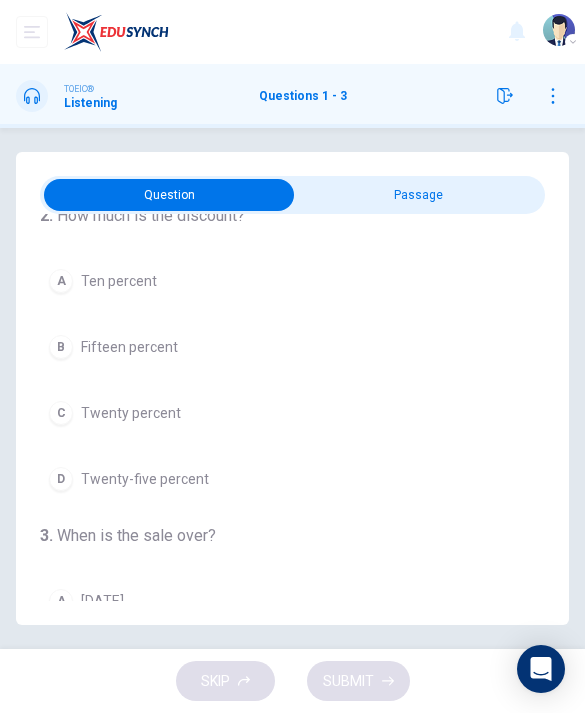 click on "D Twenty-five percent" at bounding box center (292, 479) 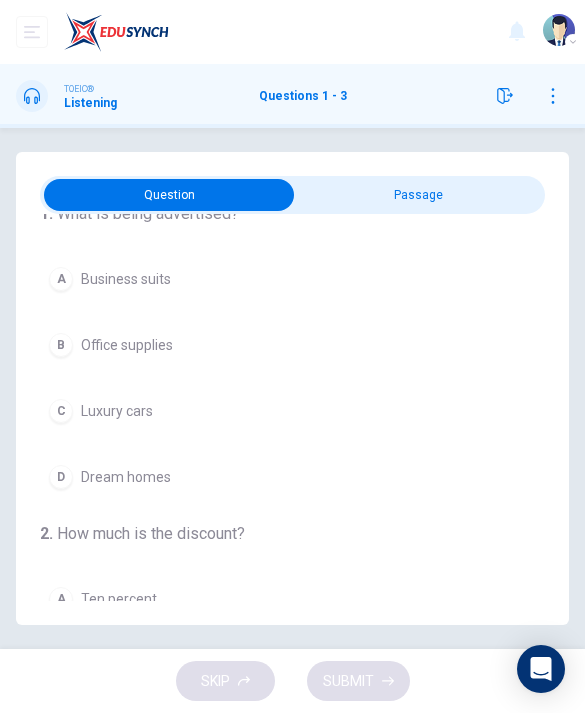 scroll, scrollTop: 30, scrollLeft: 0, axis: vertical 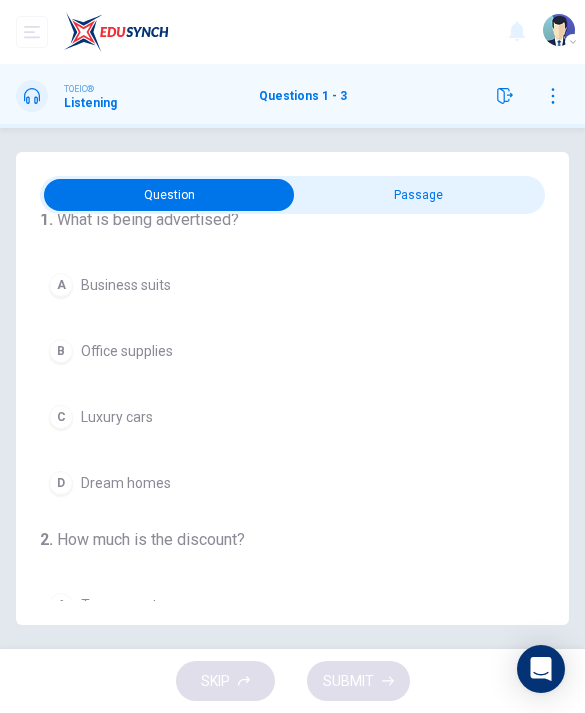 click on "C Luxury cars" at bounding box center (292, 417) 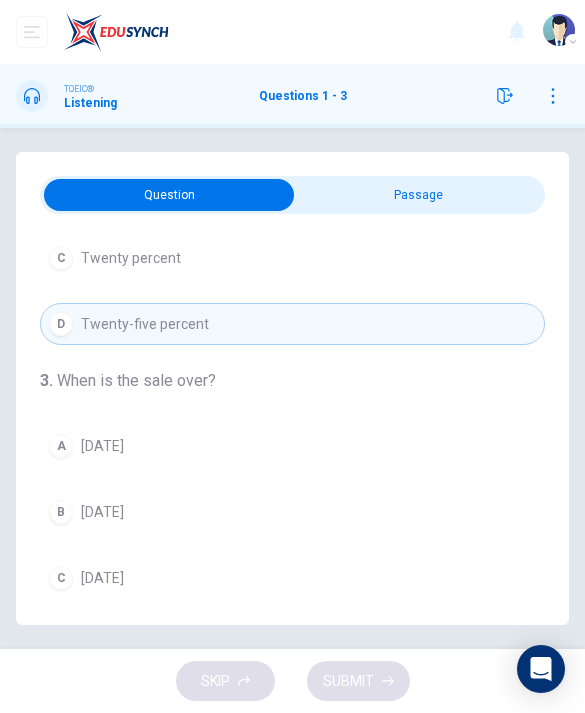 scroll, scrollTop: 509, scrollLeft: 0, axis: vertical 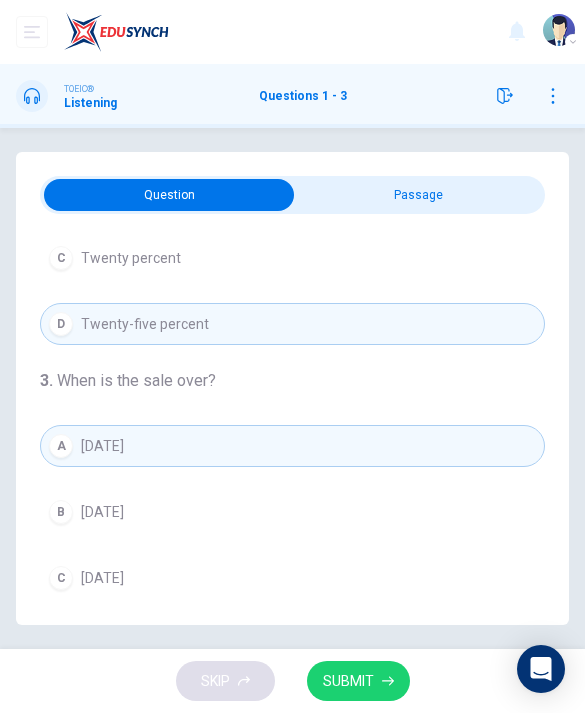 click on "SUBMIT" at bounding box center [348, 681] 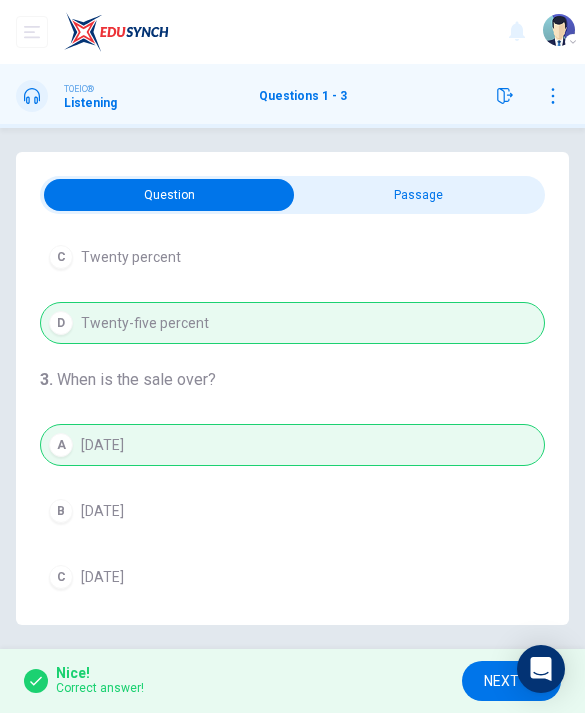 scroll, scrollTop: 509, scrollLeft: 0, axis: vertical 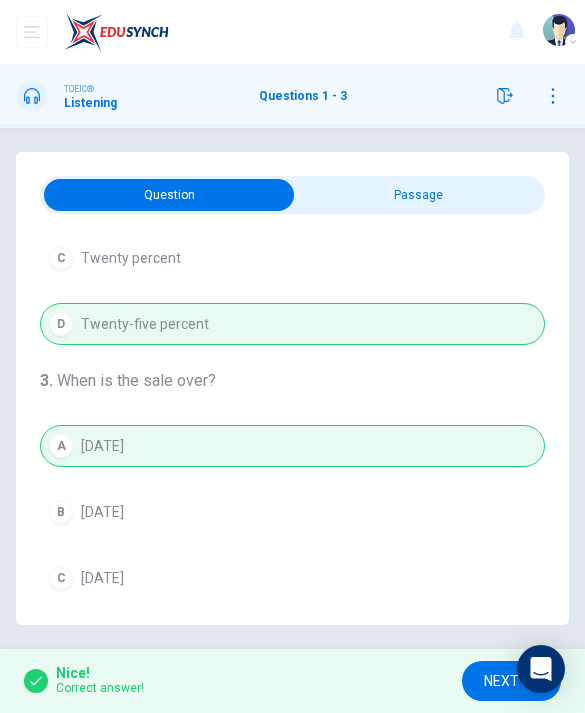 click on "NEXT" at bounding box center (501, 681) 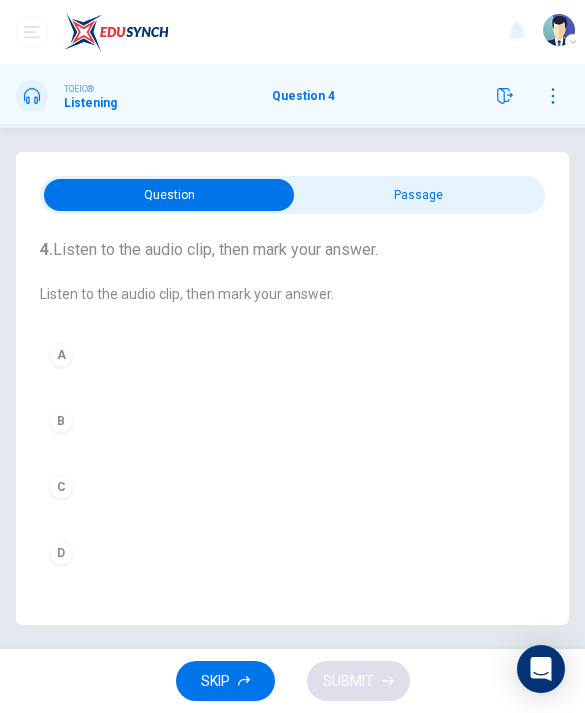 scroll, scrollTop: 0, scrollLeft: 0, axis: both 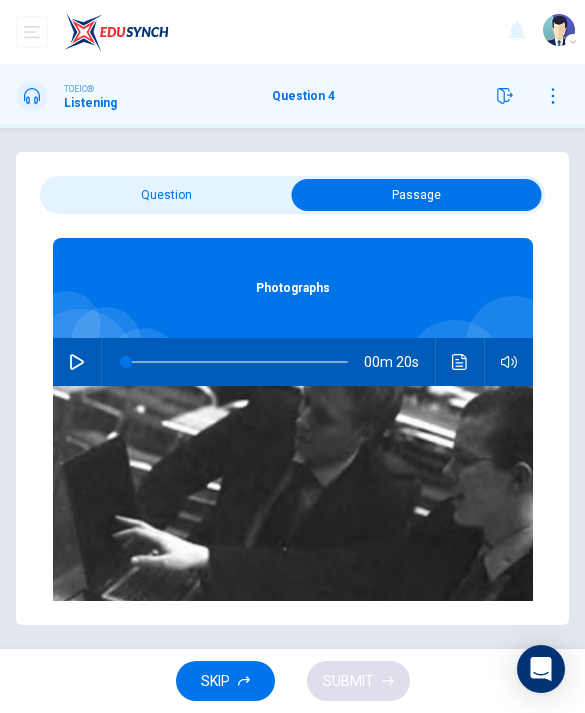 click at bounding box center [417, 195] 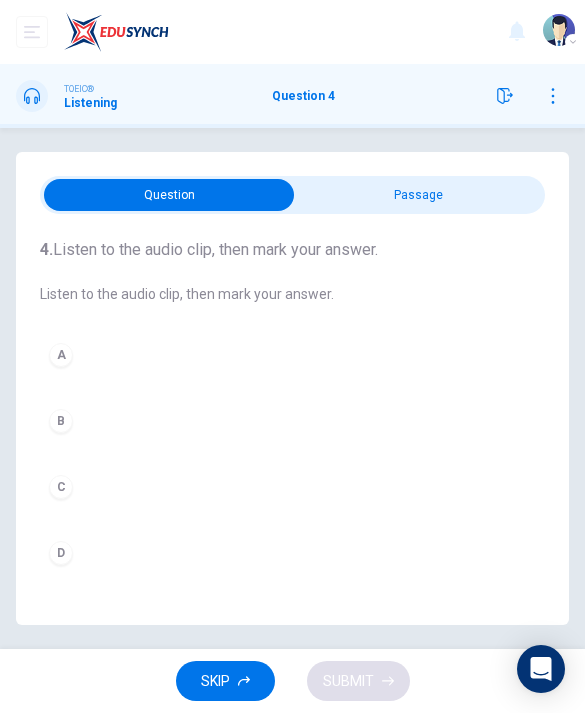 click at bounding box center (170, 195) 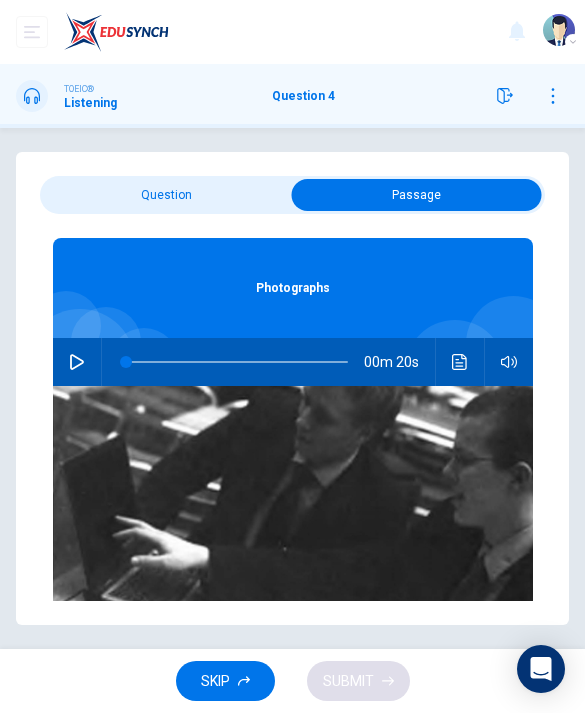click 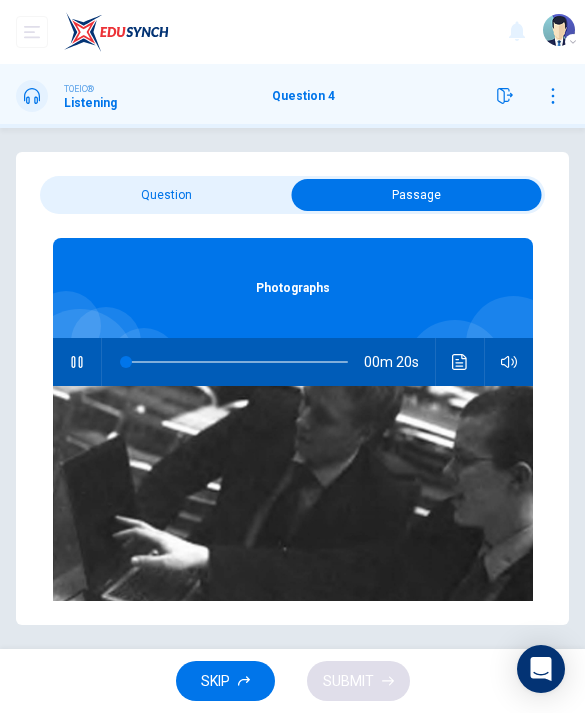 click at bounding box center (417, 195) 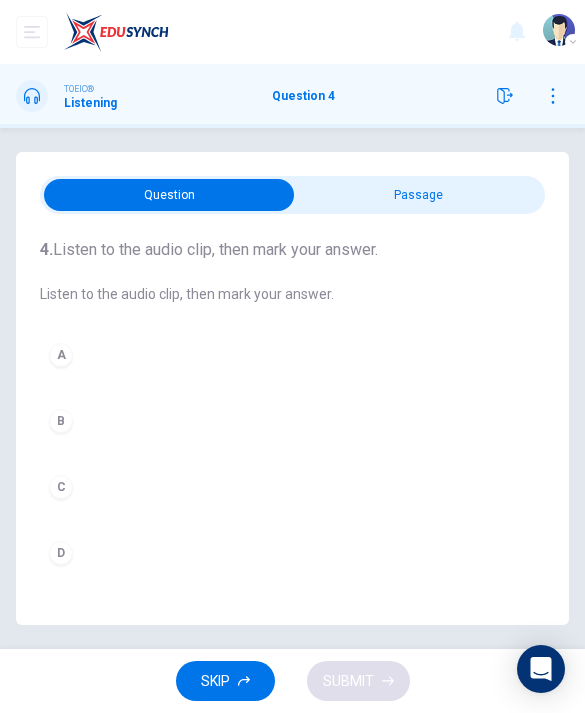 click on "C" at bounding box center [292, 487] 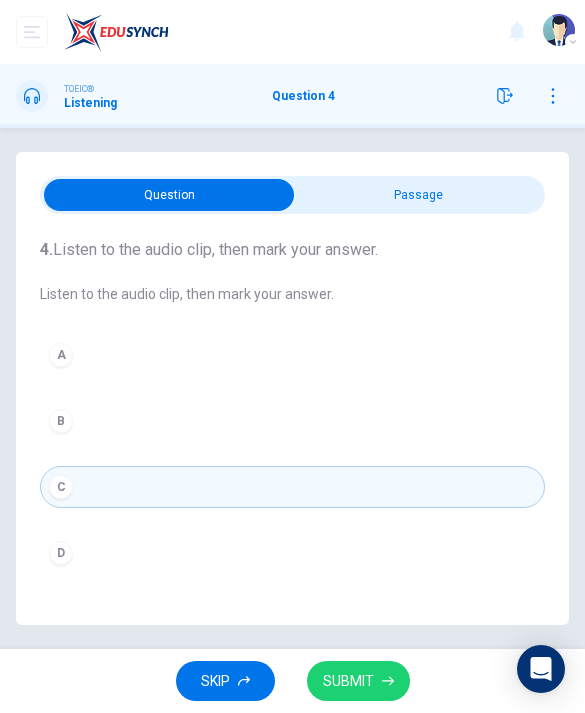 click on "A" at bounding box center (292, 355) 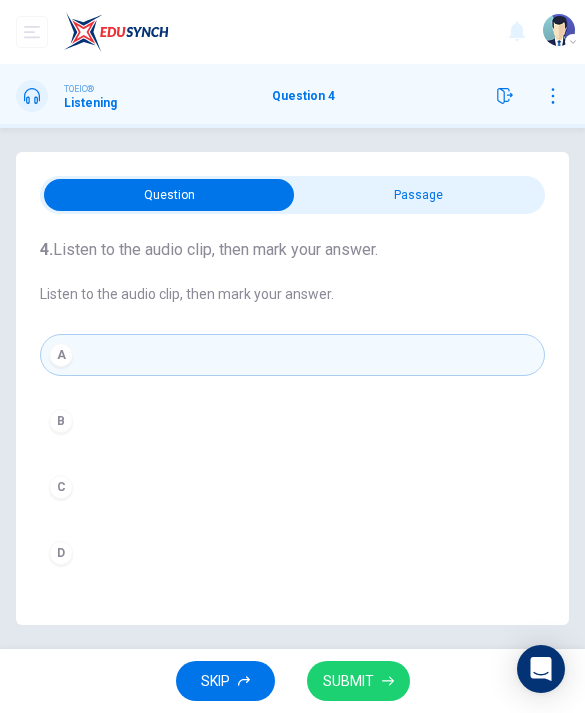 click on "SUBMIT" at bounding box center [348, 681] 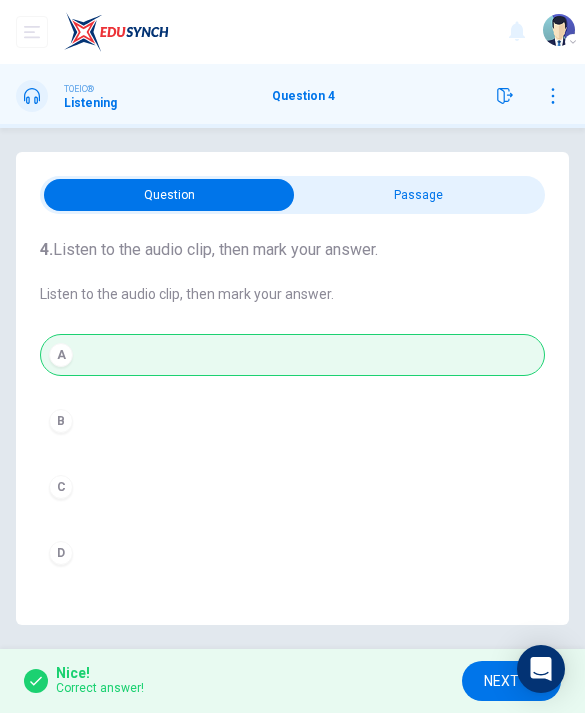 click on "NEXT" at bounding box center [501, 681] 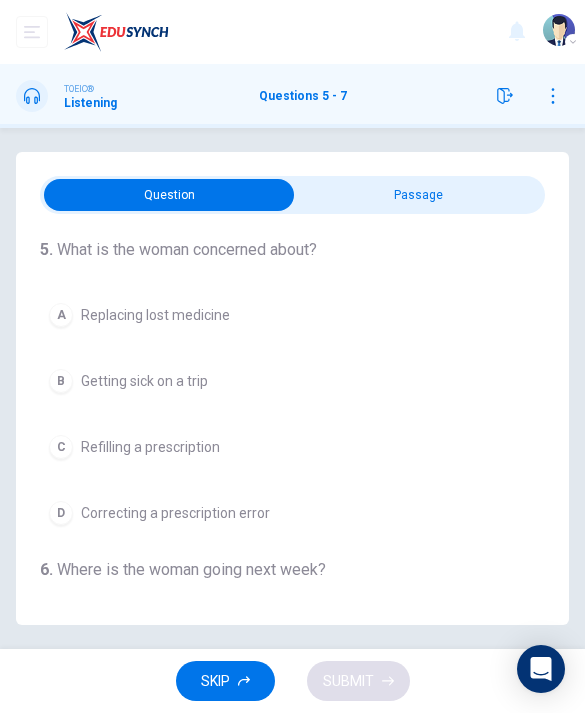 click at bounding box center [170, 195] 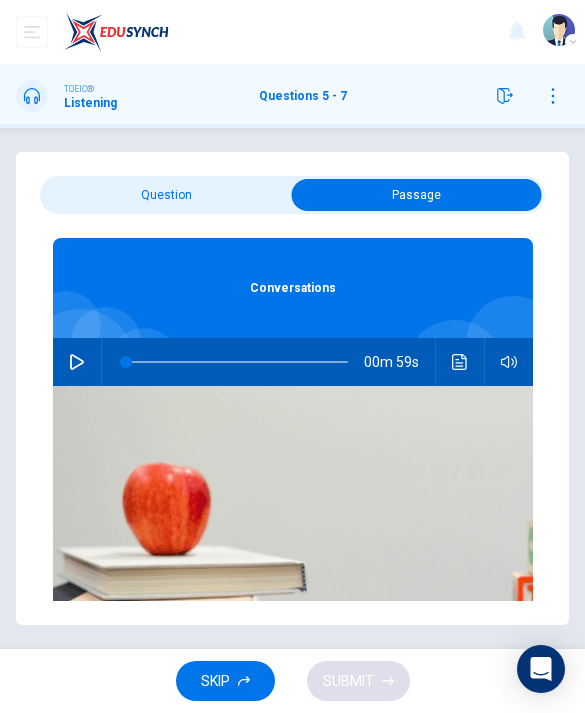 click 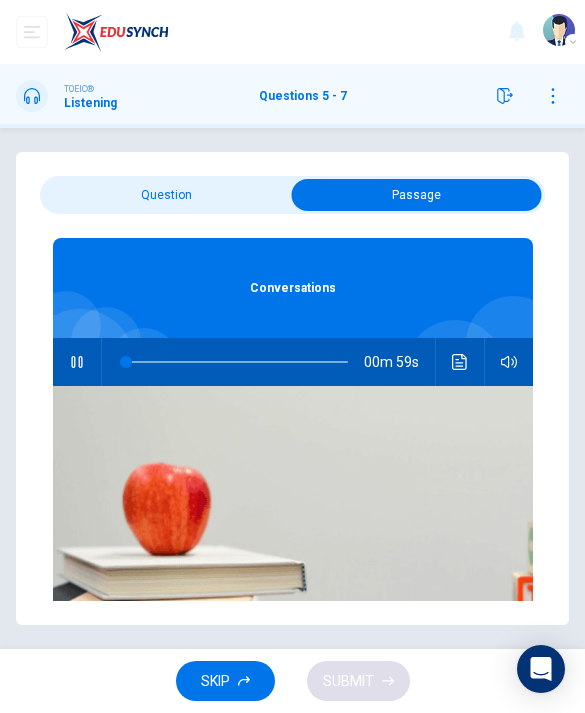 click at bounding box center (417, 195) 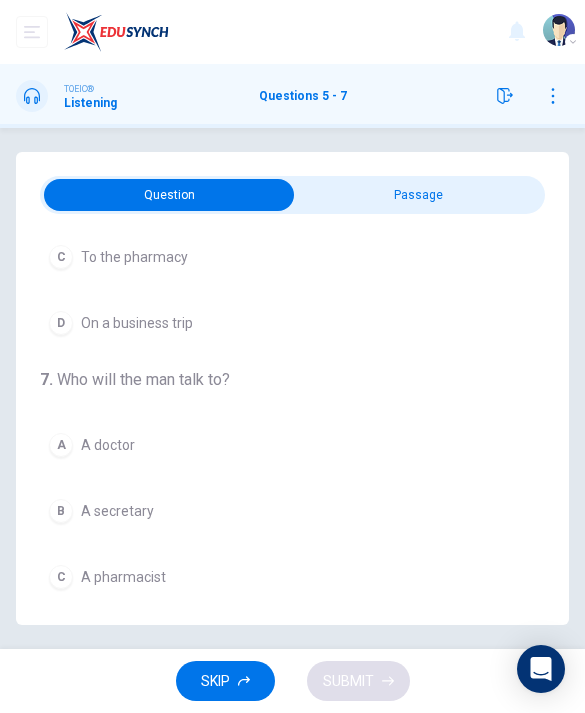 scroll, scrollTop: 509, scrollLeft: 0, axis: vertical 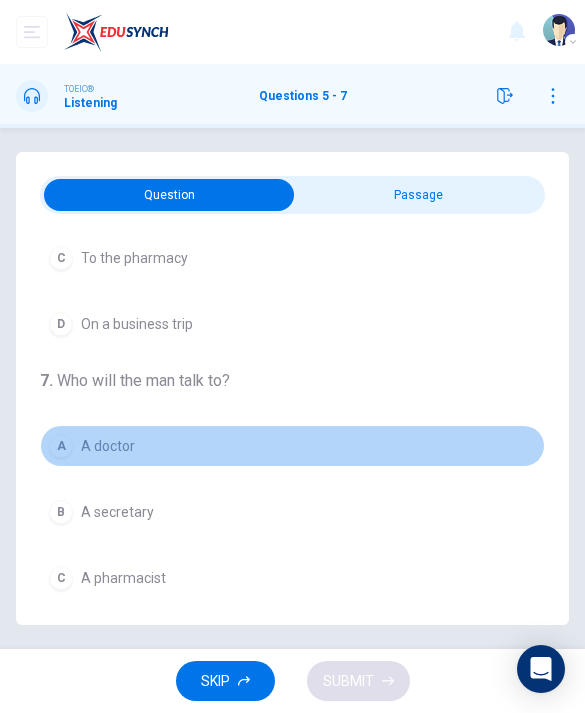 click on "D" at bounding box center [61, 644] 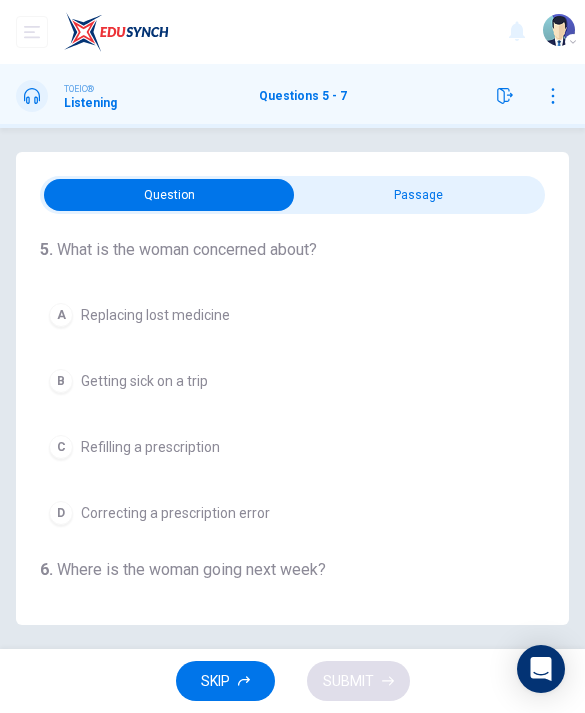 scroll, scrollTop: 0, scrollLeft: 0, axis: both 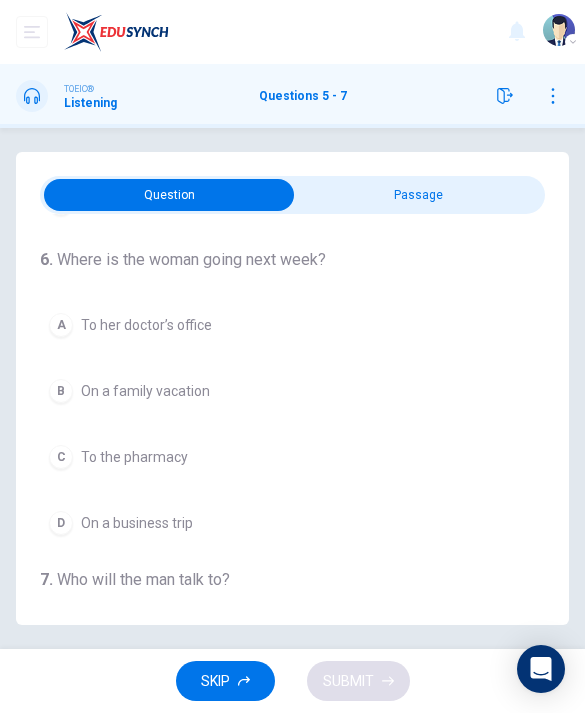 click on "B On a family vacation" at bounding box center (292, 391) 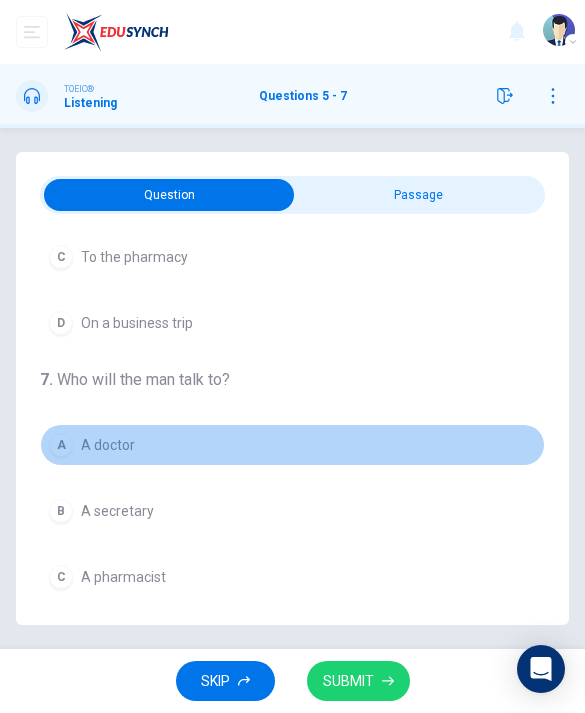 scroll, scrollTop: 509, scrollLeft: 0, axis: vertical 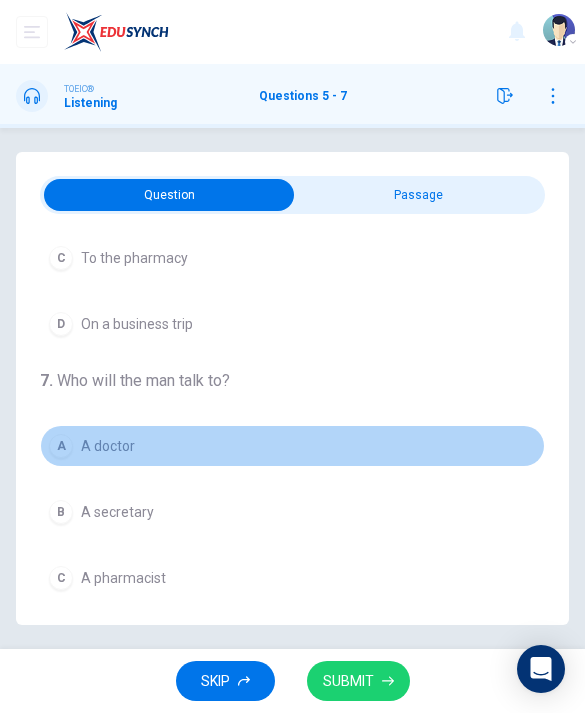 click on "D A business partner" at bounding box center [292, 644] 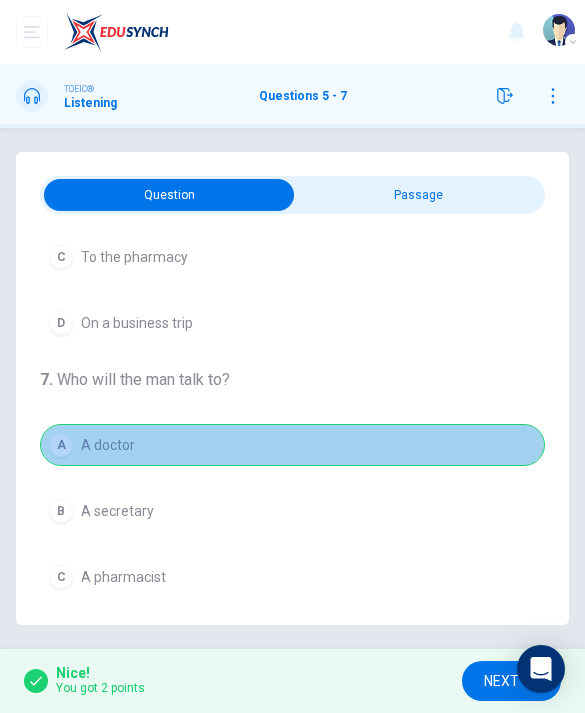 scroll, scrollTop: 509, scrollLeft: 0, axis: vertical 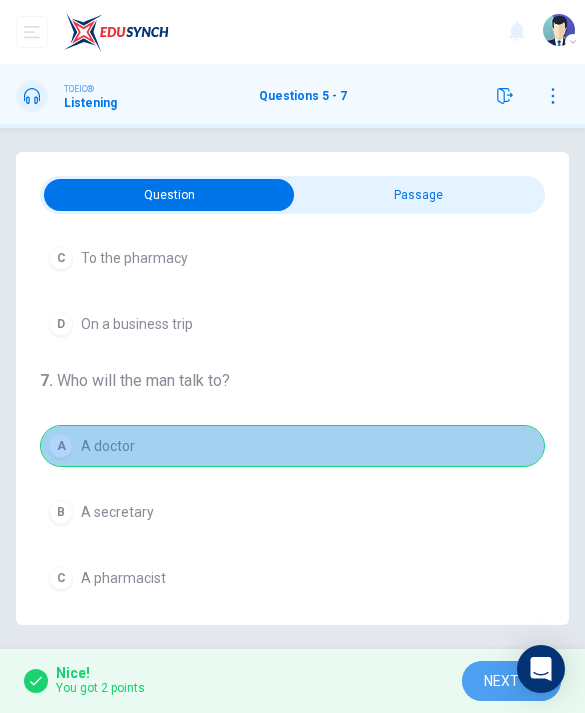 click on "NEXT" at bounding box center [511, 681] 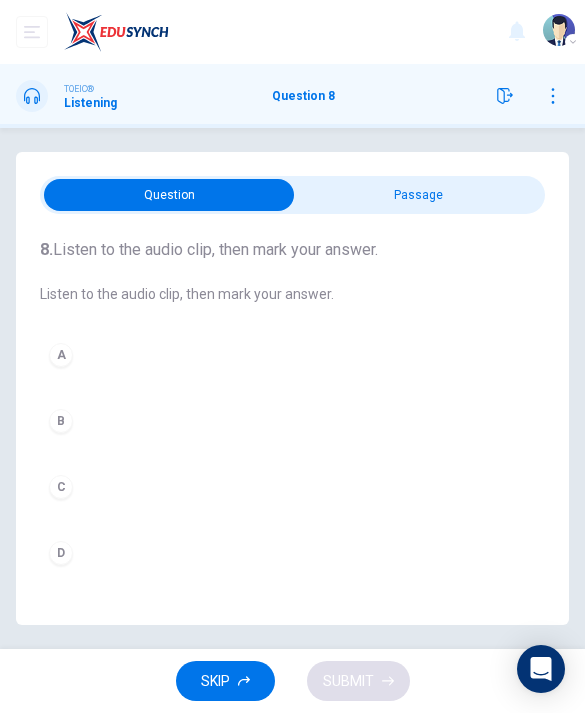 scroll, scrollTop: 0, scrollLeft: 0, axis: both 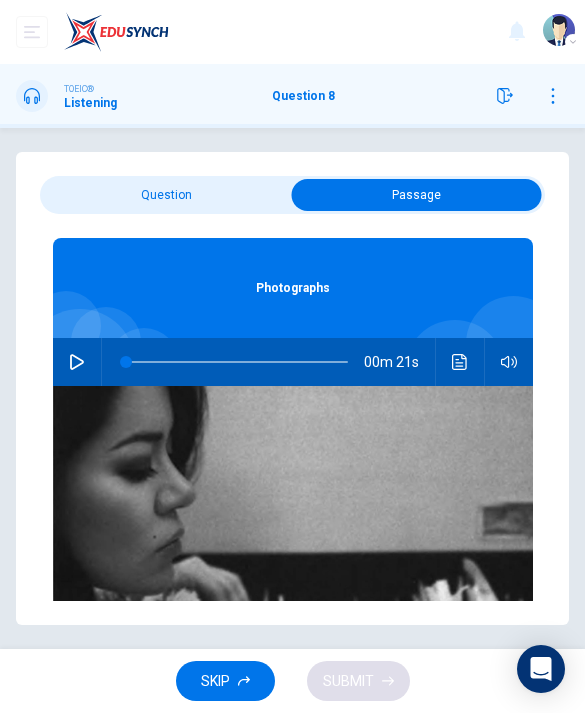 click at bounding box center [77, 362] 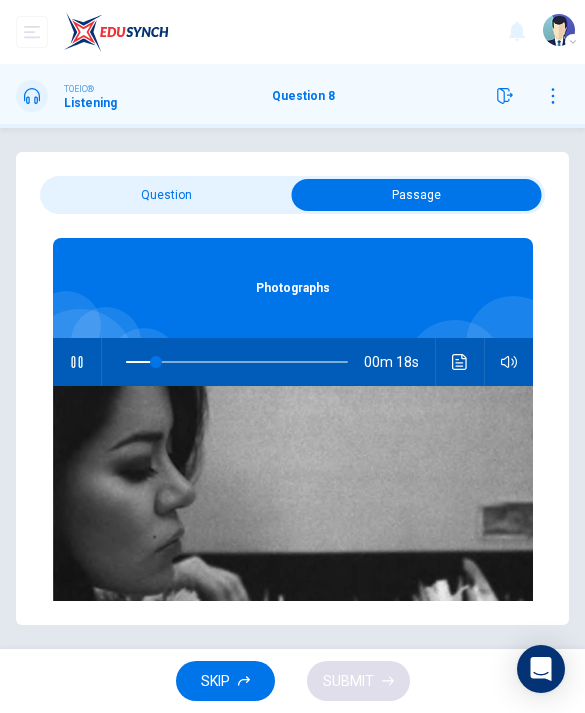 scroll, scrollTop: 64, scrollLeft: 0, axis: vertical 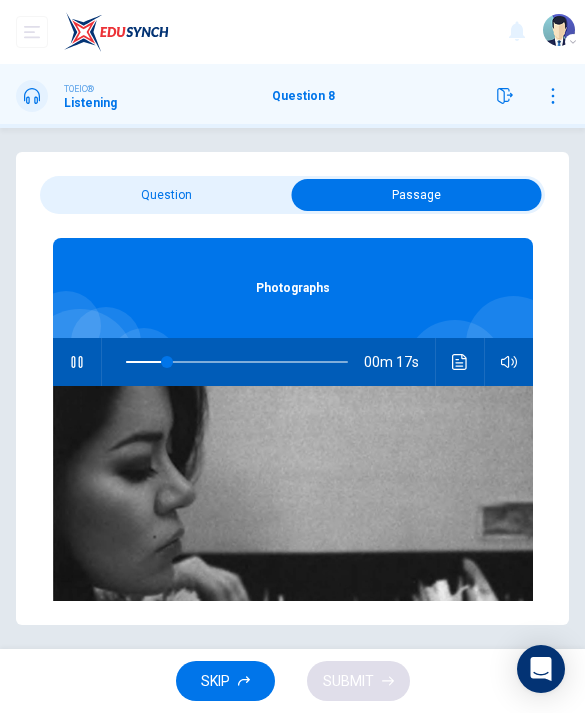 click at bounding box center [417, 195] 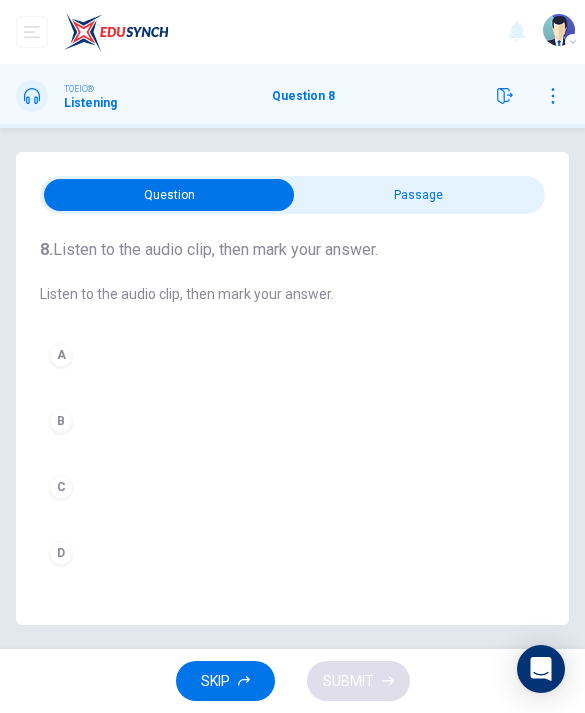 type on "47" 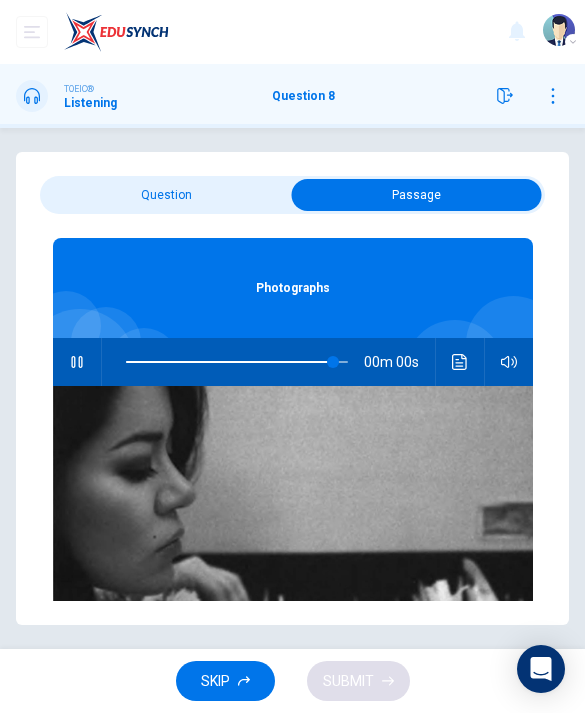 type on "98" 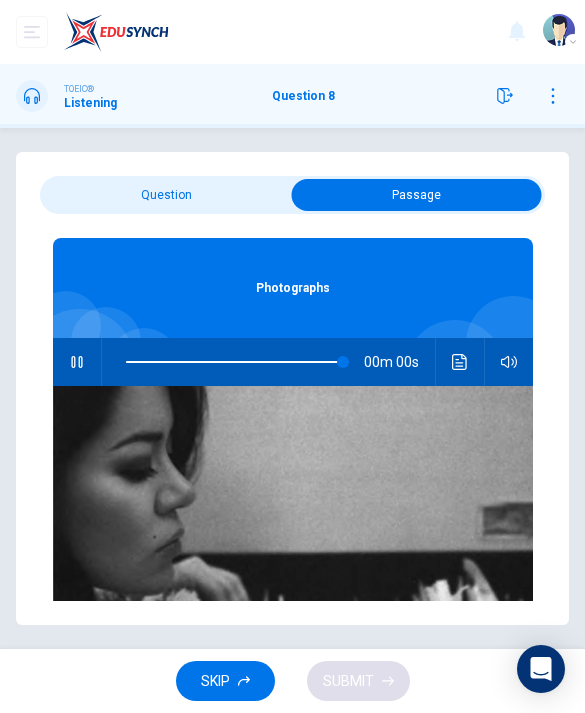 click at bounding box center [417, 195] 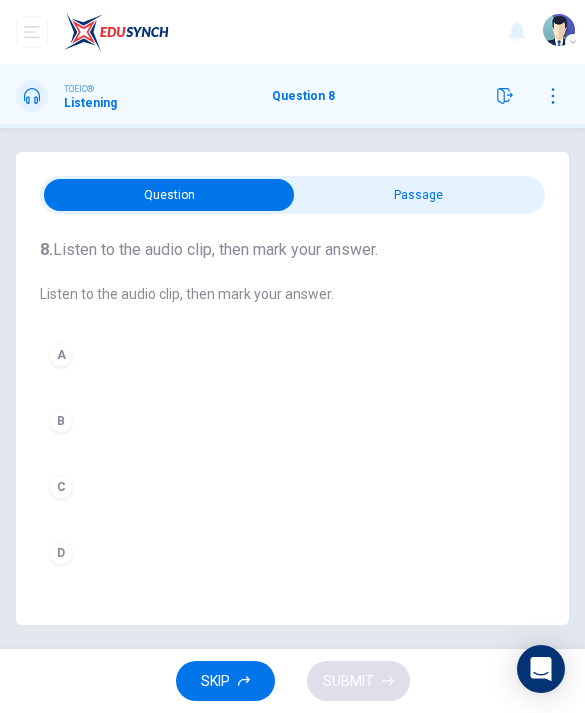 click on "C" at bounding box center [292, 487] 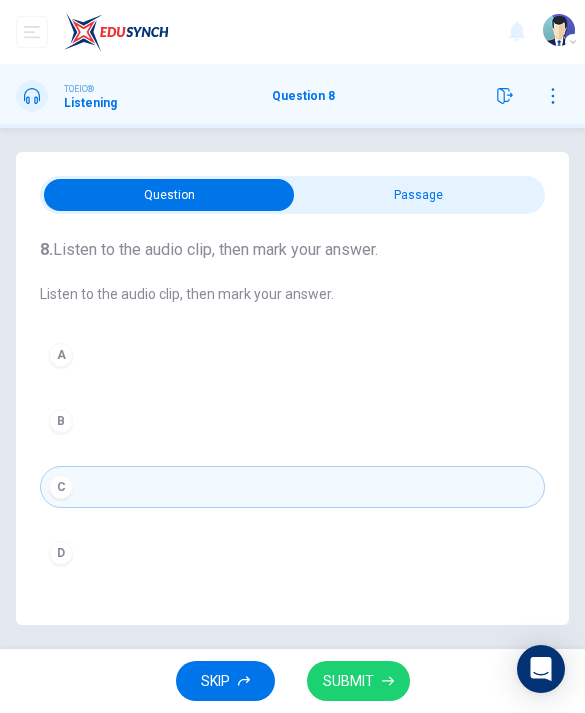 click on "C" at bounding box center [292, 487] 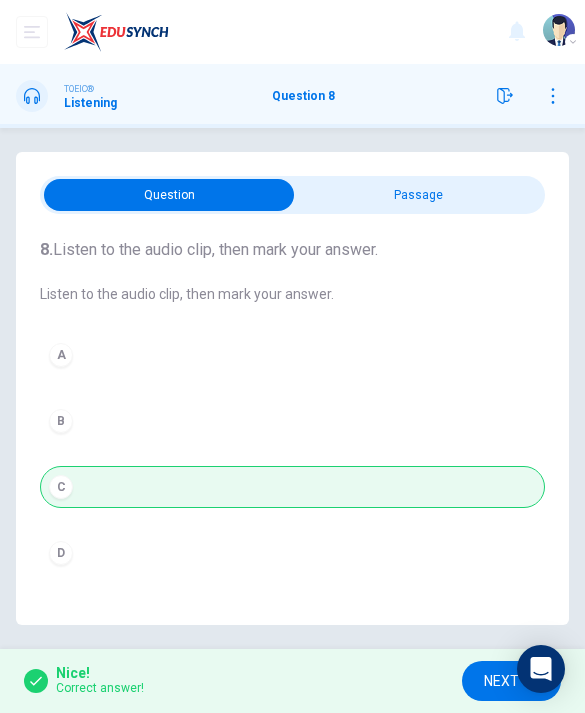 click on "NEXT" at bounding box center [511, 681] 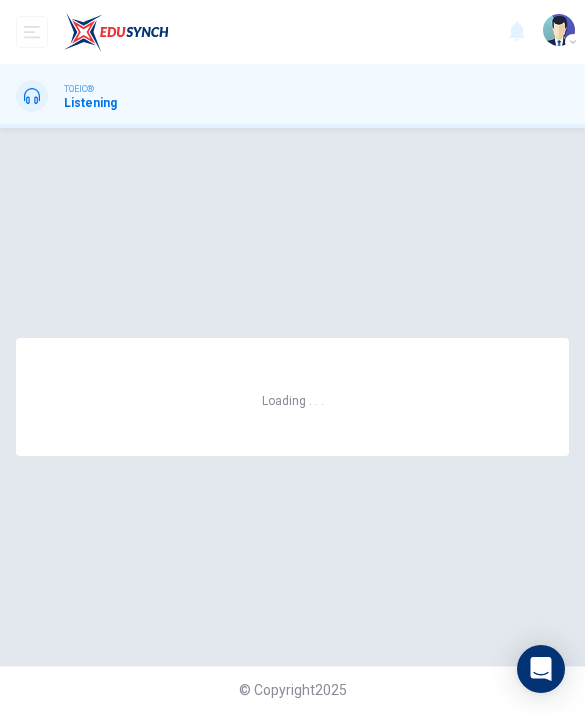 scroll, scrollTop: 0, scrollLeft: 0, axis: both 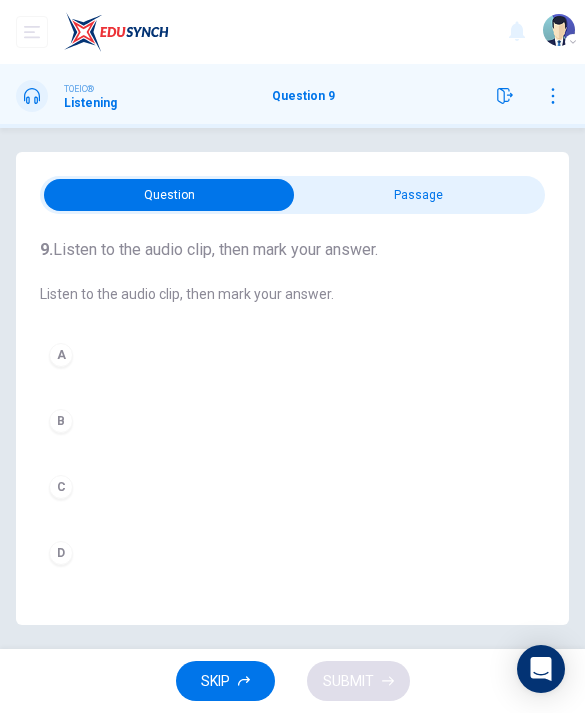 click at bounding box center (170, 195) 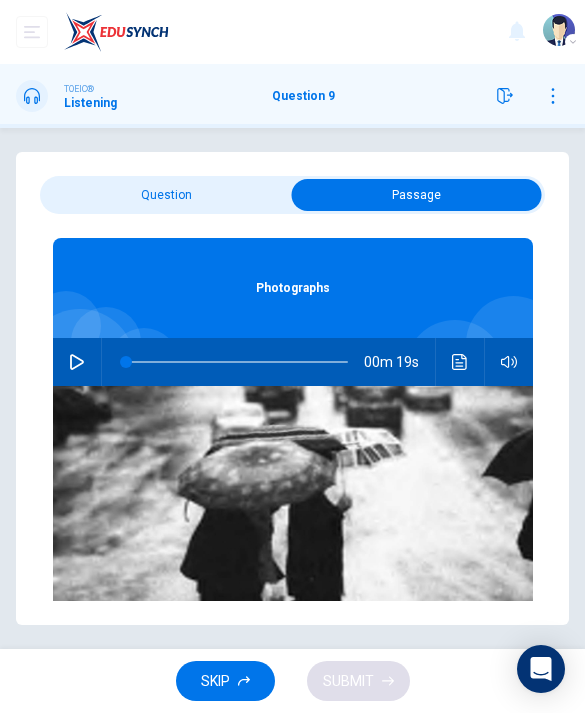 click at bounding box center (417, 195) 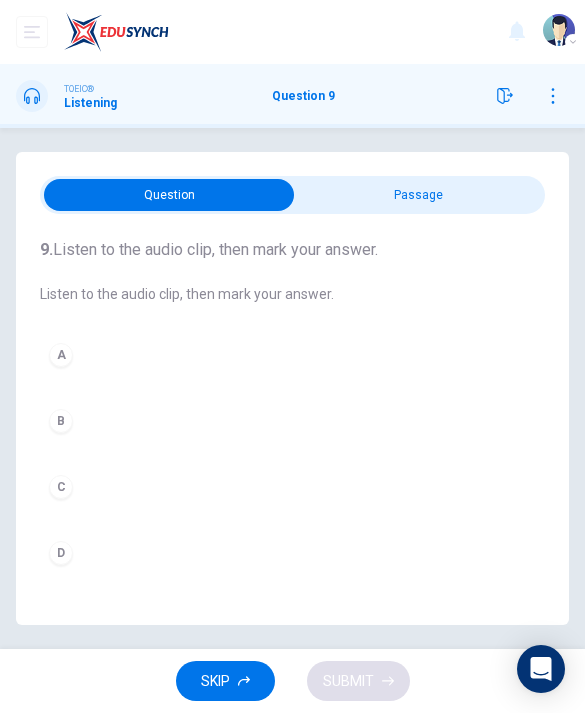 click at bounding box center (170, 195) 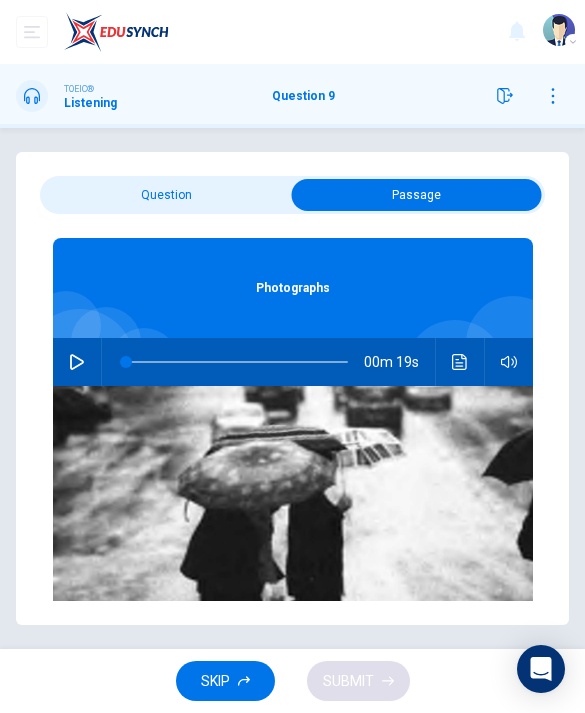 click at bounding box center (77, 362) 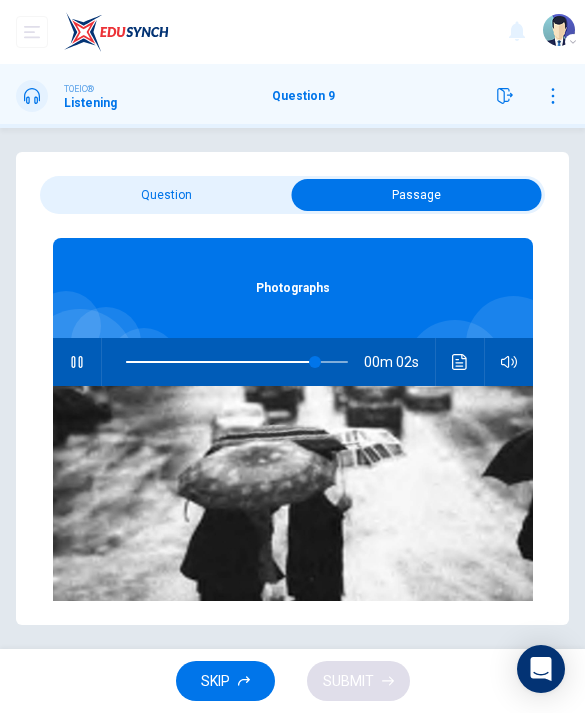 type on "90" 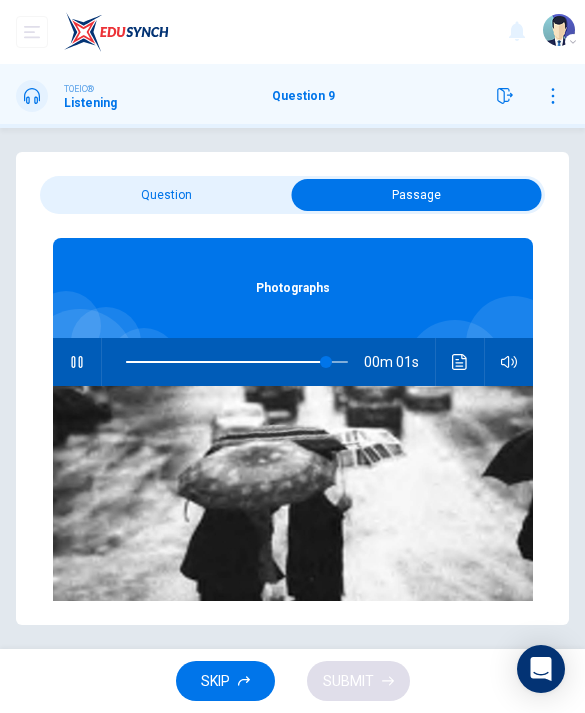 click at bounding box center (417, 195) 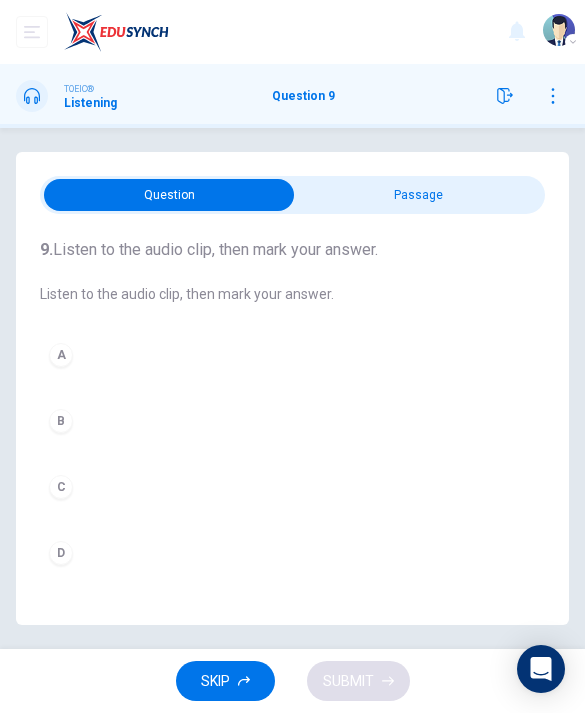 click on "B" at bounding box center (292, 421) 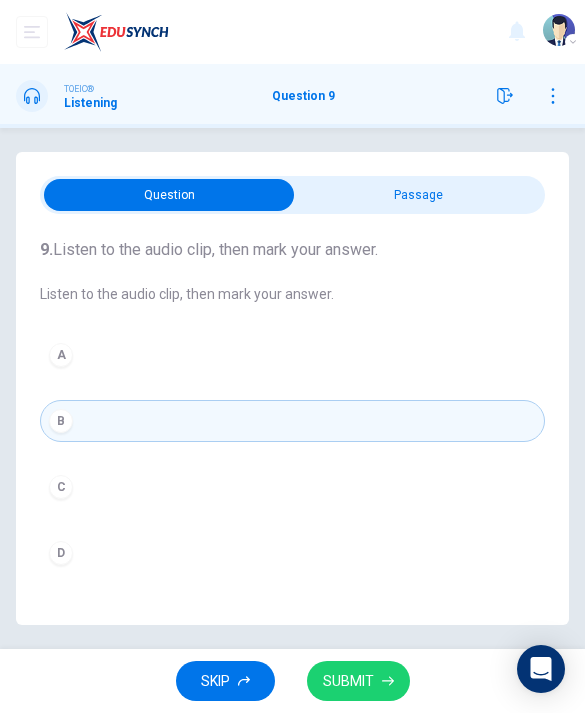 click on "SUBMIT" at bounding box center (358, 681) 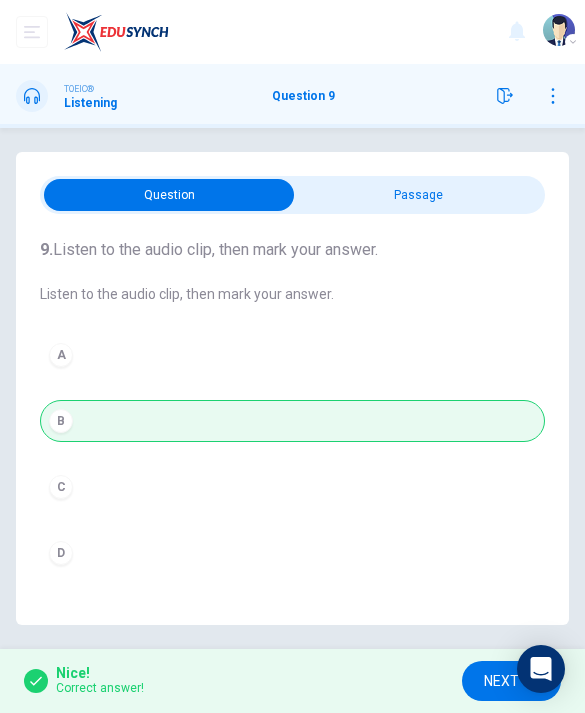 click on "NEXT" at bounding box center [511, 681] 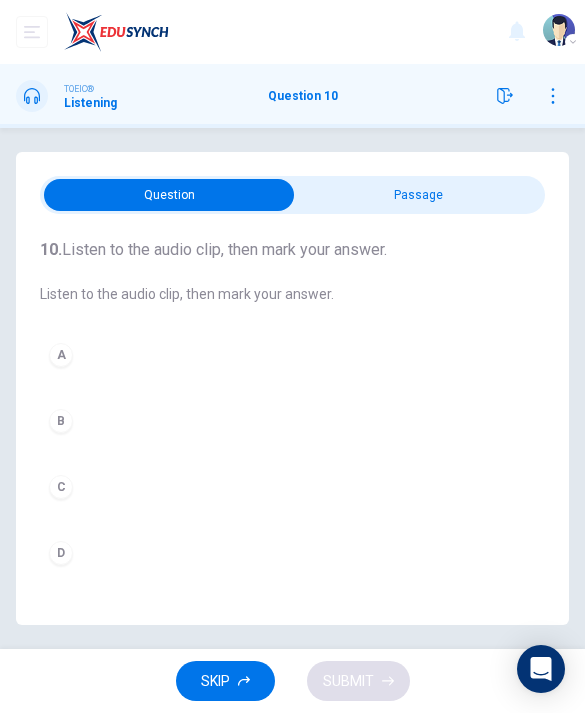 click at bounding box center [170, 195] 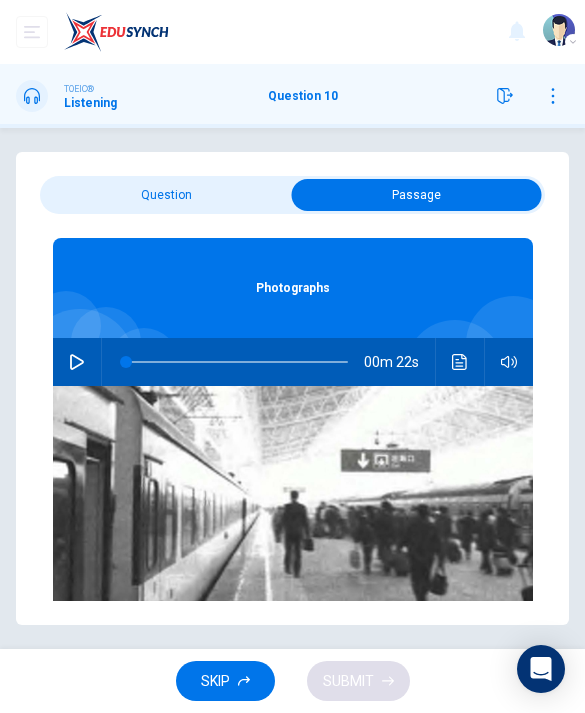 click at bounding box center [77, 362] 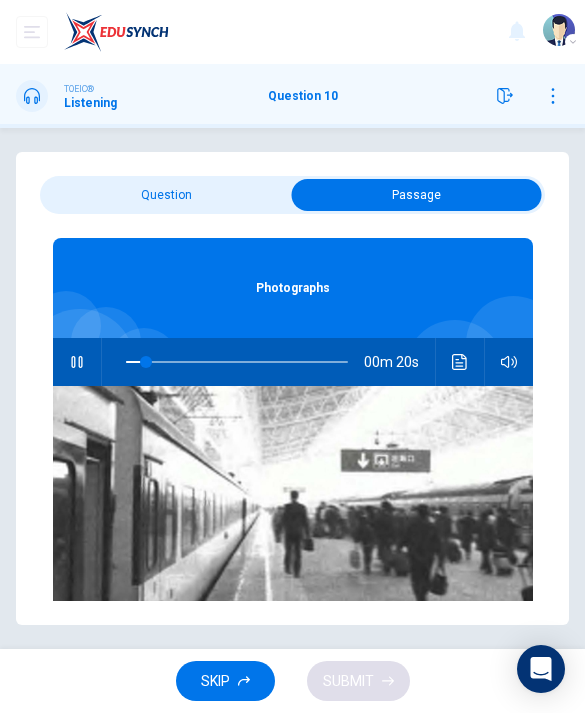 scroll, scrollTop: 64, scrollLeft: 0, axis: vertical 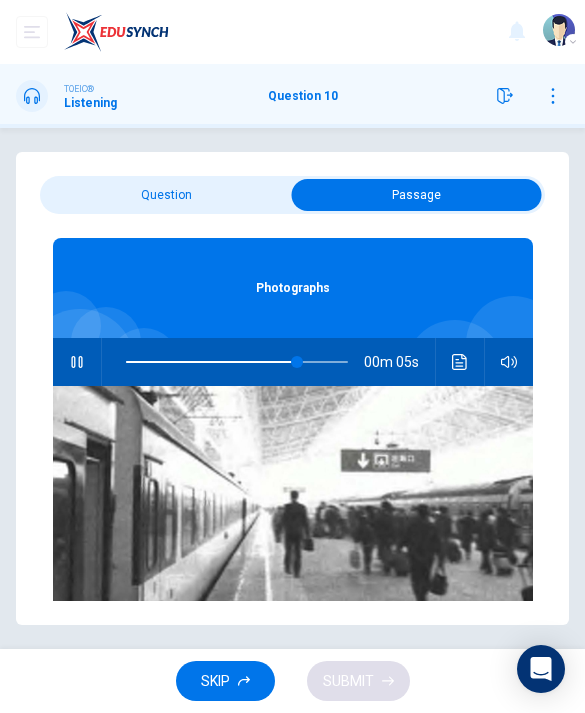 type on "82" 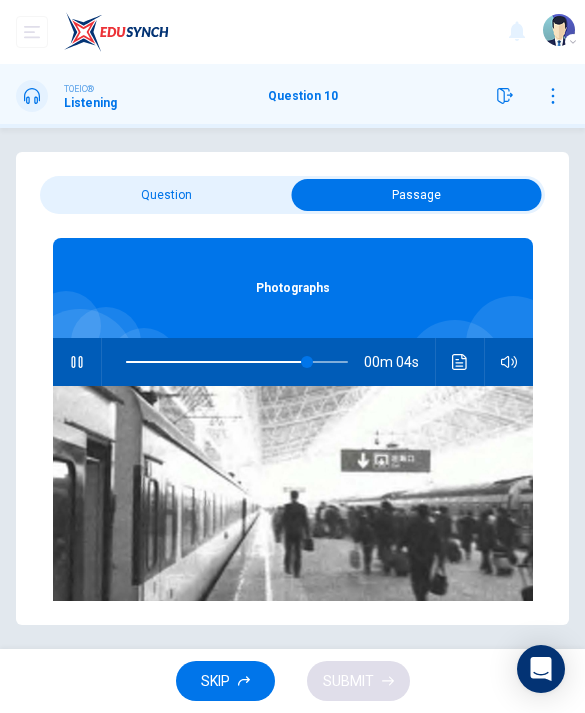 click at bounding box center [417, 195] 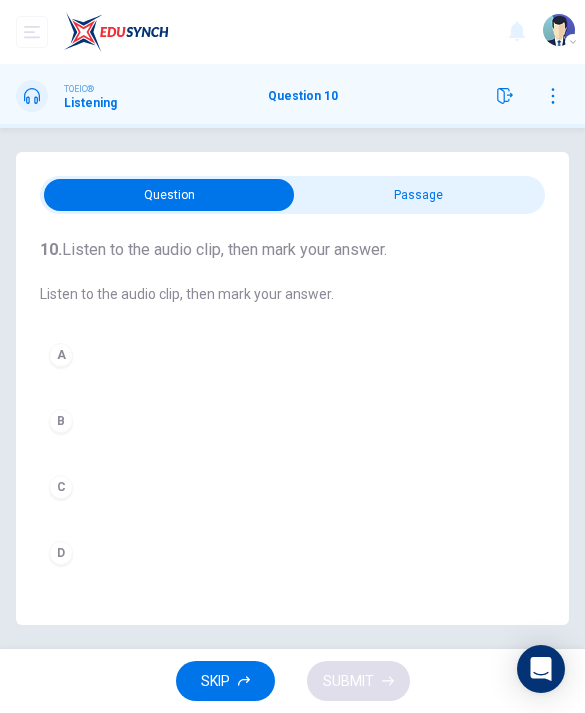 click on "A" at bounding box center (292, 355) 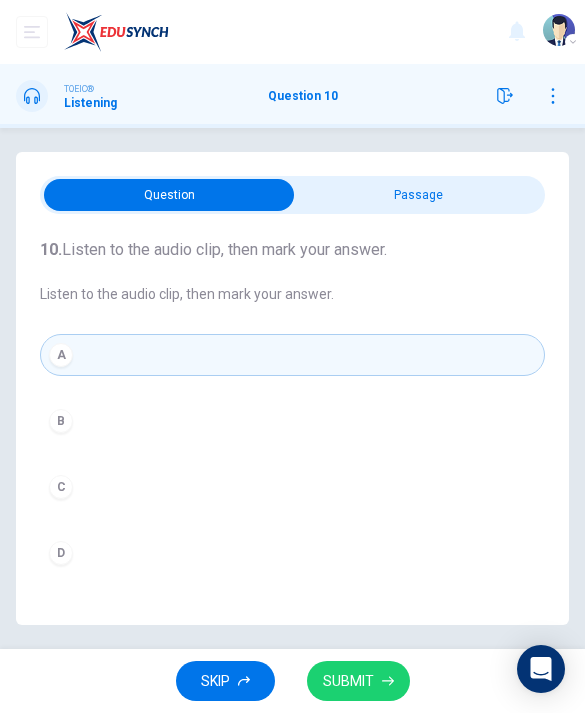 click on "SUBMIT" at bounding box center (348, 681) 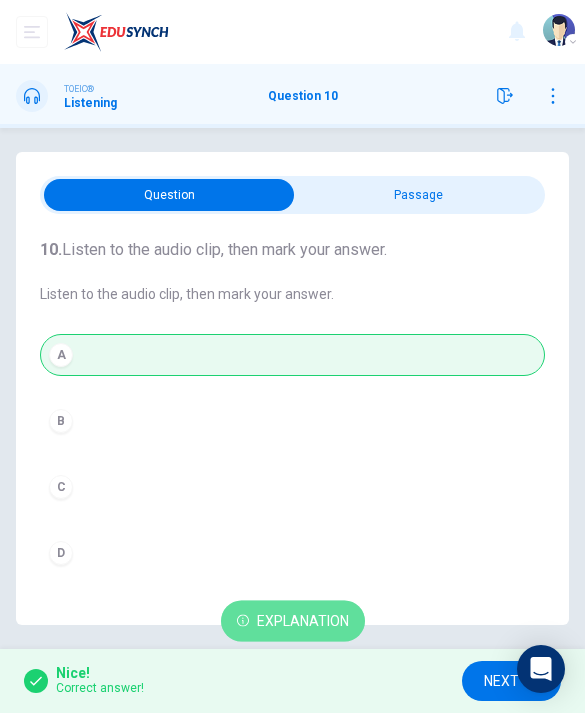 click on "Explanation" at bounding box center (293, 621) 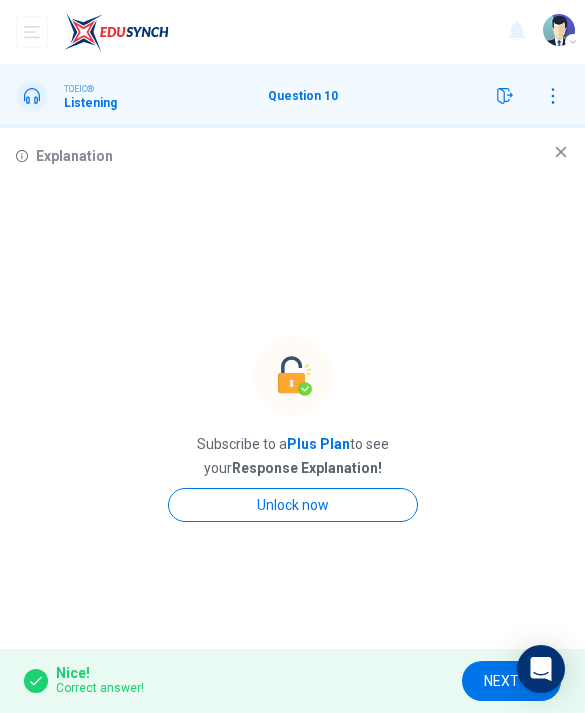 click 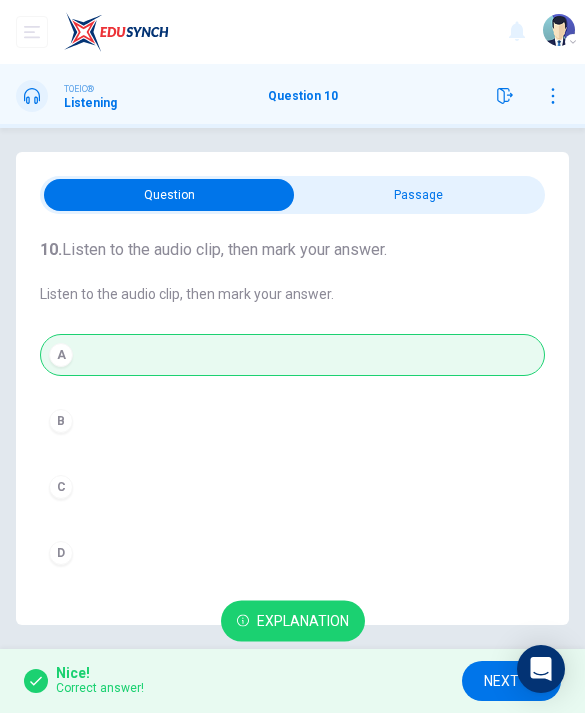 click on "NEXT" at bounding box center [511, 681] 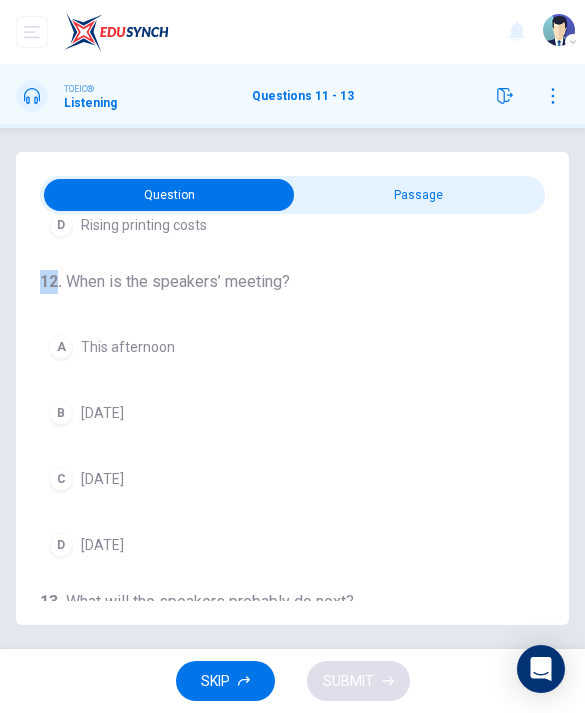 scroll, scrollTop: 296, scrollLeft: 0, axis: vertical 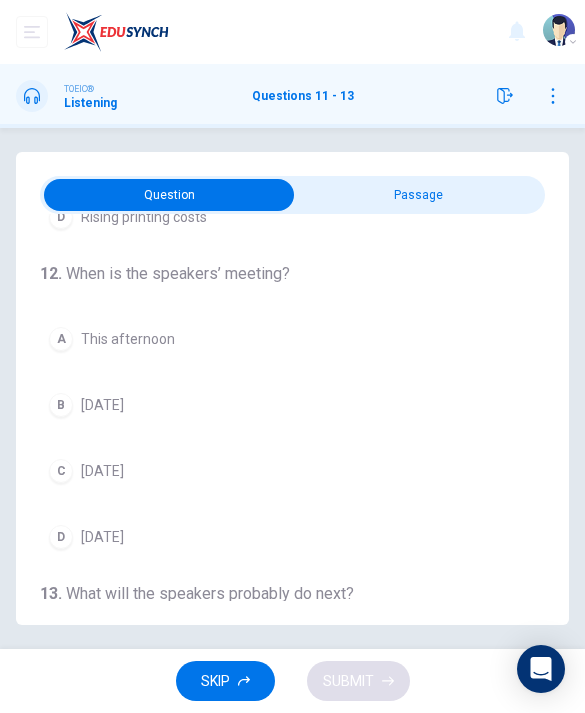 click on "12 .   When is the speakers’ meeting? A This afternoon B [DATE] C [DATE] D [DATE]" at bounding box center (292, 410) 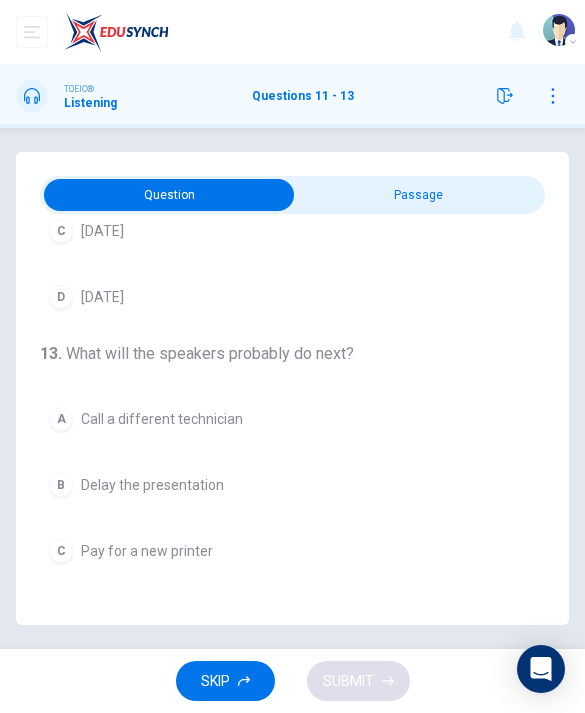 scroll, scrollTop: 509, scrollLeft: 0, axis: vertical 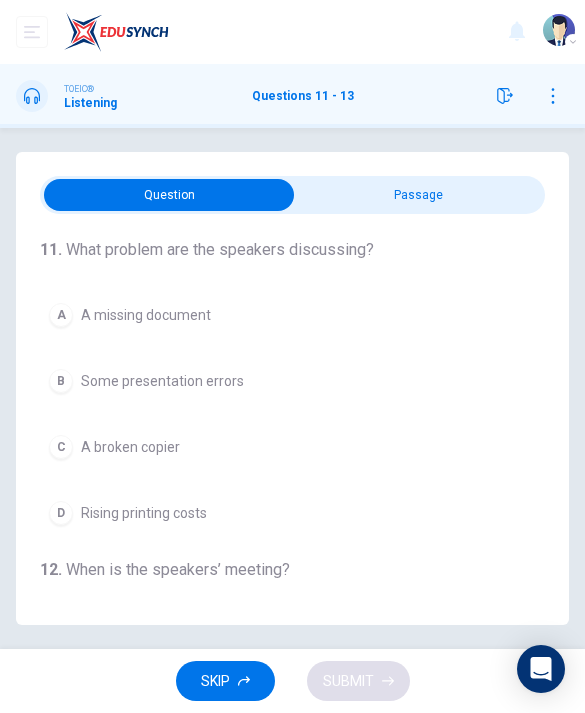 click at bounding box center [170, 195] 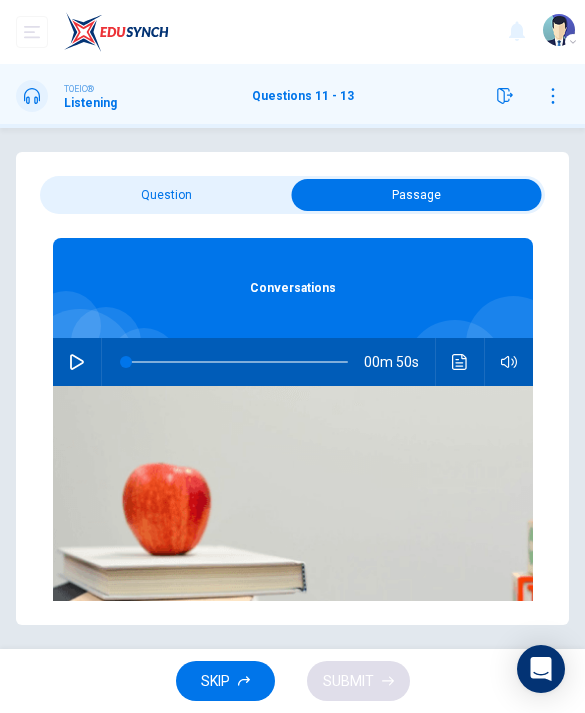 click 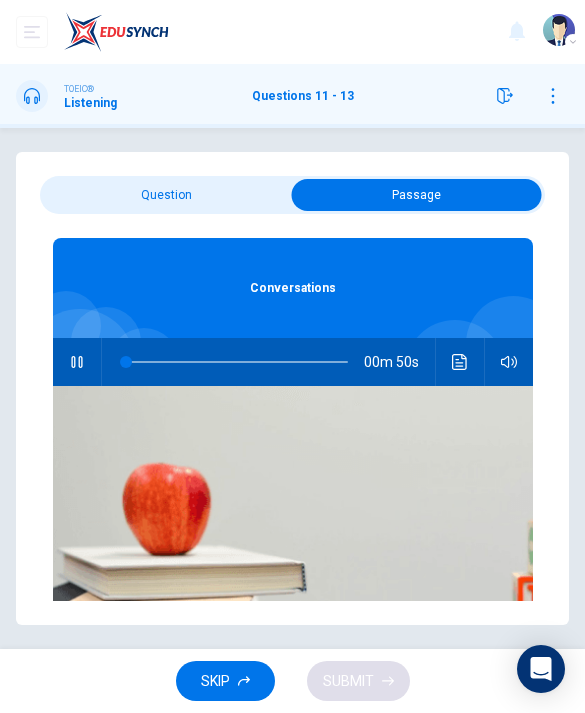 click at bounding box center (417, 195) 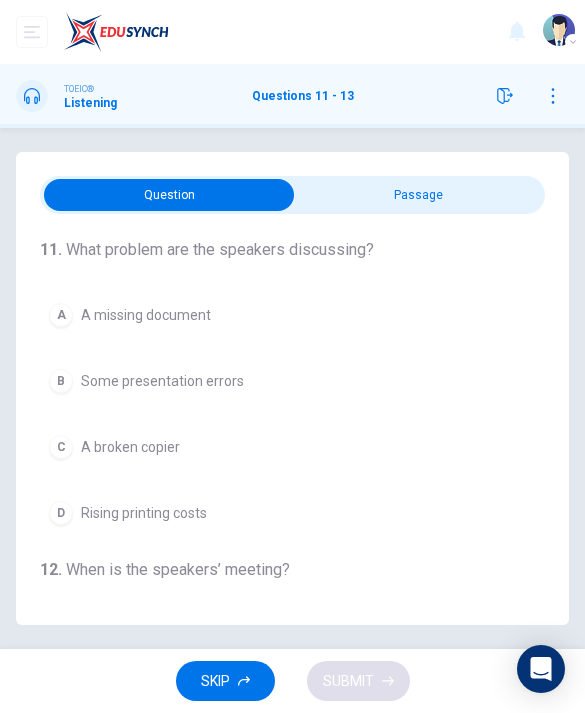 click at bounding box center [170, 195] 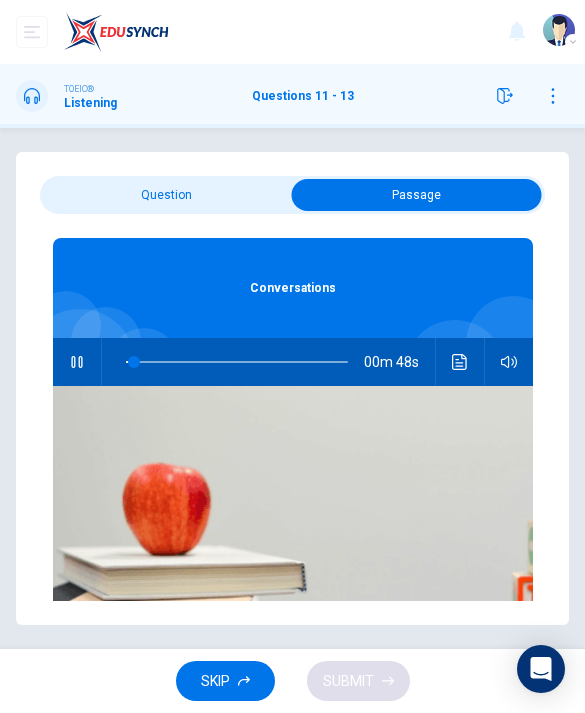 type on "6" 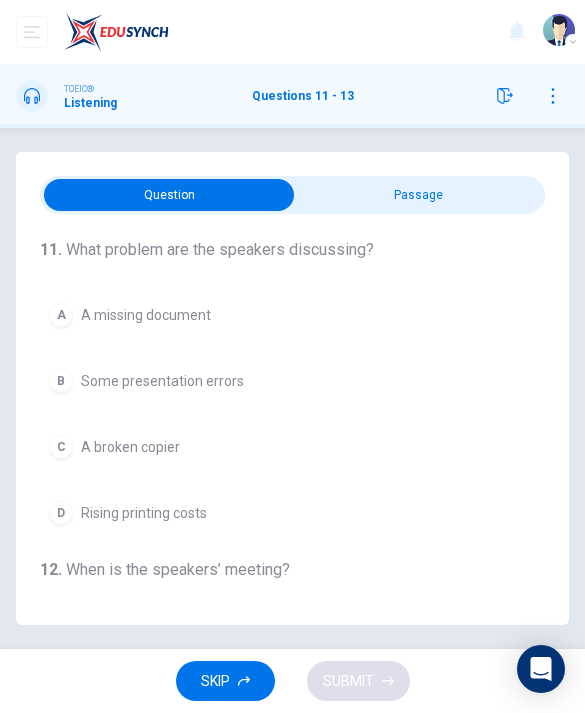 click on "A broken copier" at bounding box center (130, 447) 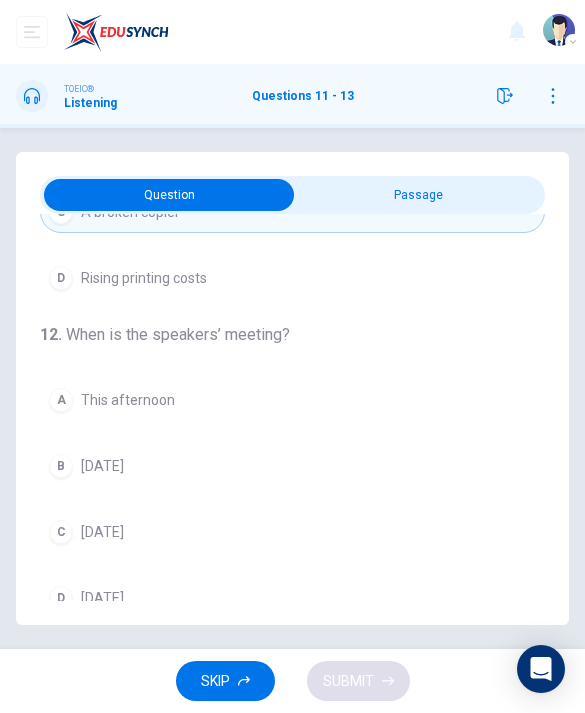 scroll, scrollTop: 234, scrollLeft: 0, axis: vertical 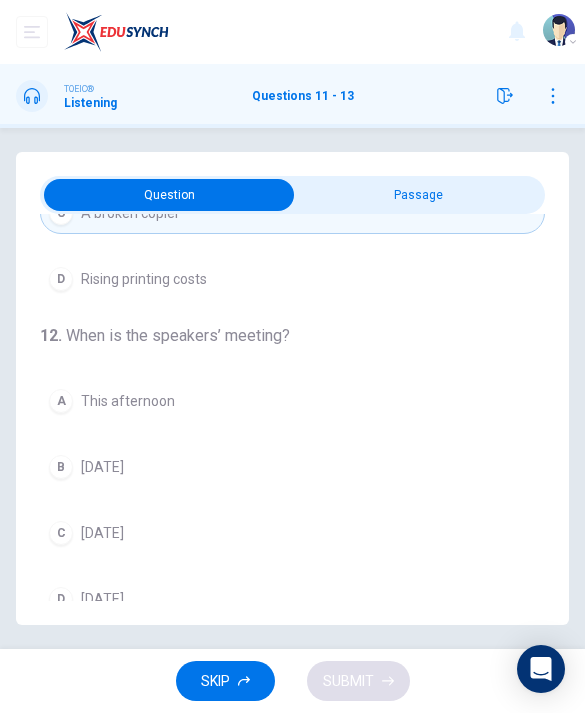 click on "C [DATE]" at bounding box center [292, 533] 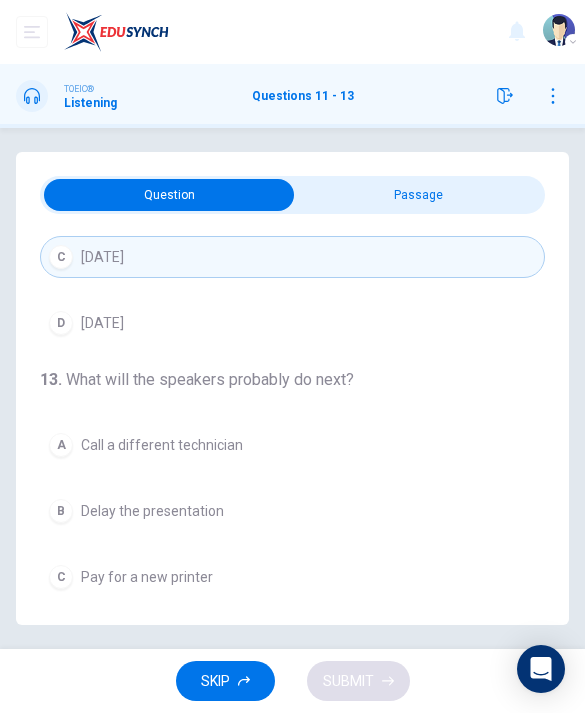 scroll, scrollTop: 509, scrollLeft: 0, axis: vertical 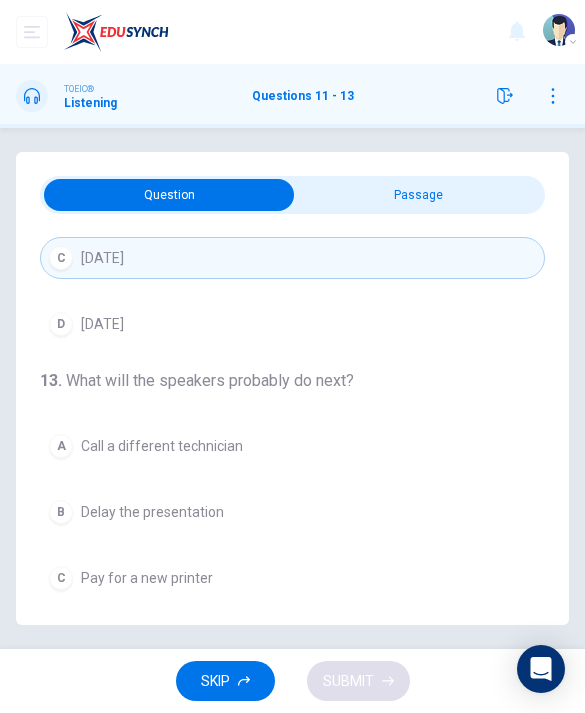 click on "B Delay the presentation" at bounding box center (292, 512) 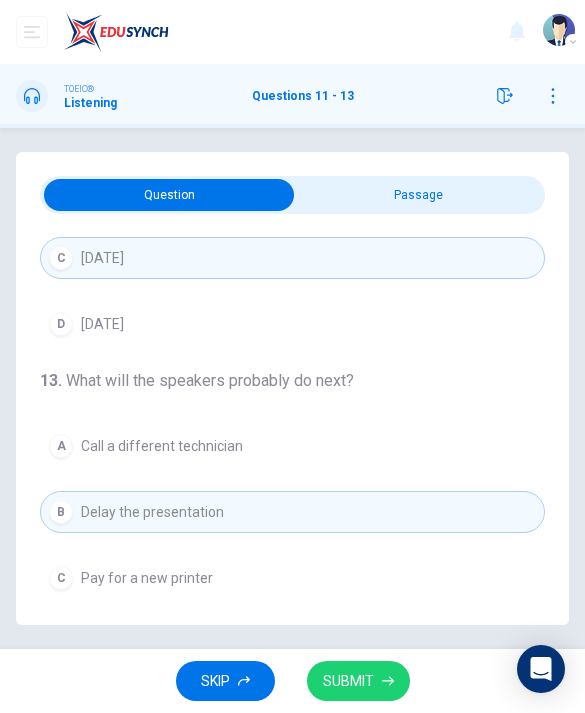 click on "SUBMIT" at bounding box center (348, 681) 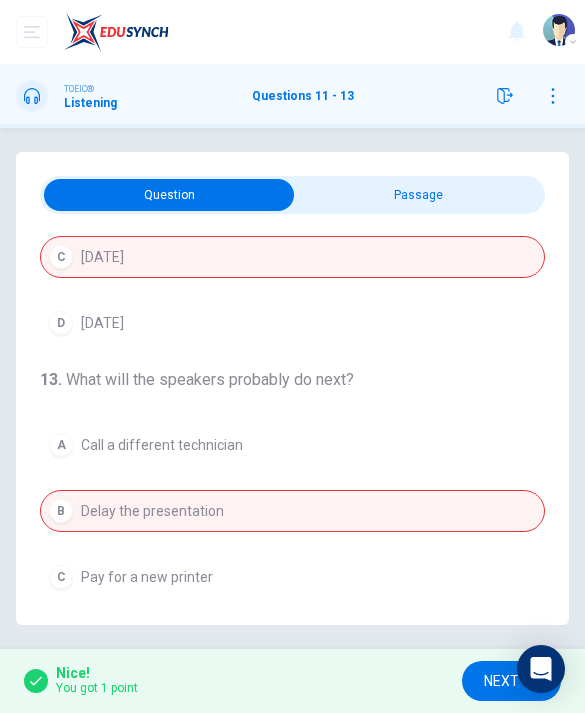 scroll, scrollTop: 509, scrollLeft: 0, axis: vertical 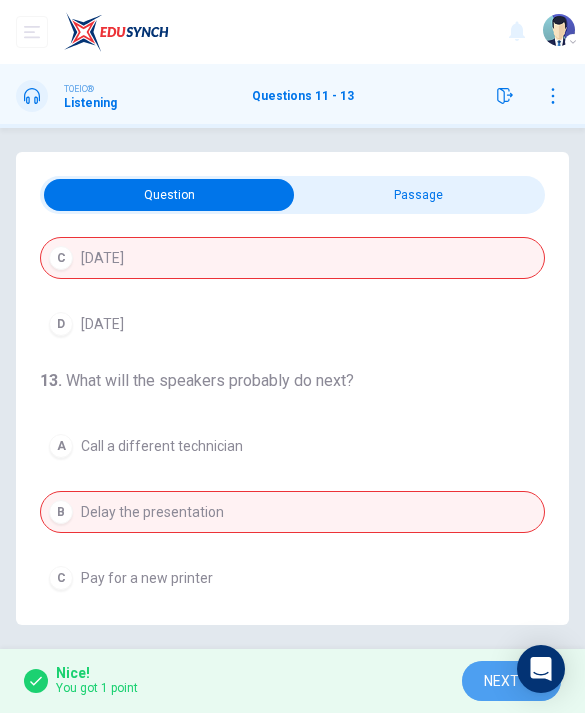 click on "NEXT" at bounding box center (501, 681) 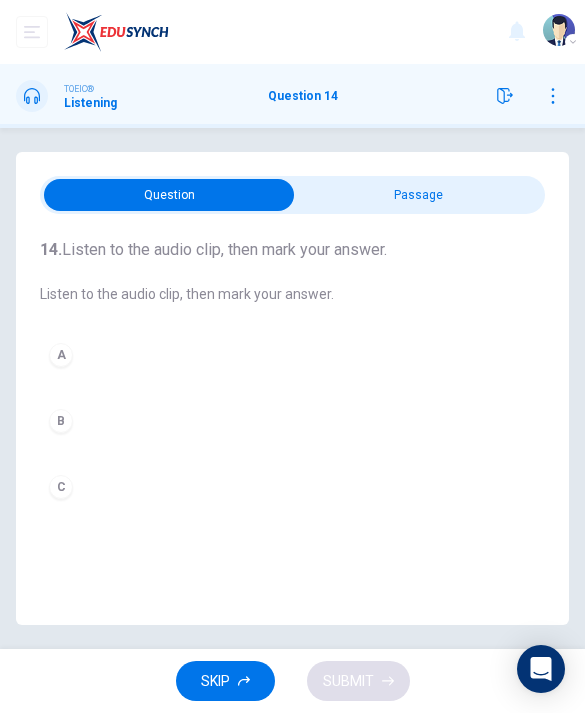 click at bounding box center [170, 195] 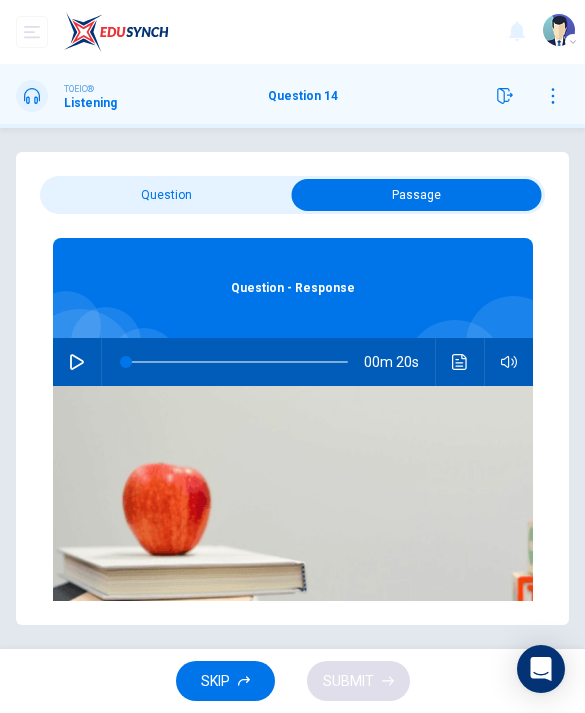 click at bounding box center [417, 195] 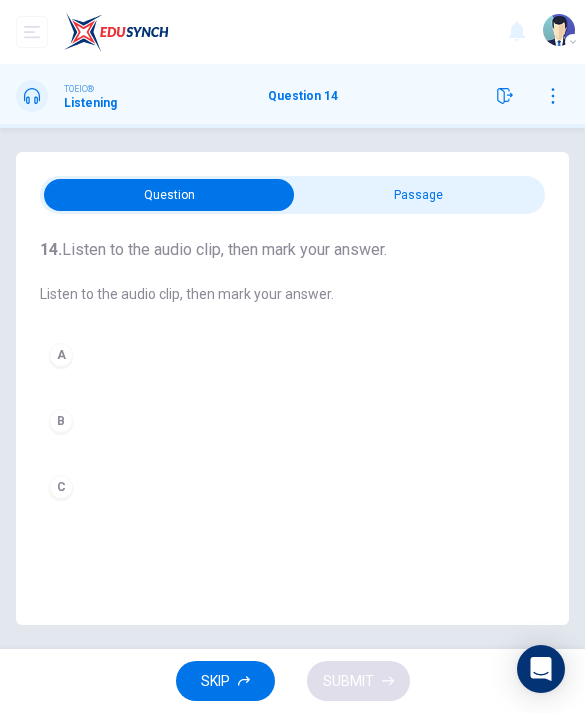 click at bounding box center (170, 195) 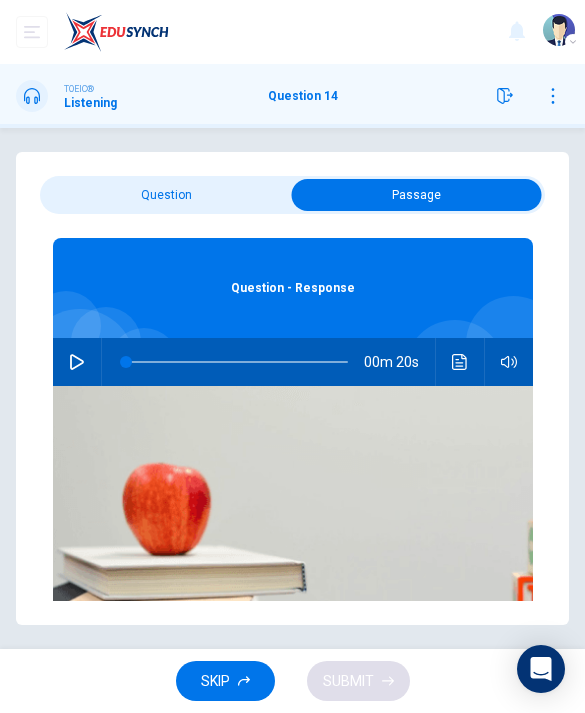 click at bounding box center (77, 362) 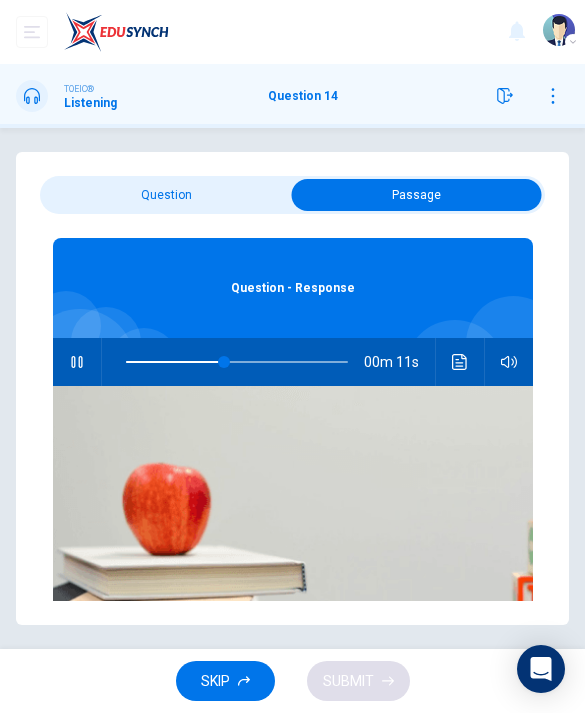 scroll, scrollTop: 0, scrollLeft: 0, axis: both 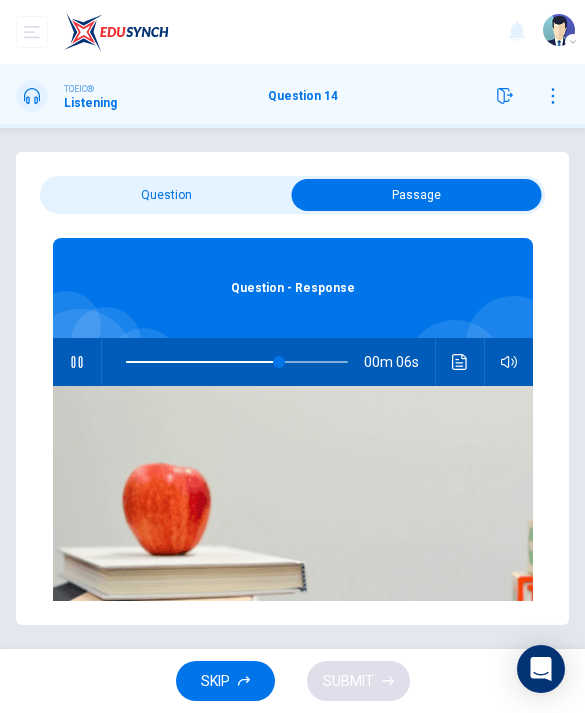 type on "74" 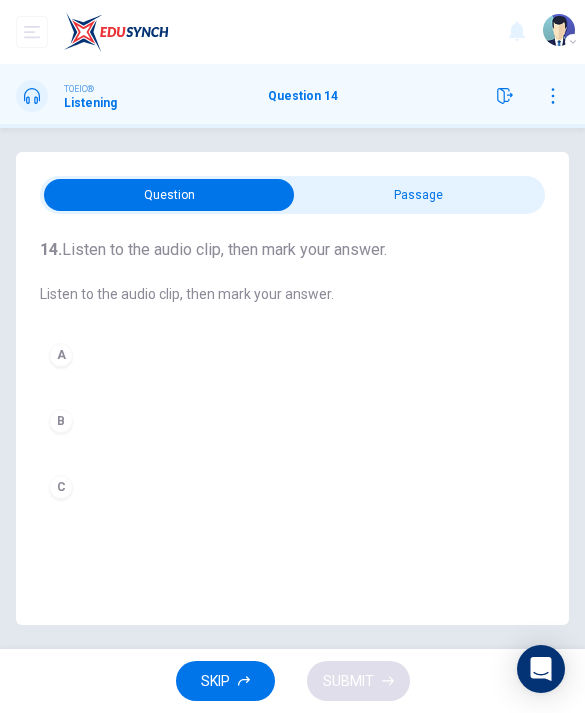 scroll, scrollTop: 56, scrollLeft: 0, axis: vertical 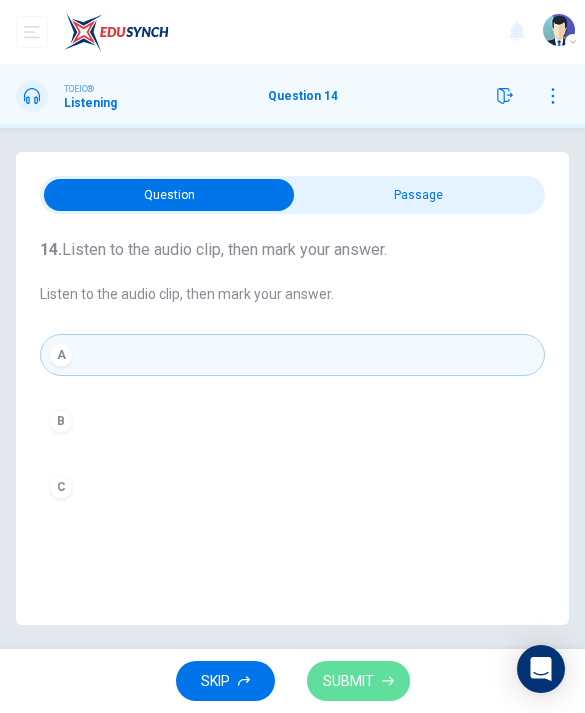 click on "SUBMIT" at bounding box center (348, 681) 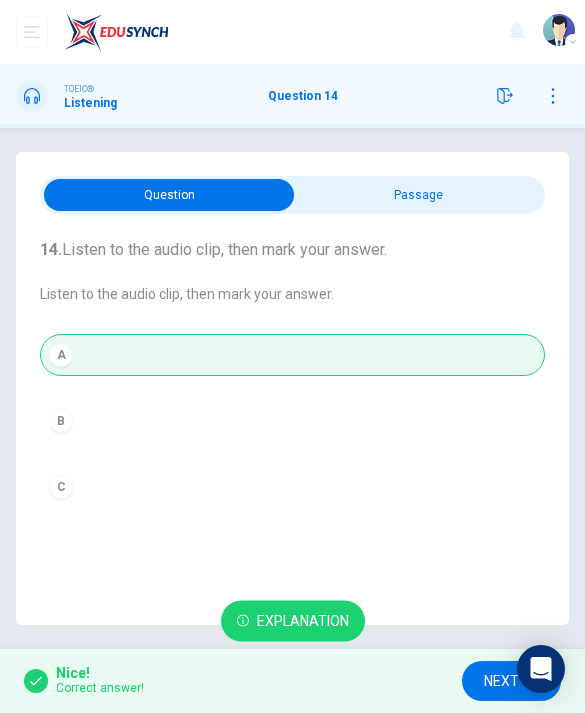 click on "NEXT" at bounding box center (511, 681) 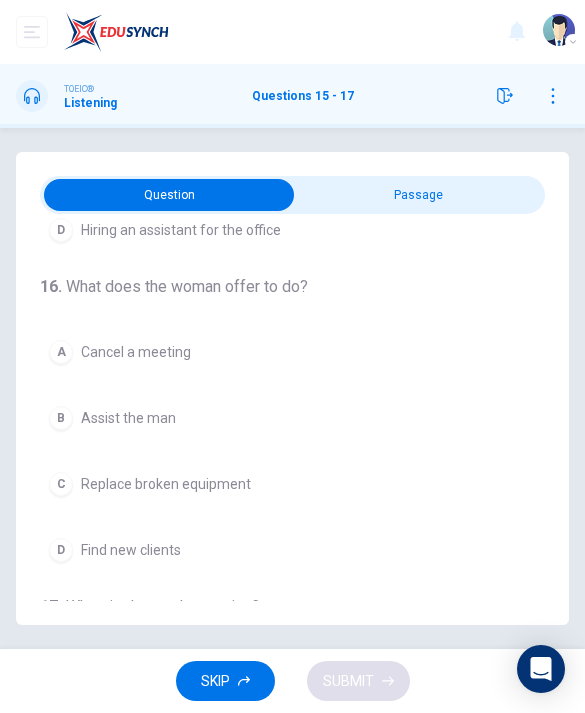 scroll, scrollTop: 277, scrollLeft: 0, axis: vertical 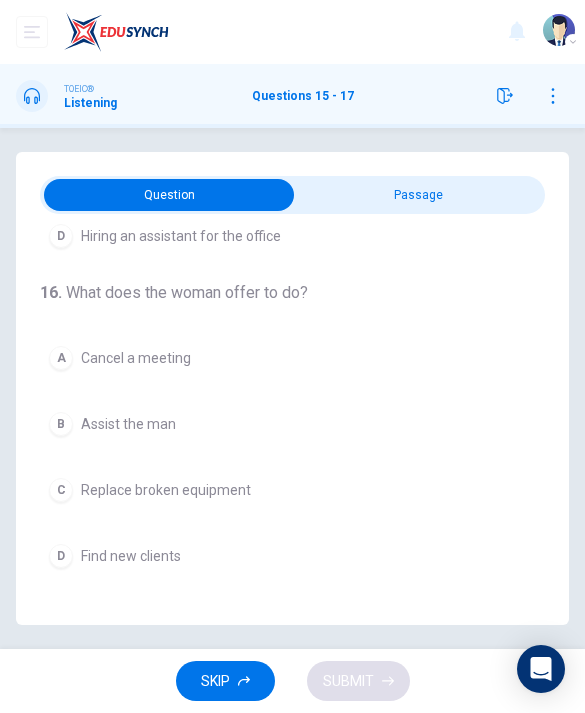 click at bounding box center (170, 195) 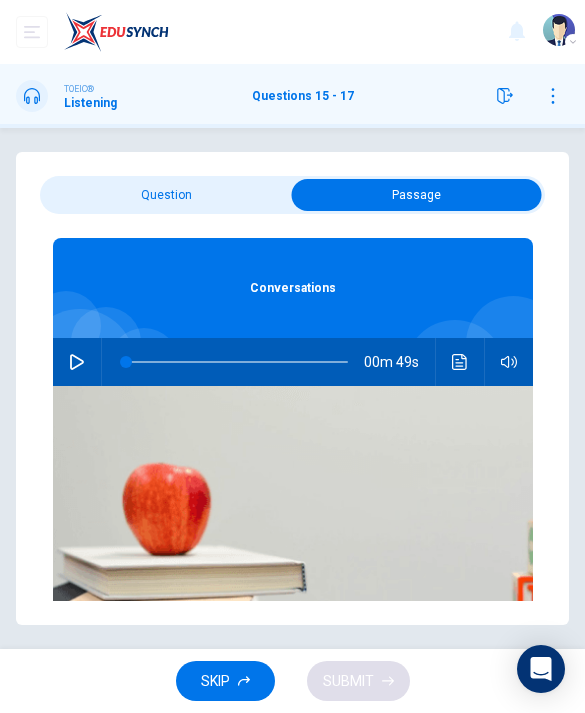 click 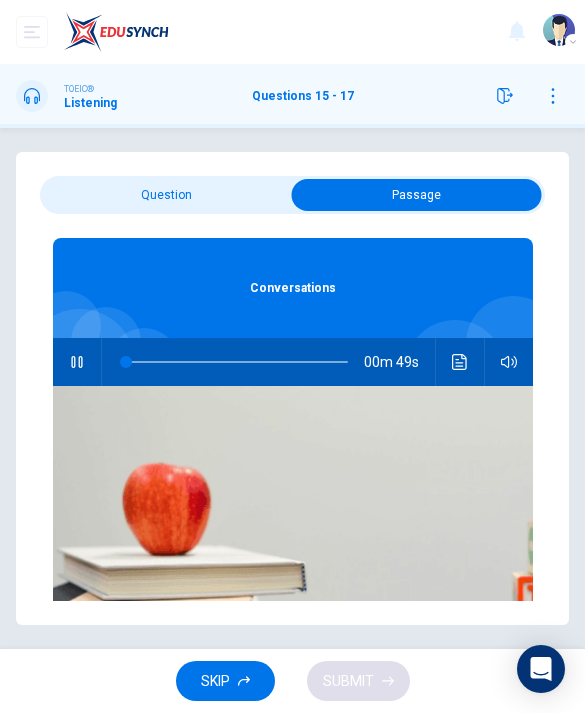 click at bounding box center [417, 195] 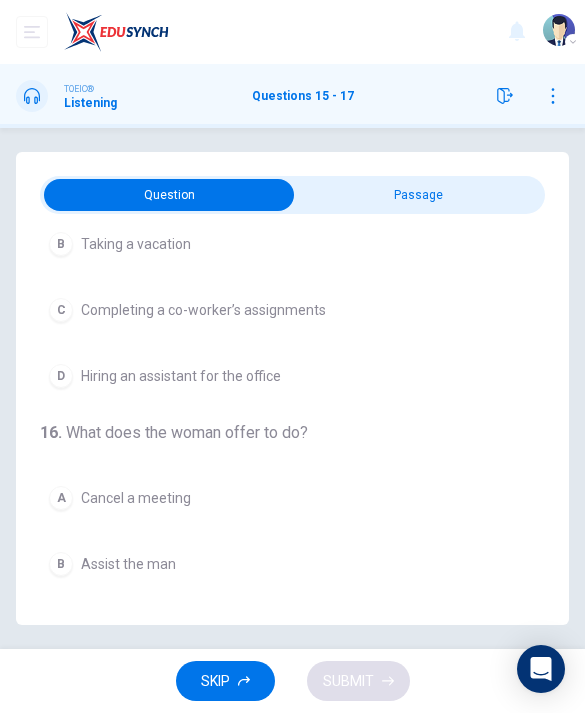 scroll, scrollTop: 139, scrollLeft: 0, axis: vertical 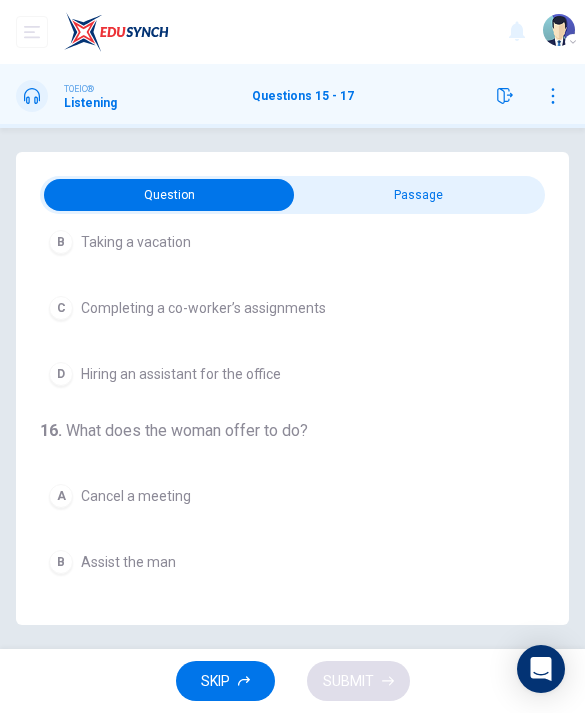 click on "C Completing a co-worker’s assignments" at bounding box center [292, 308] 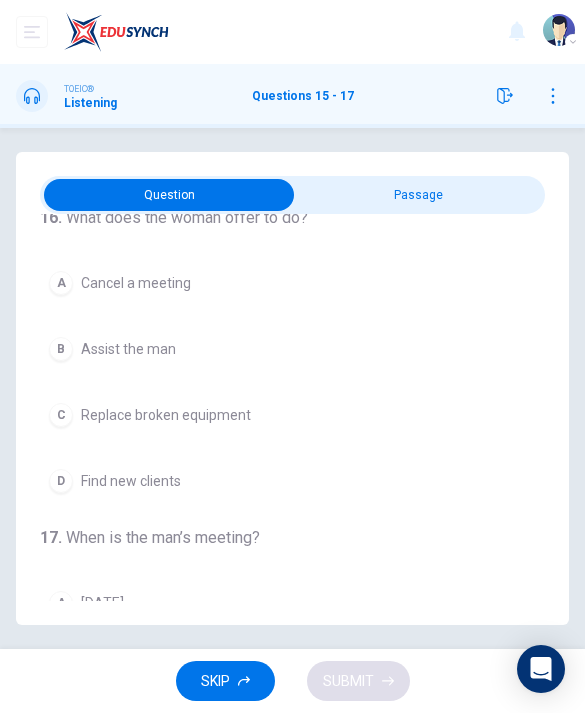 scroll, scrollTop: 353, scrollLeft: 0, axis: vertical 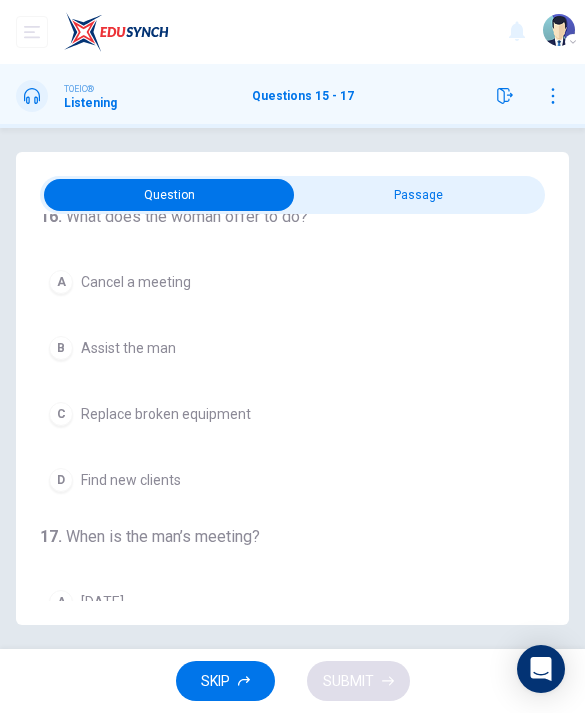 click on "B Assist the man" at bounding box center [292, 348] 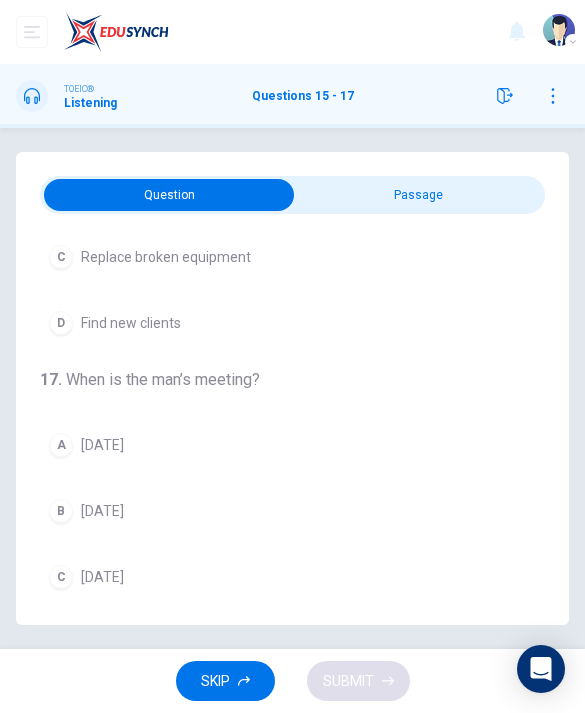 scroll, scrollTop: 509, scrollLeft: 0, axis: vertical 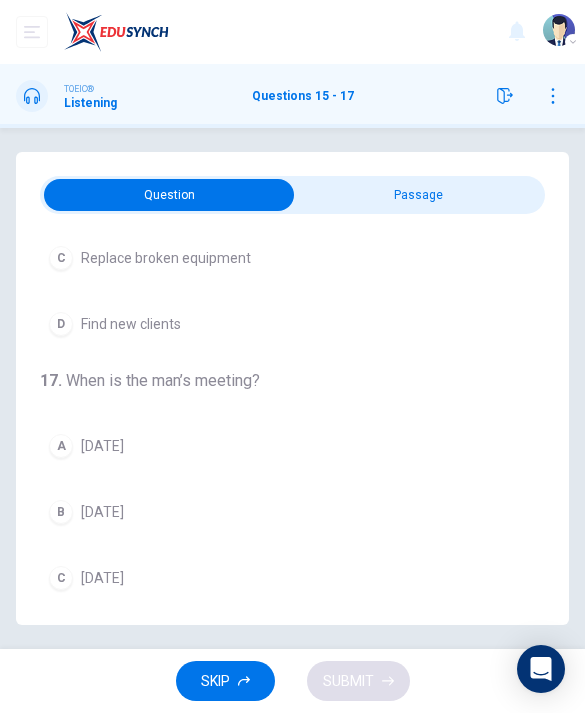 click on "B [DATE]" at bounding box center (292, 512) 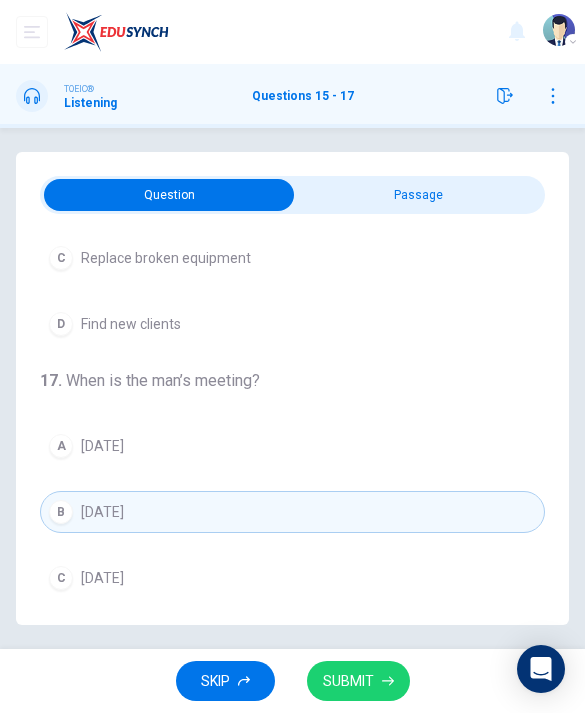click on "SUBMIT" at bounding box center [348, 681] 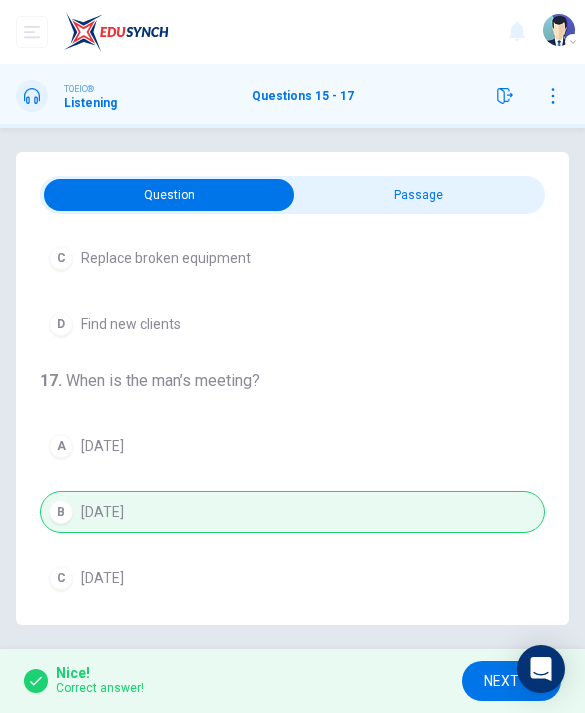 scroll, scrollTop: 509, scrollLeft: 0, axis: vertical 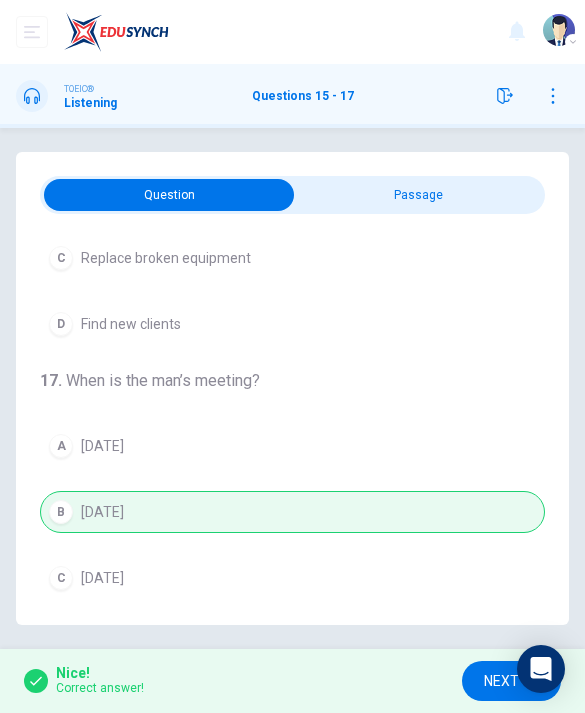 click on "NEXT" at bounding box center (501, 681) 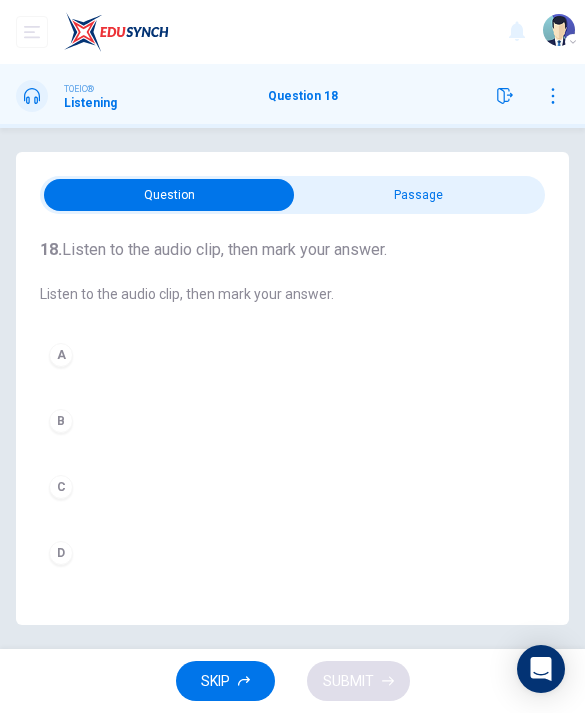 click at bounding box center [170, 195] 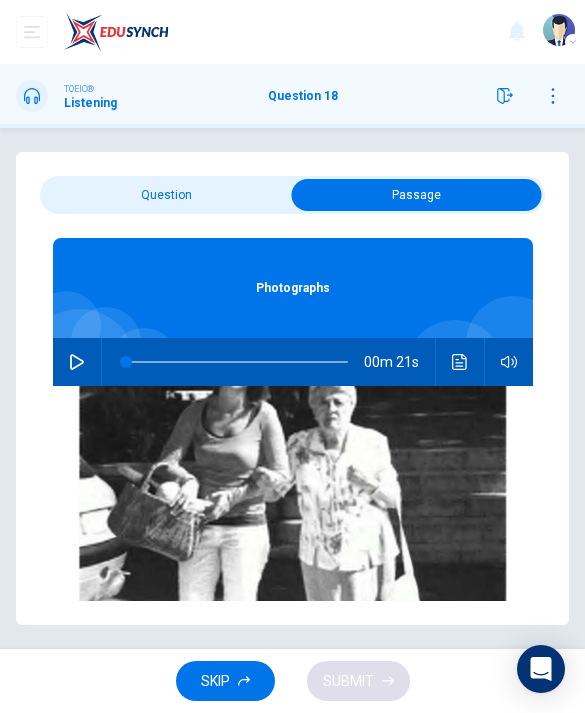 click at bounding box center [417, 195] 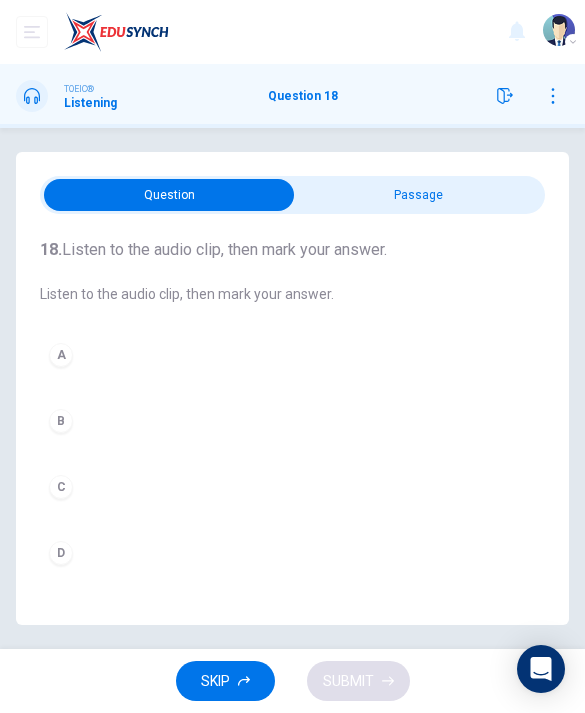 click at bounding box center [170, 195] 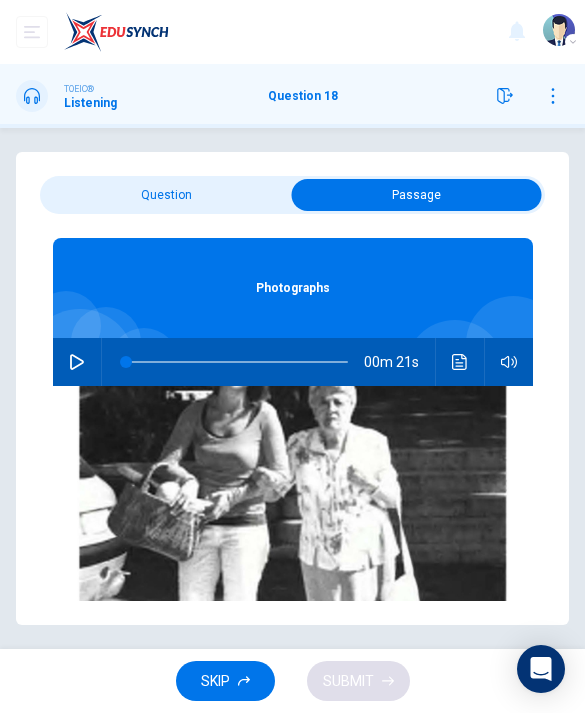 click 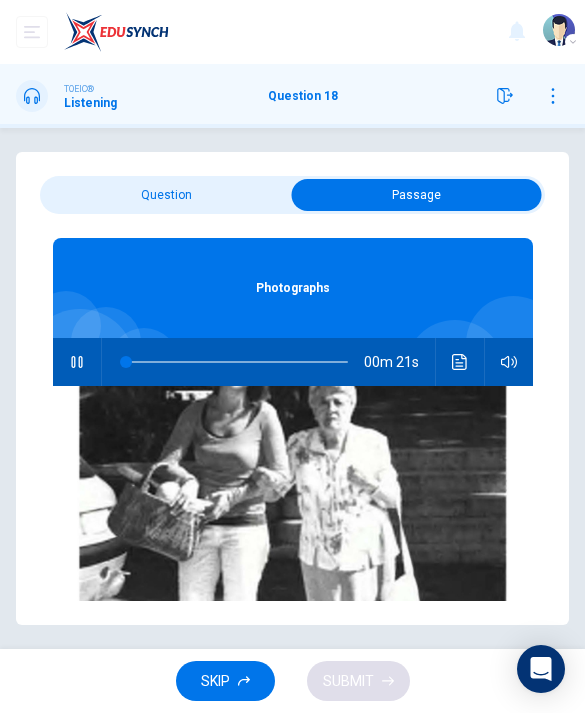 click at bounding box center (417, 195) 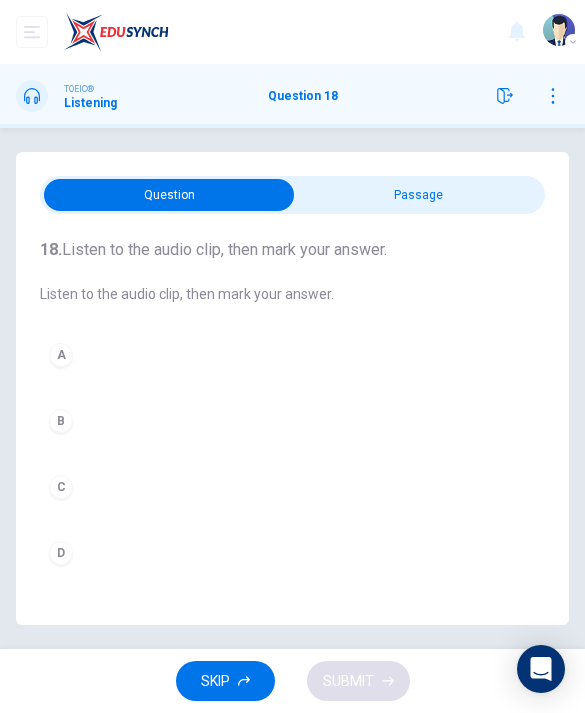 type on "51" 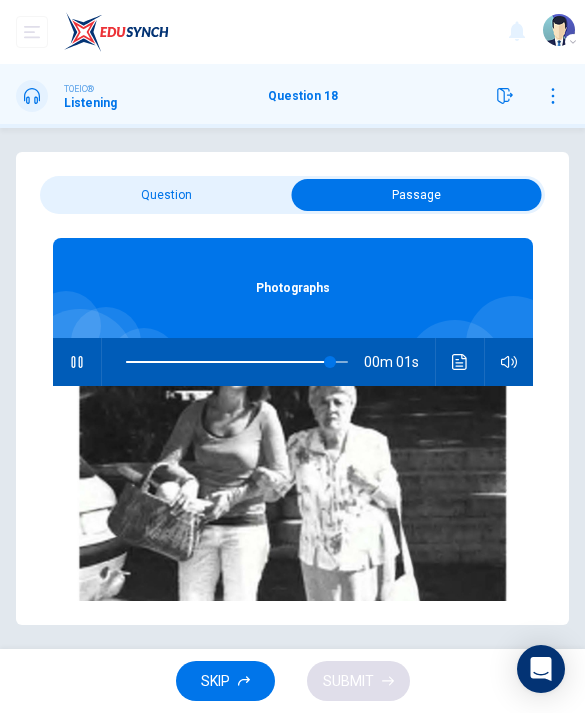 type on "97" 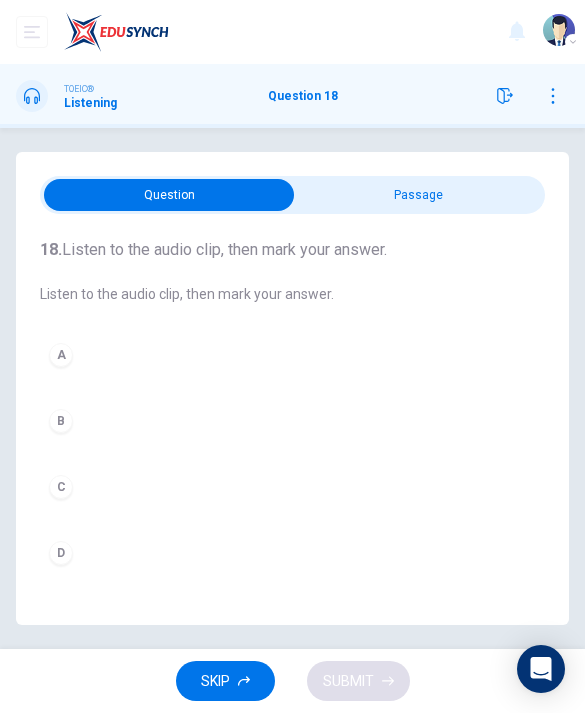 click on "D" at bounding box center (292, 553) 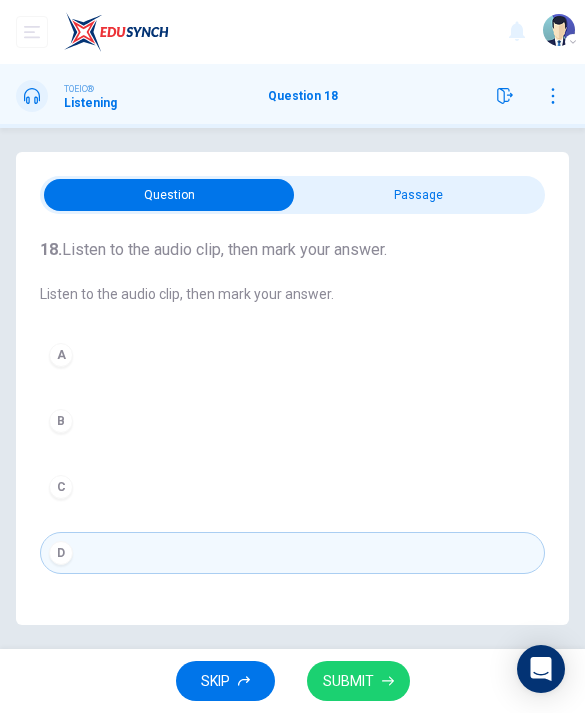 click on "SUBMIT" at bounding box center [348, 681] 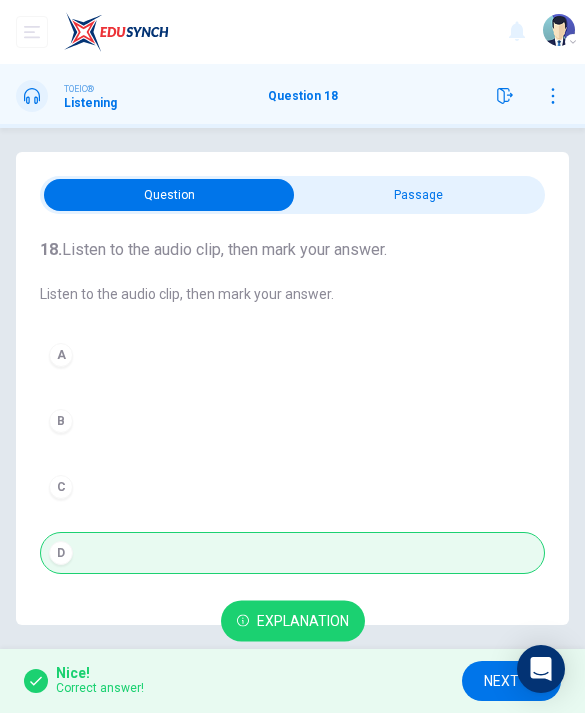 click on "NEXT" at bounding box center [511, 681] 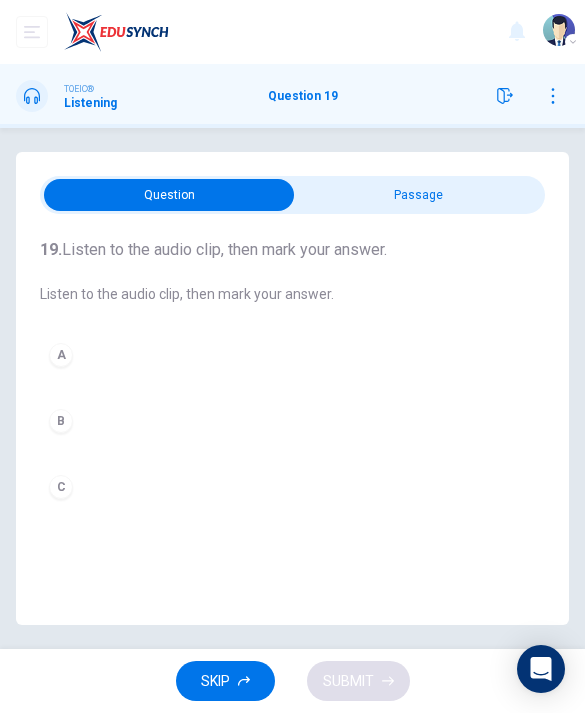 click at bounding box center (170, 195) 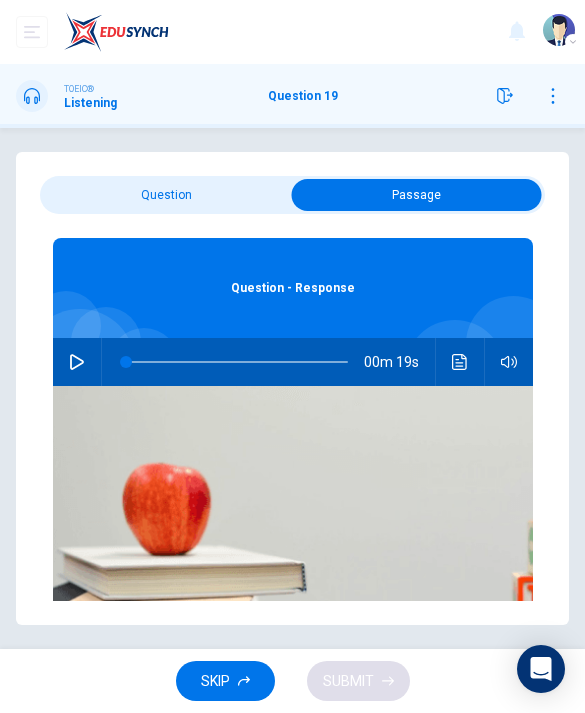 click 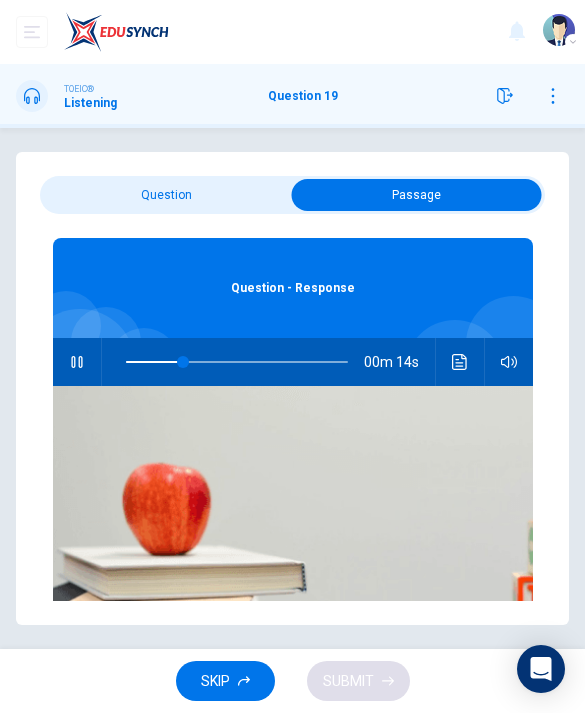 type on "31" 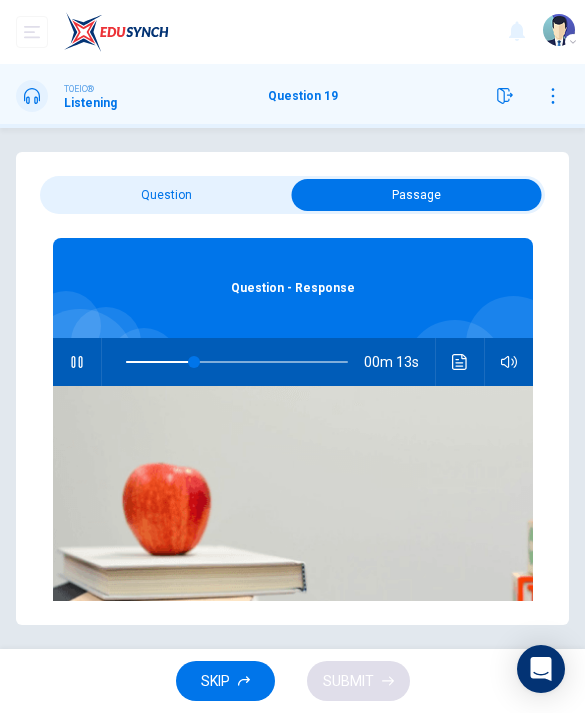 click at bounding box center [417, 195] 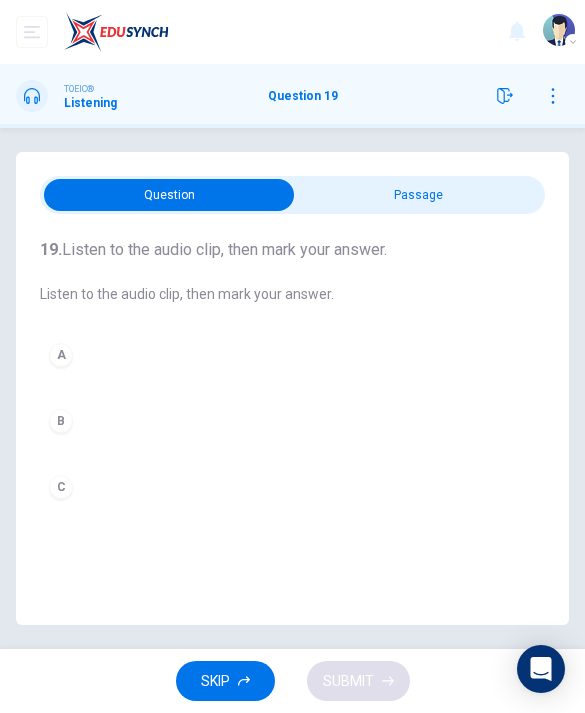 click on "B" at bounding box center (292, 421) 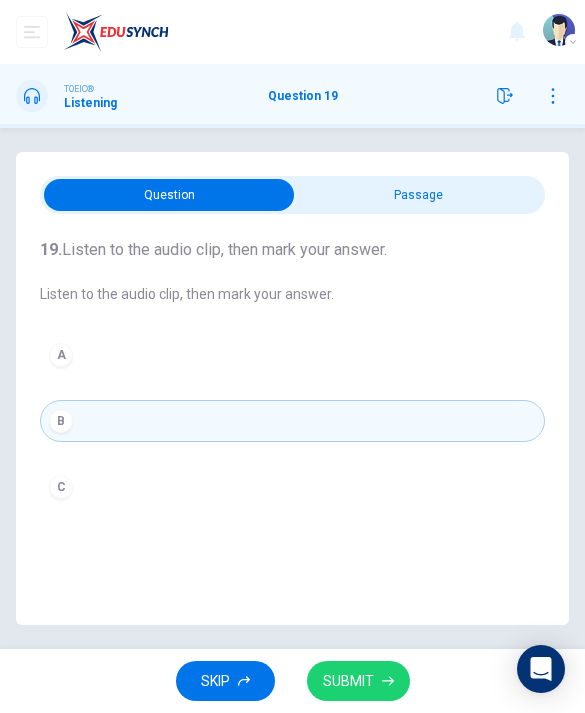 click on "SUBMIT" at bounding box center [348, 681] 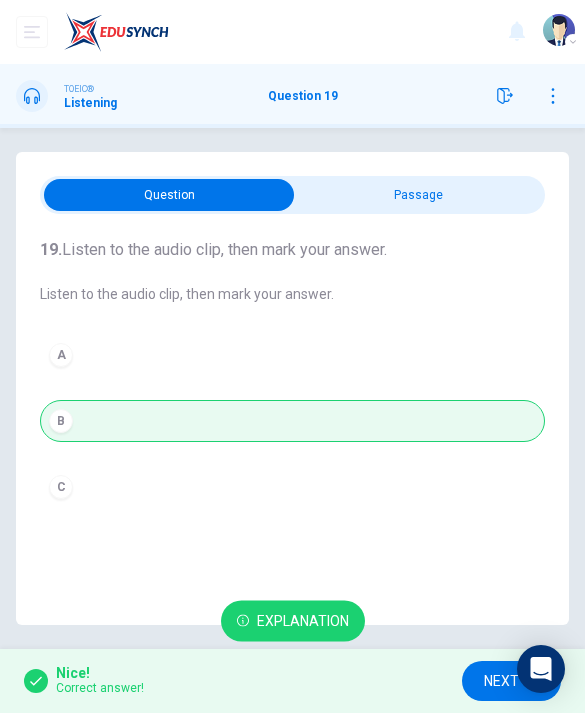 click on "NEXT" at bounding box center [511, 681] 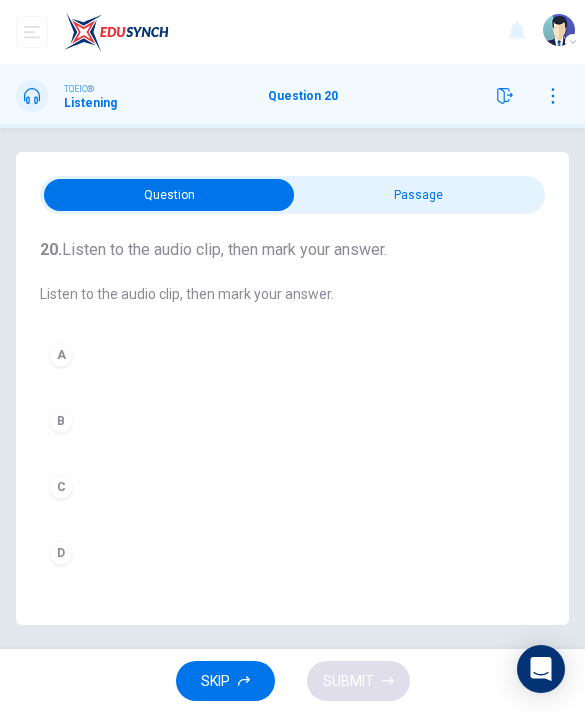 scroll, scrollTop: 64, scrollLeft: 0, axis: vertical 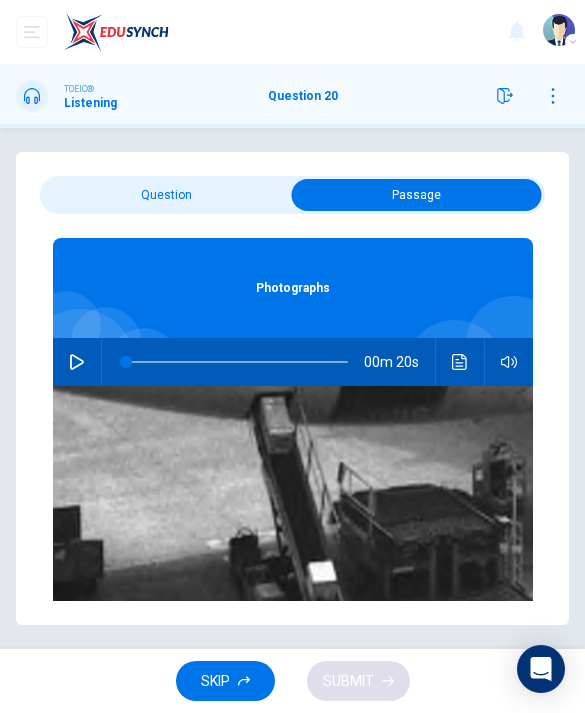 click 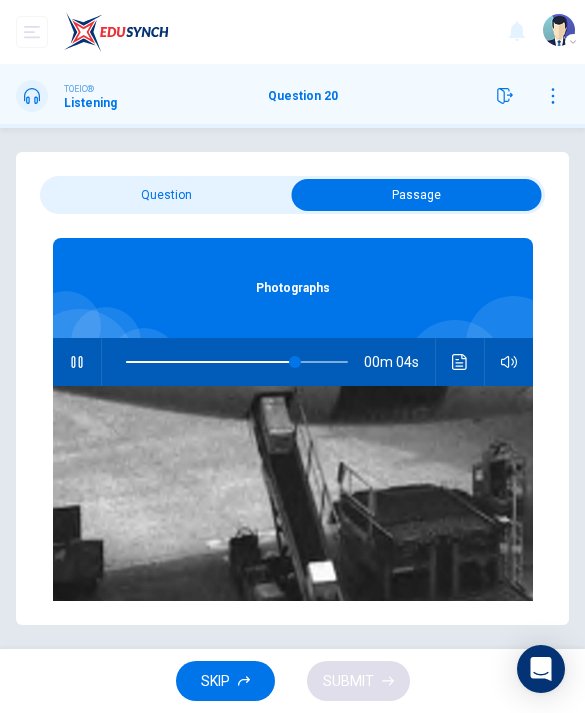scroll, scrollTop: 11, scrollLeft: 0, axis: vertical 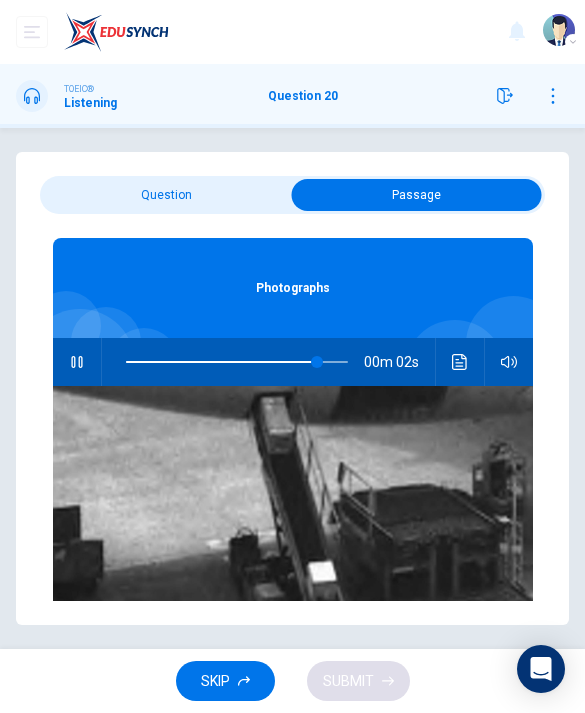 type on "91" 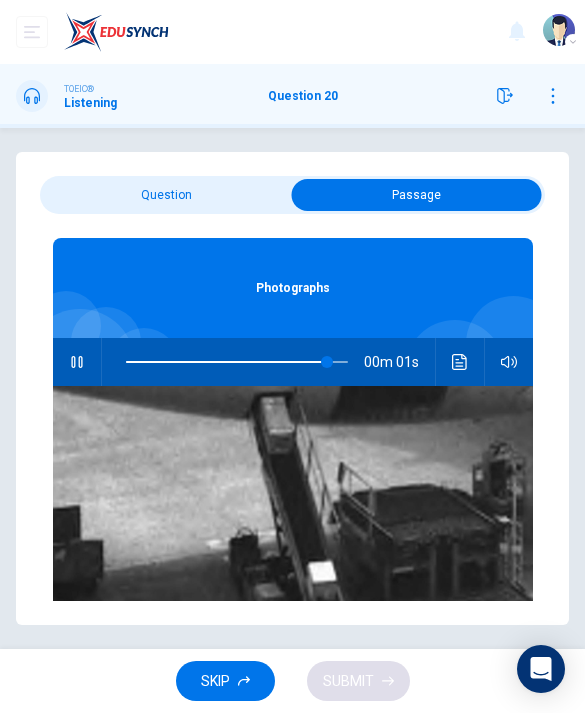 click at bounding box center [417, 195] 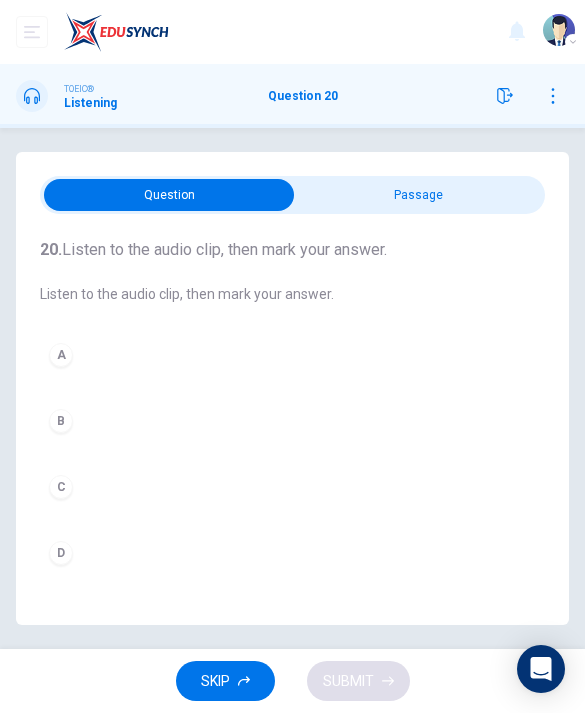 click on "C" at bounding box center (292, 487) 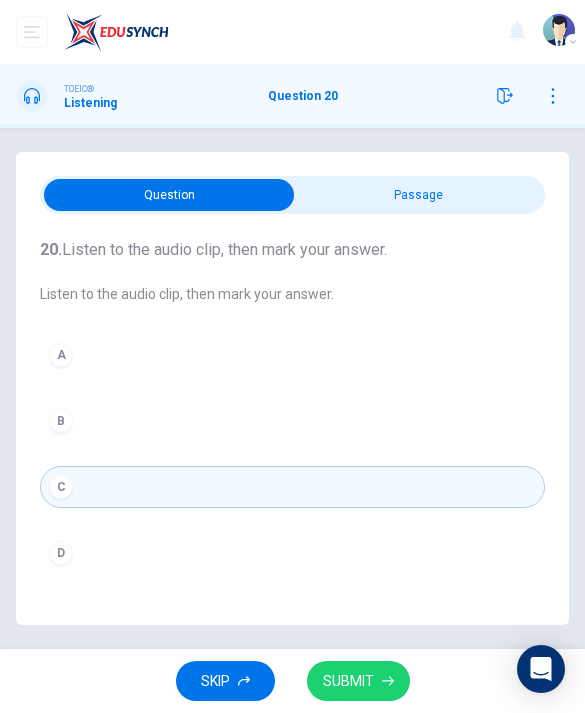 click on "SUBMIT" at bounding box center [348, 681] 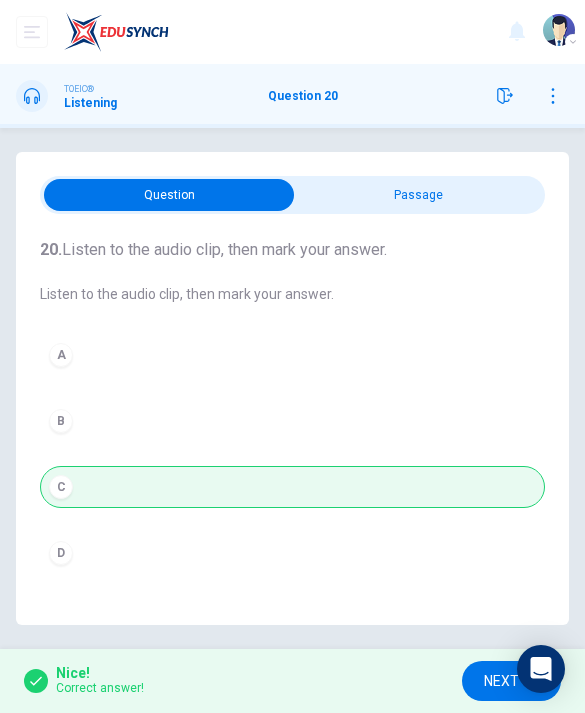 click on "NEXT" at bounding box center [501, 681] 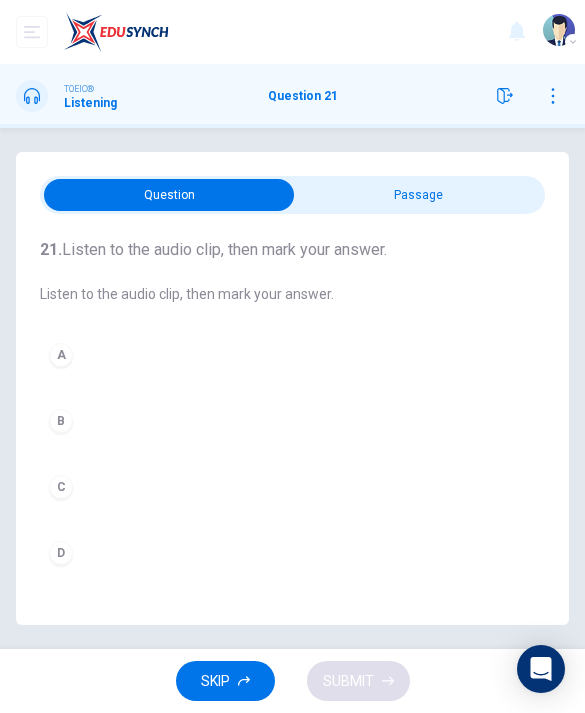click at bounding box center (170, 195) 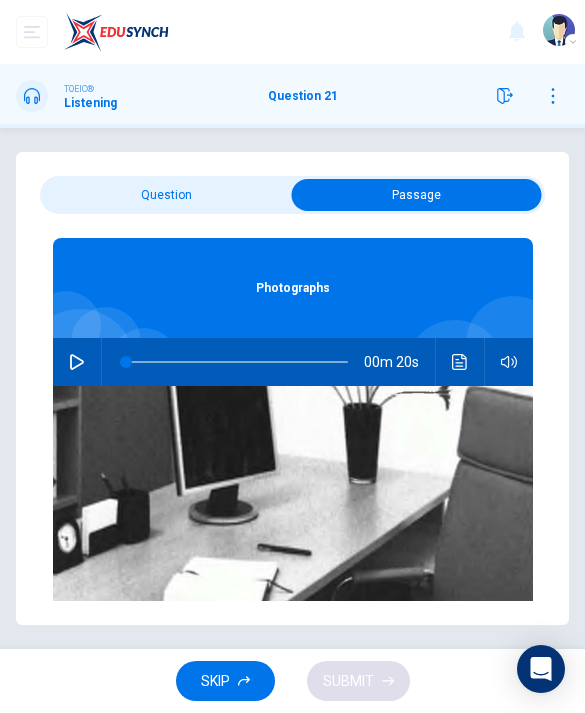 click 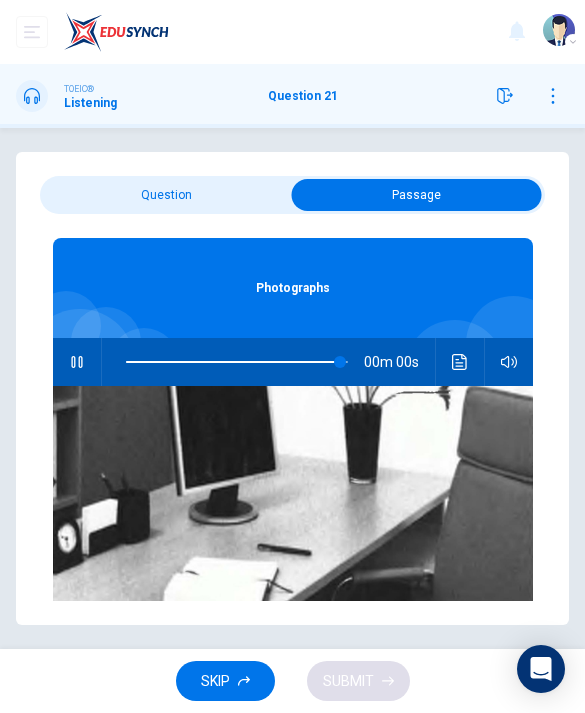 type on "0" 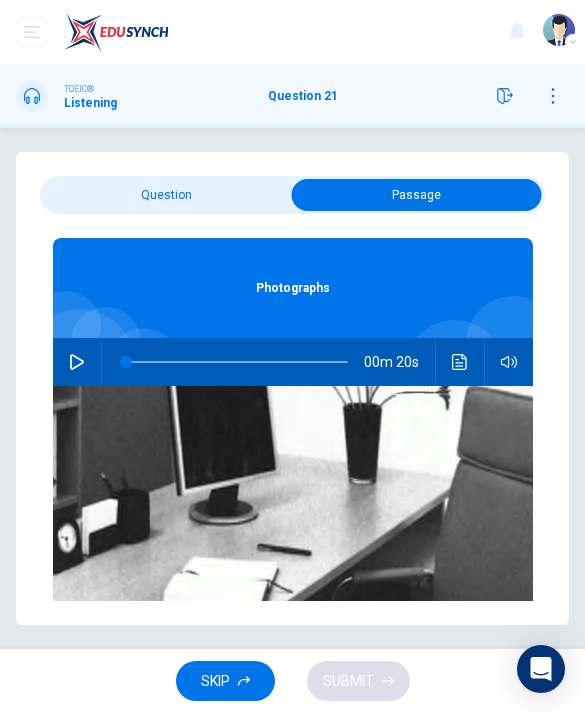click on "00m 20s" at bounding box center (399, 362) 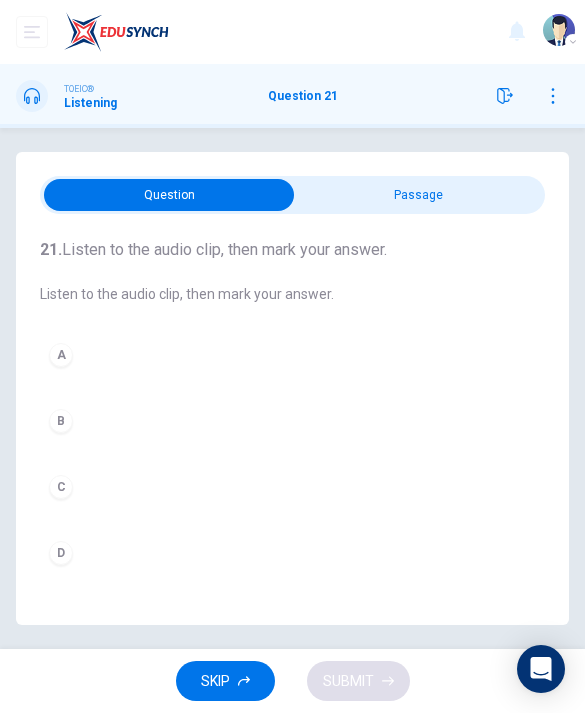 click on "B" at bounding box center (292, 421) 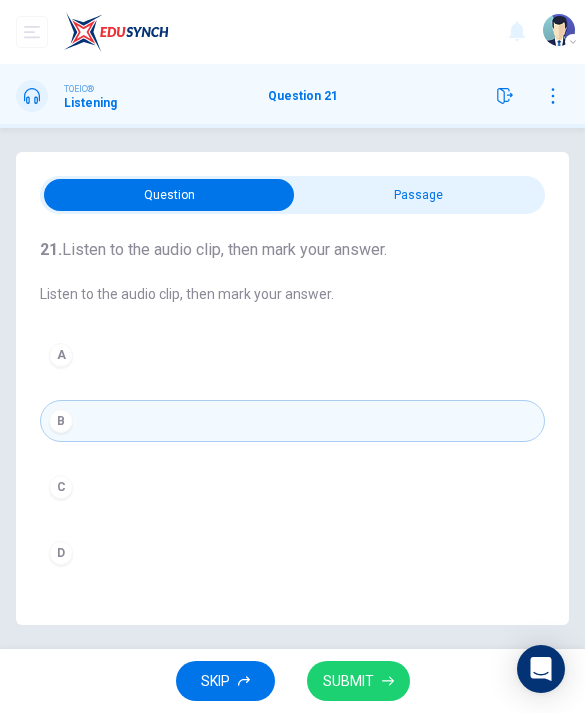click on "SUBMIT" at bounding box center (358, 681) 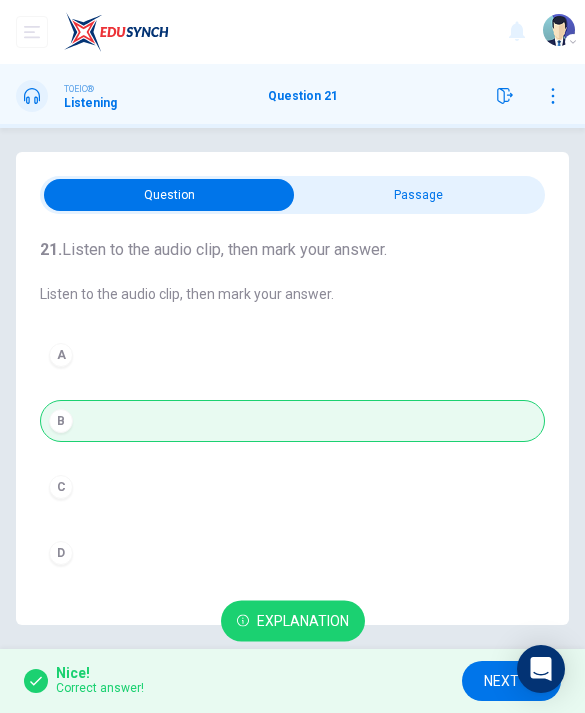 click on "NEXT" at bounding box center [501, 681] 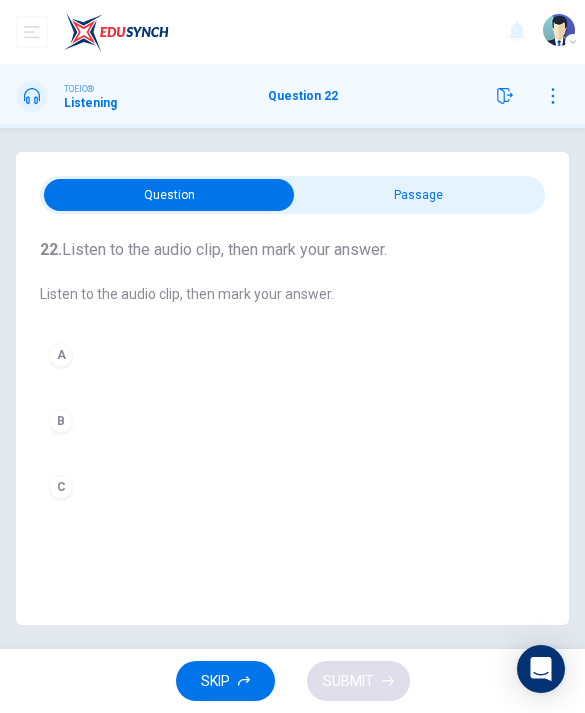 click at bounding box center (170, 195) 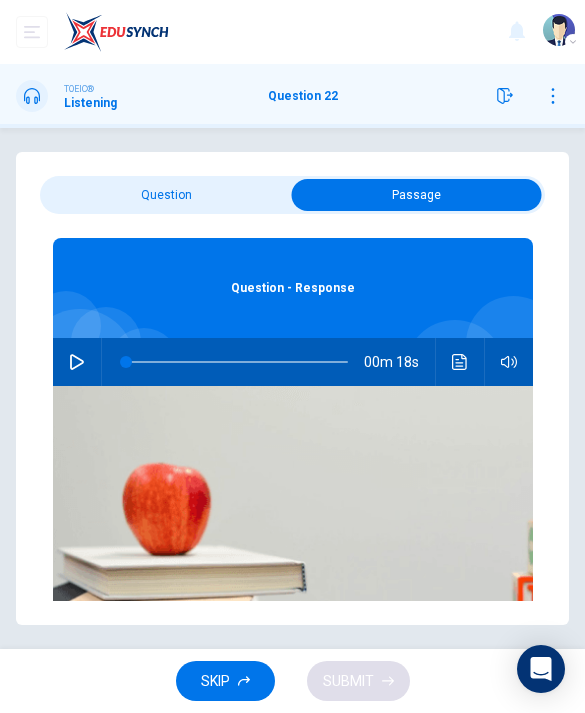 click 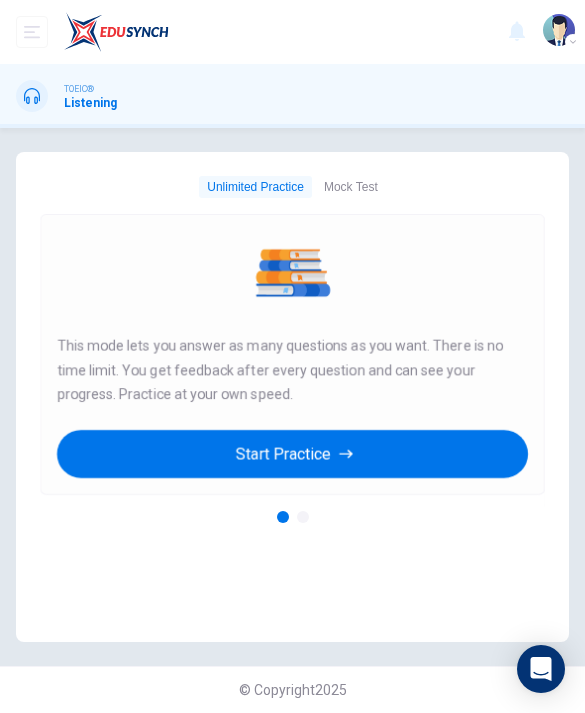scroll, scrollTop: 0, scrollLeft: 0, axis: both 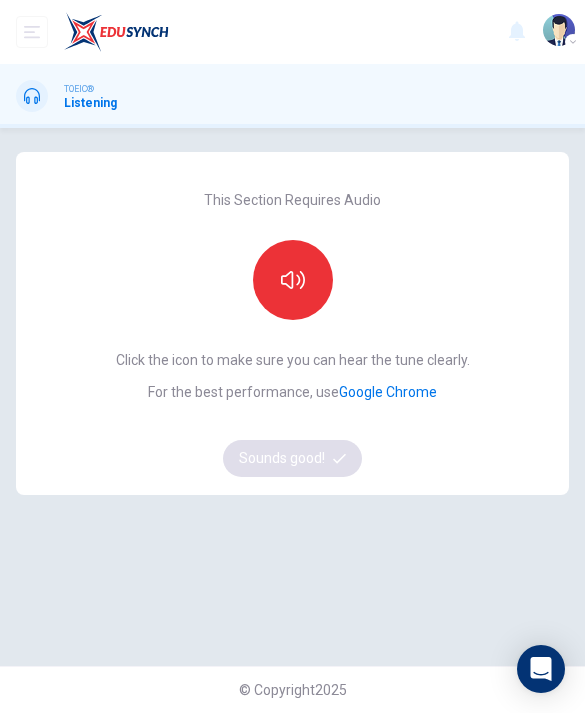 click 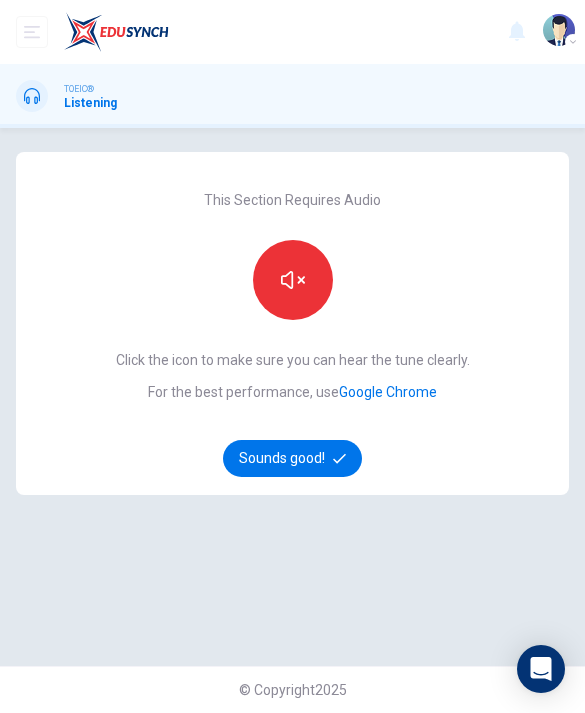 click on "Sounds good!" at bounding box center (293, 458) 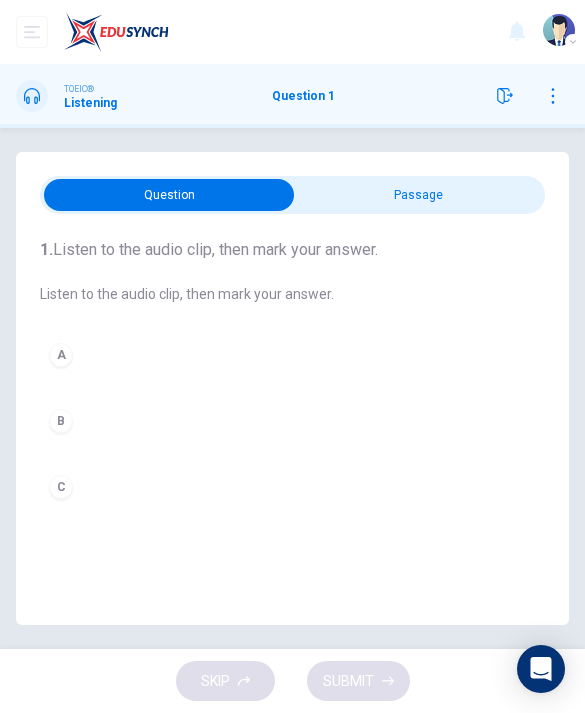 click on "TOEIC® Listening Question 1" at bounding box center [292, 96] 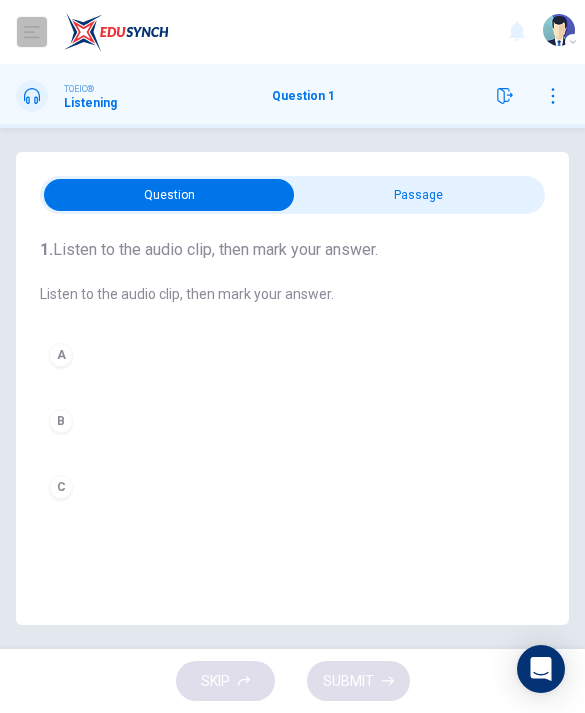 click at bounding box center (32, 32) 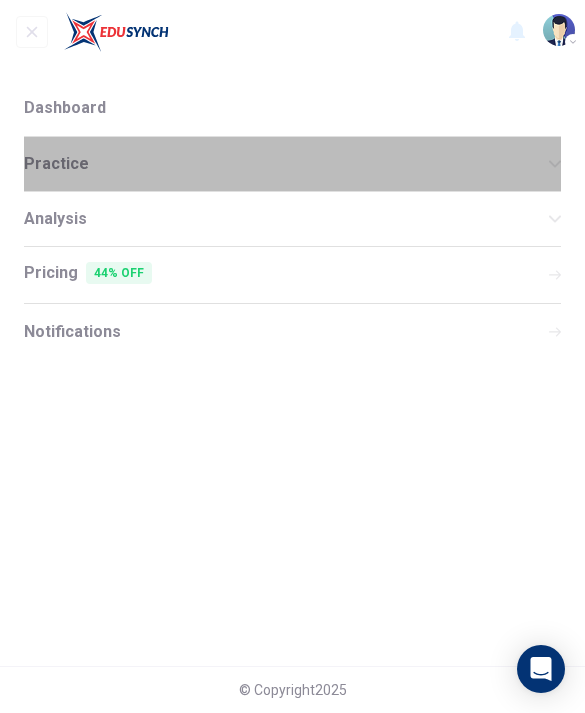 click on "Practice" at bounding box center (286, 164) 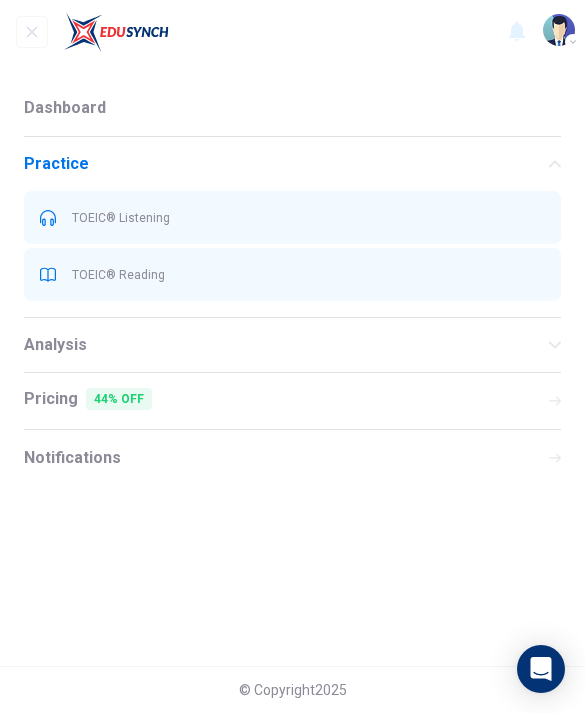 click on "Dashboard" at bounding box center [292, 108] 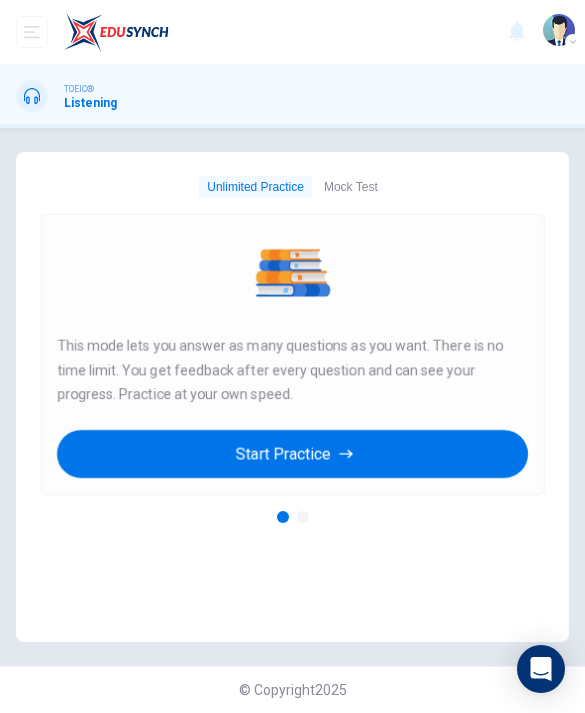 scroll, scrollTop: 0, scrollLeft: 0, axis: both 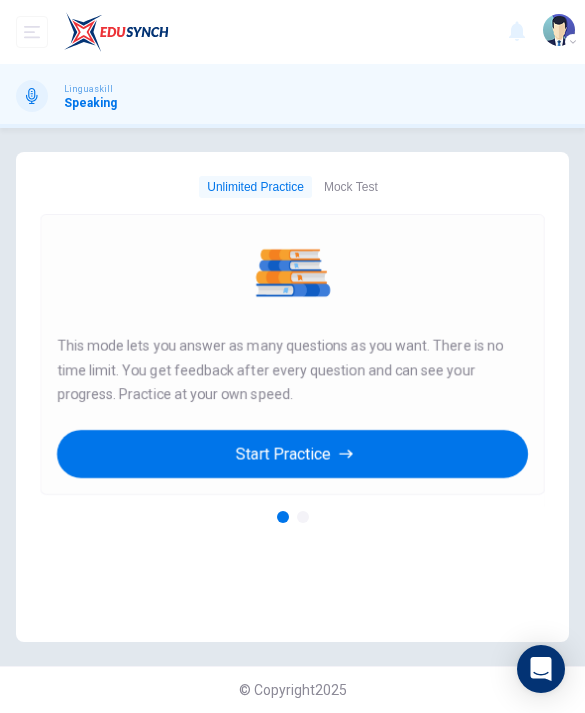 click on "Start Practice" at bounding box center [292, 454] 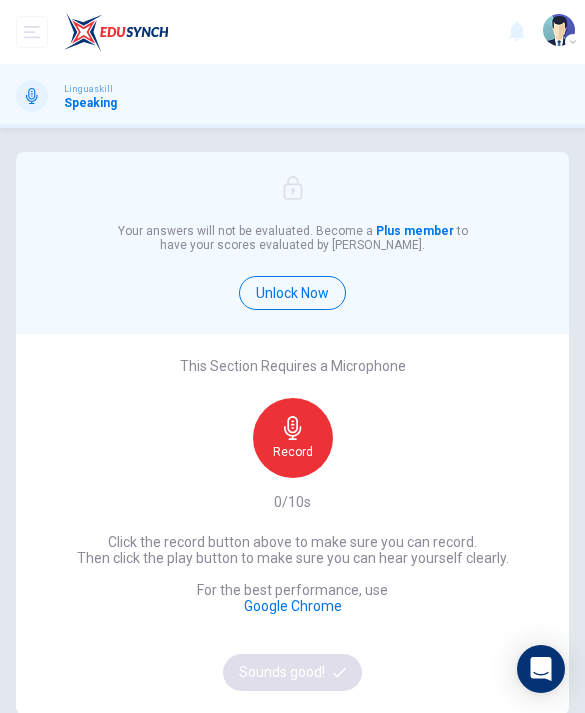 click 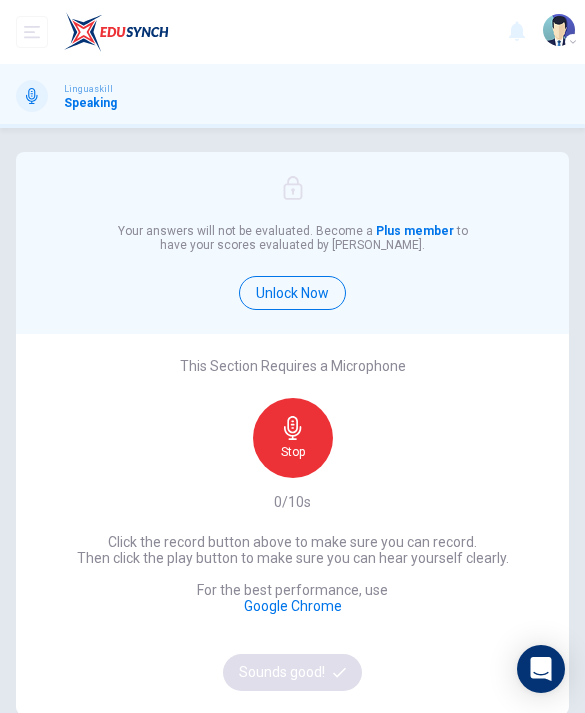 click on "Stop" at bounding box center (293, 438) 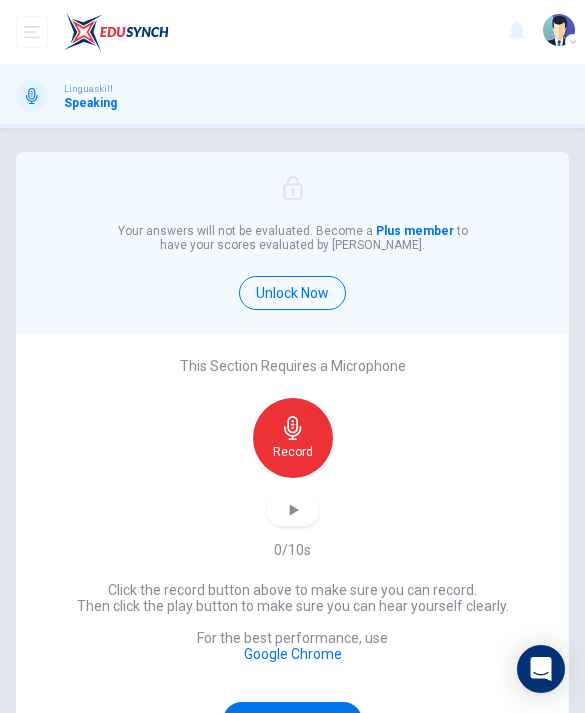 click on "Record" at bounding box center [293, 438] 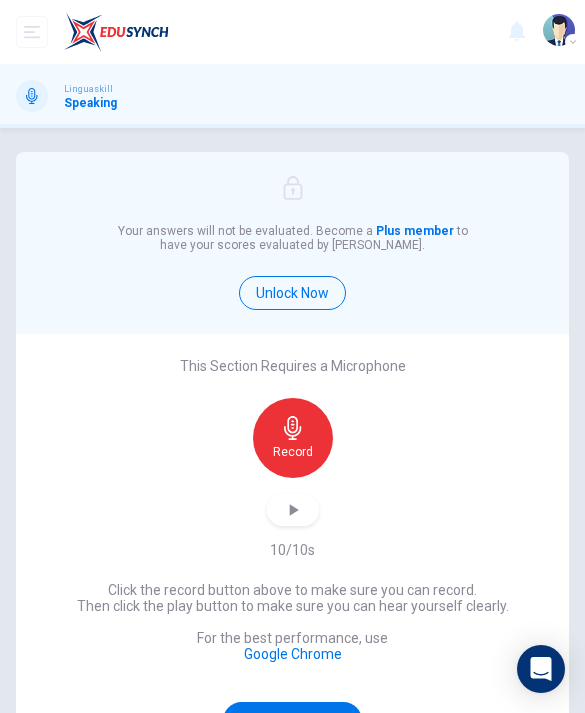 click 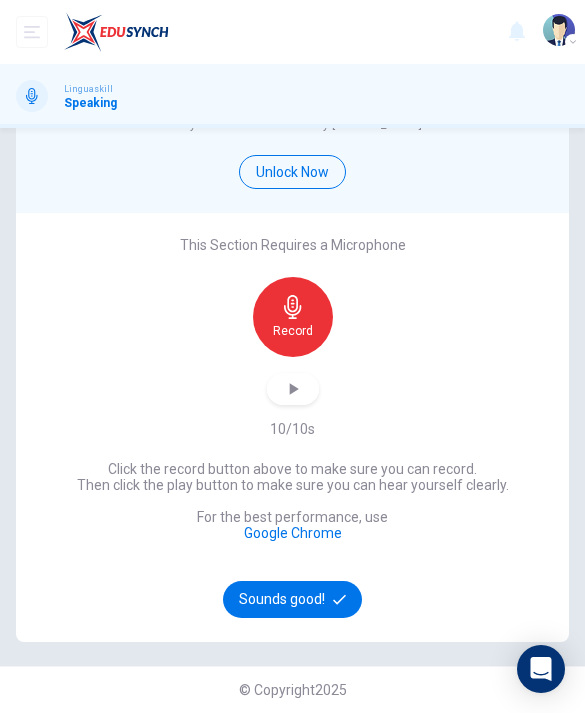 scroll, scrollTop: 121, scrollLeft: 0, axis: vertical 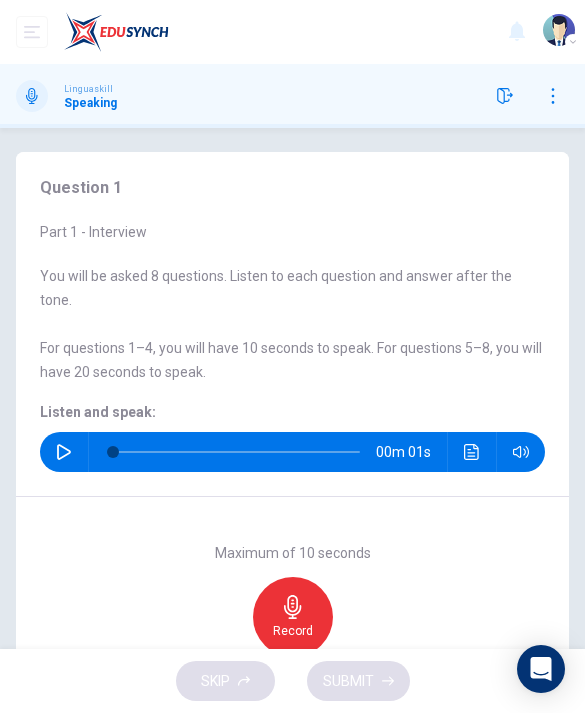 click 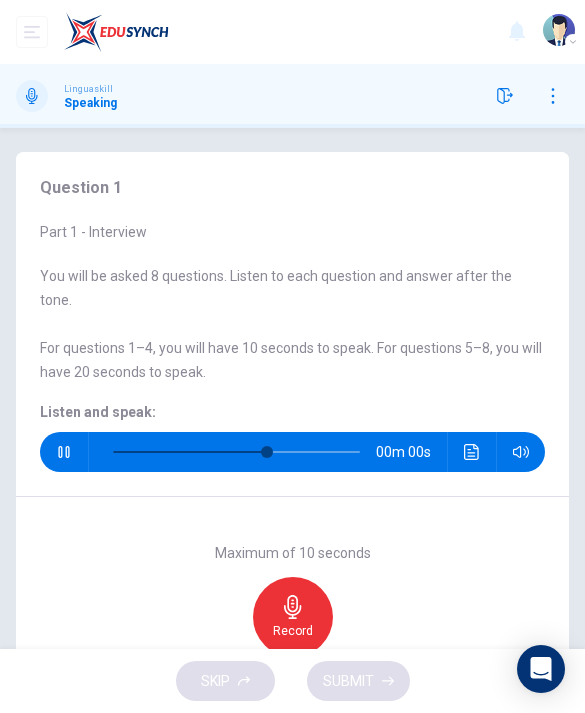 type on "0" 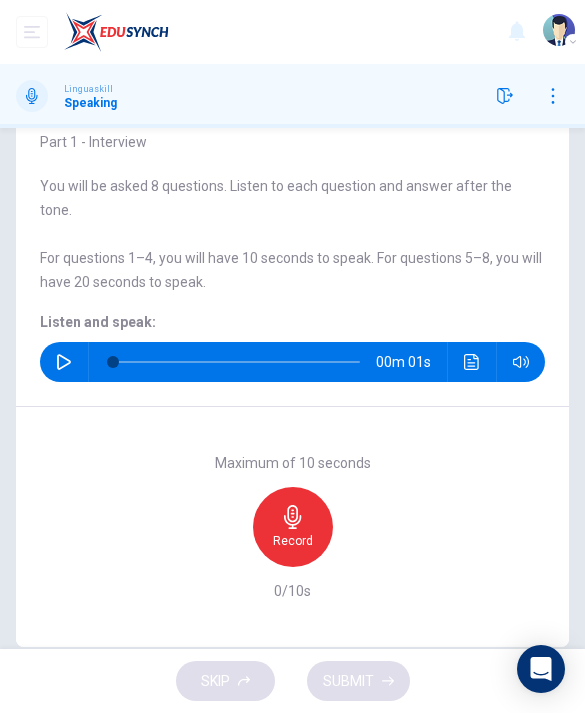 scroll, scrollTop: 88, scrollLeft: 0, axis: vertical 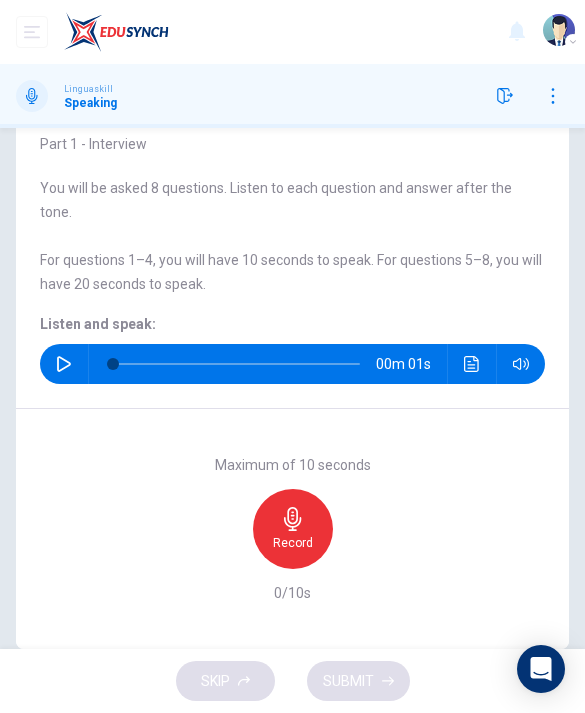 click on "Record" at bounding box center (293, 529) 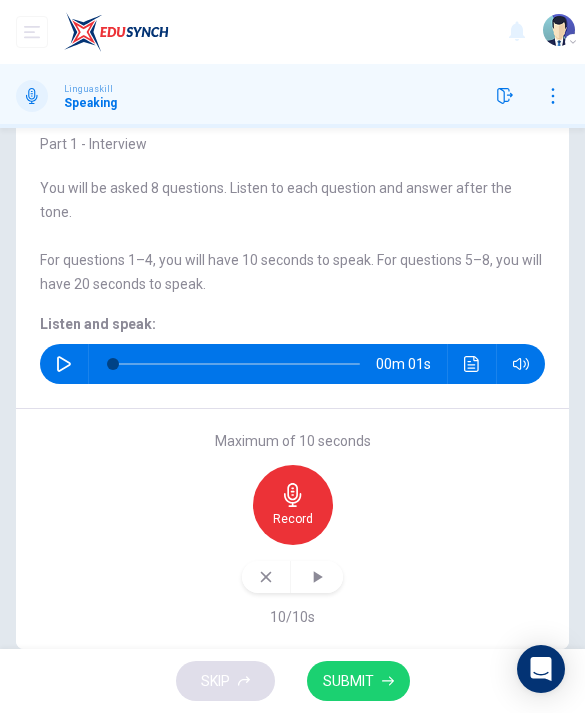 click on "SUBMIT" at bounding box center [348, 681] 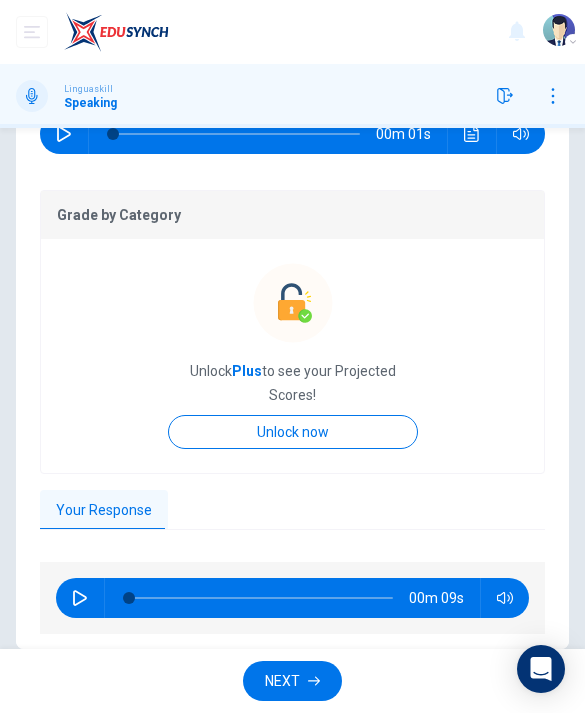 scroll, scrollTop: 317, scrollLeft: 0, axis: vertical 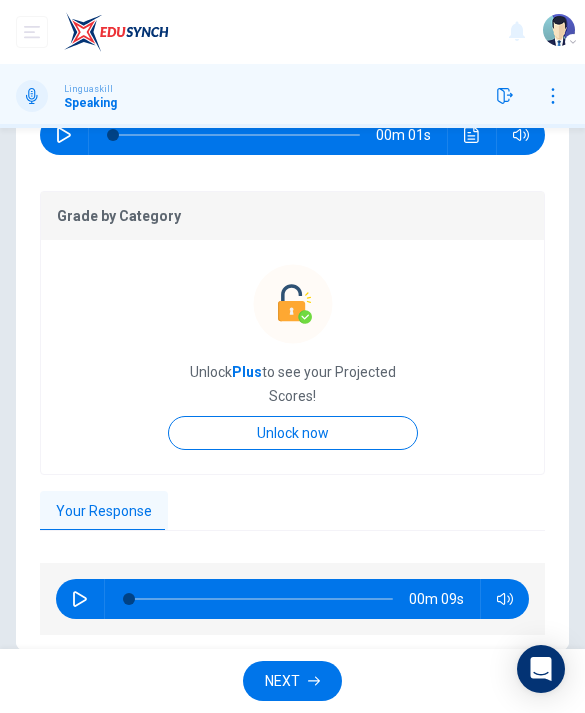 click 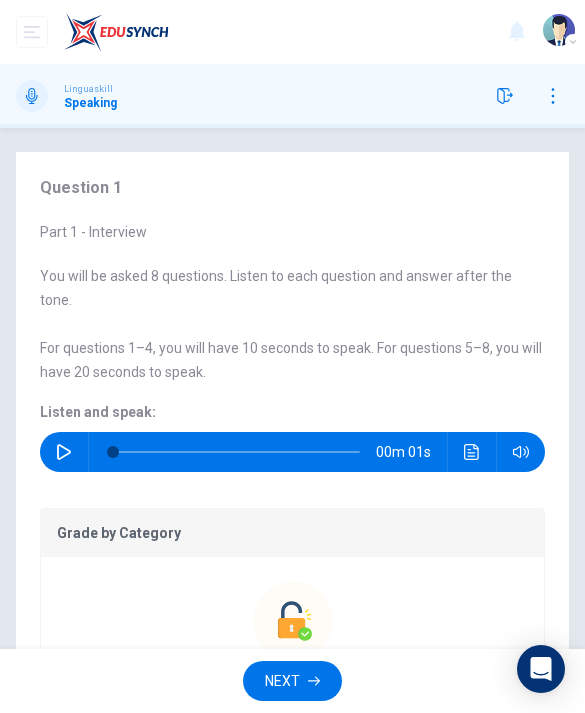scroll, scrollTop: 0, scrollLeft: 0, axis: both 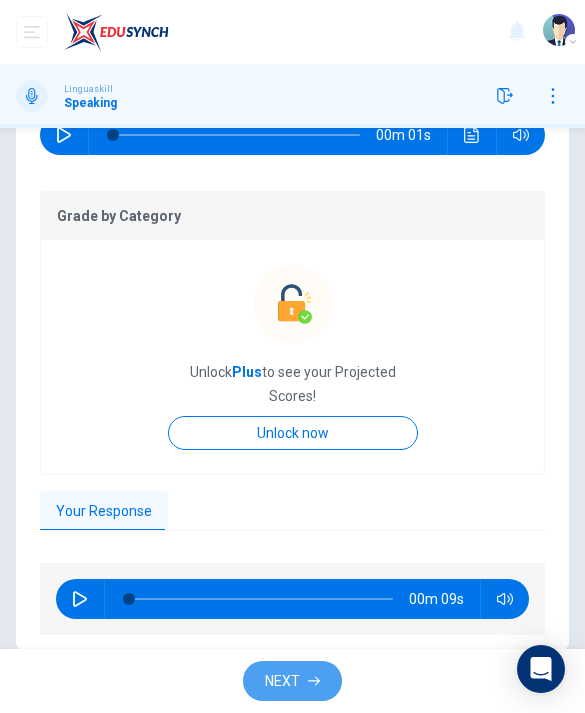 click on "NEXT" at bounding box center (292, 681) 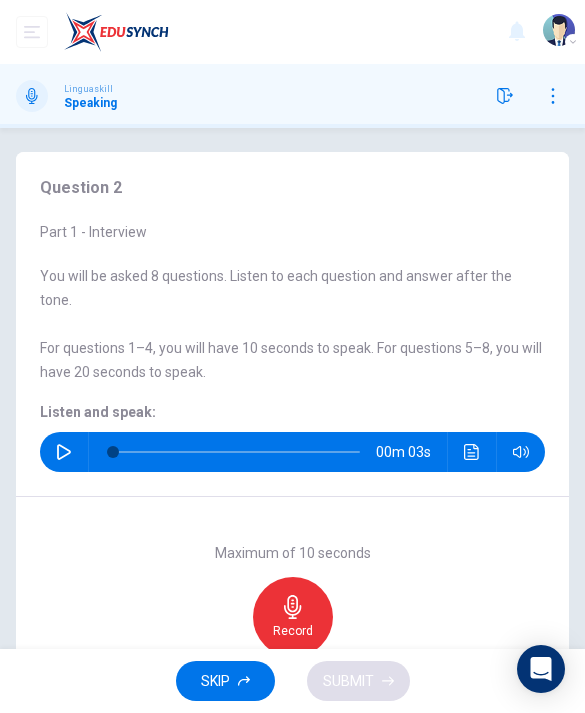 scroll, scrollTop: 0, scrollLeft: 0, axis: both 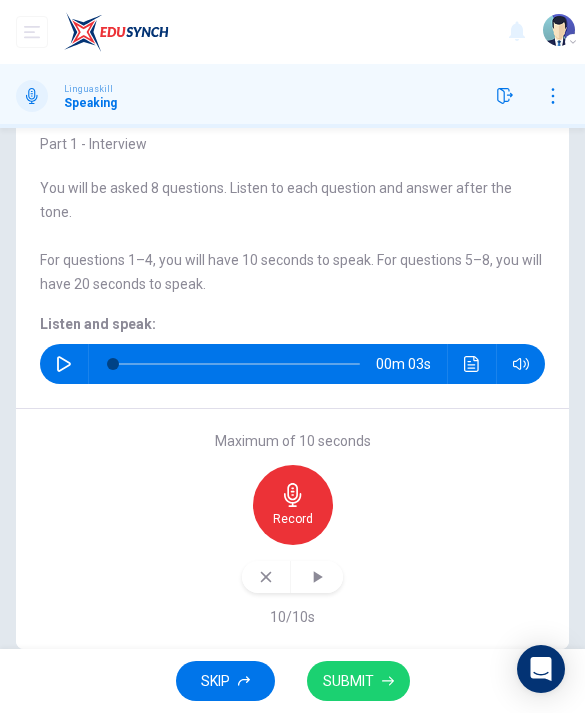 click on "SUBMIT" at bounding box center [348, 681] 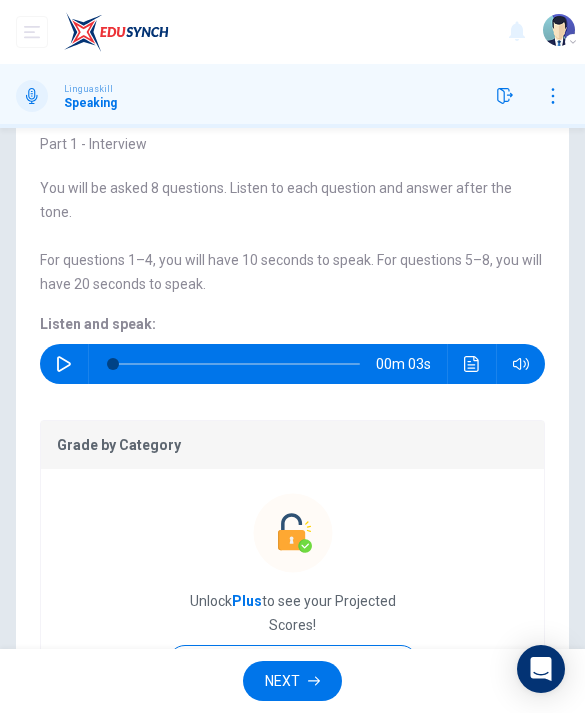 click 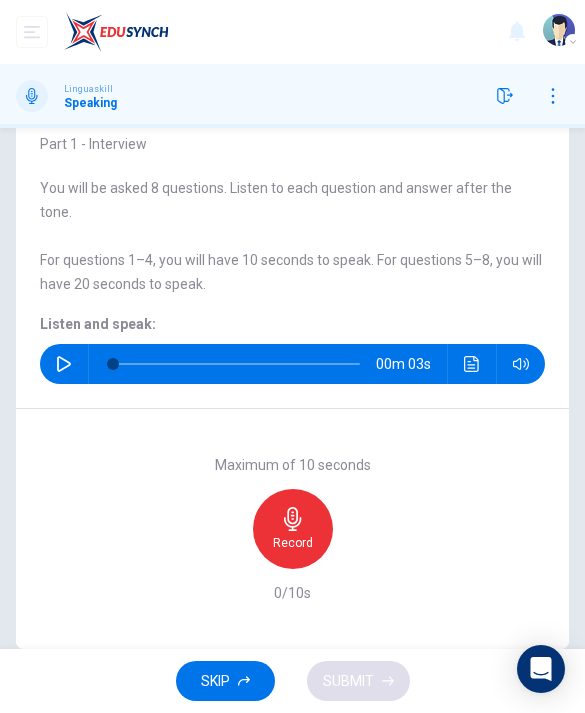 click on "Record" at bounding box center [293, 529] 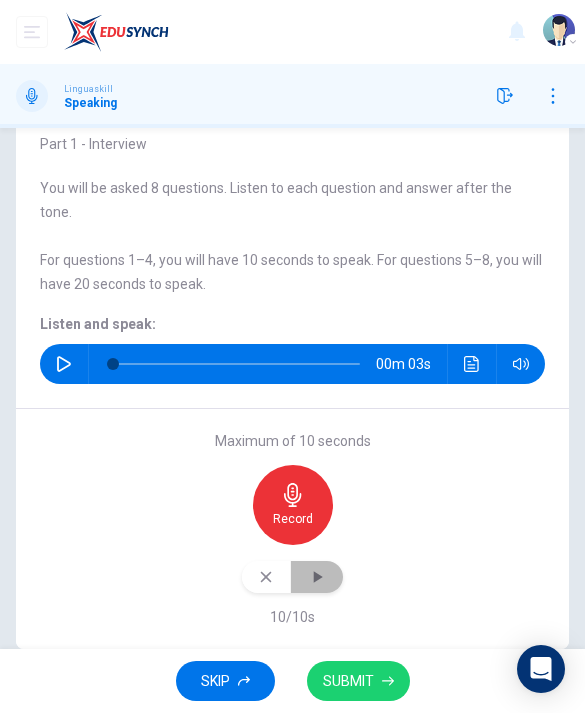 click at bounding box center [317, 577] 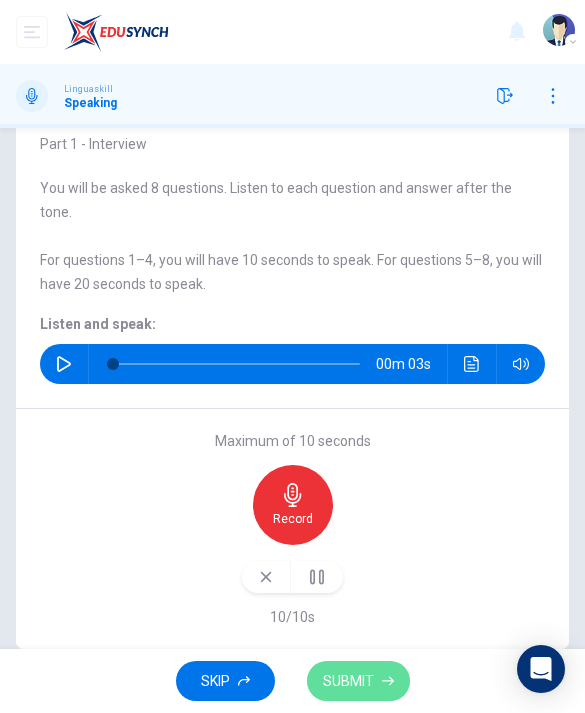 click on "SUBMIT" at bounding box center (348, 681) 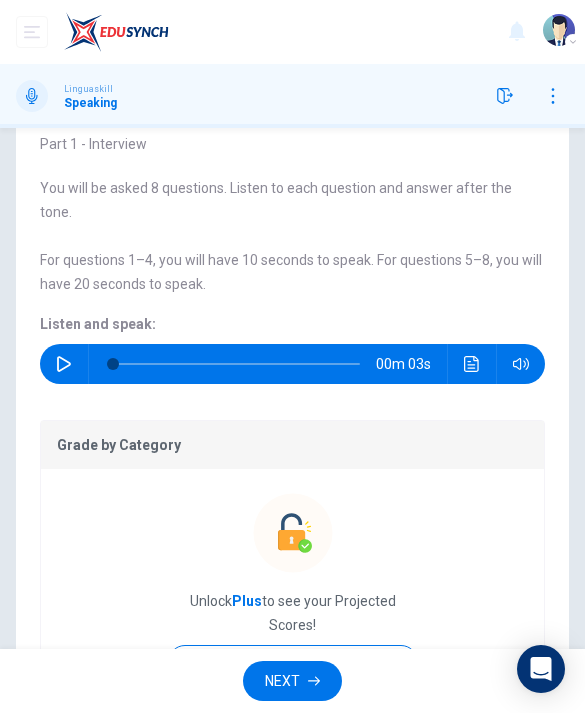 click 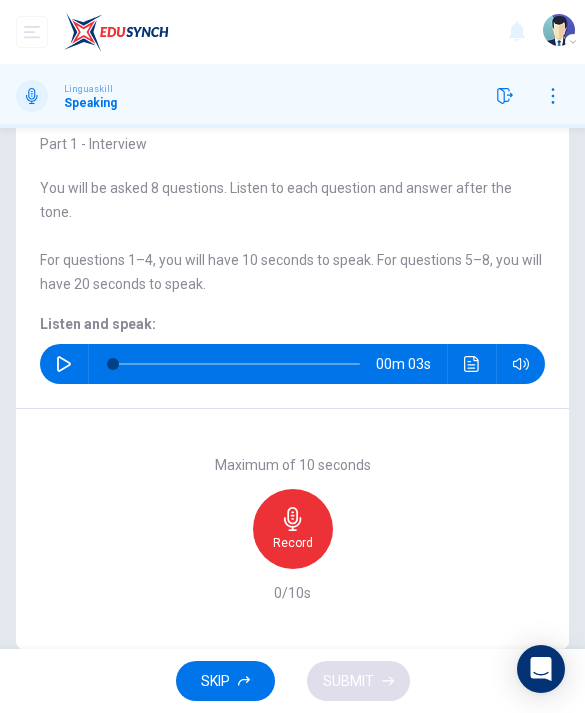 click on "Record" at bounding box center [293, 543] 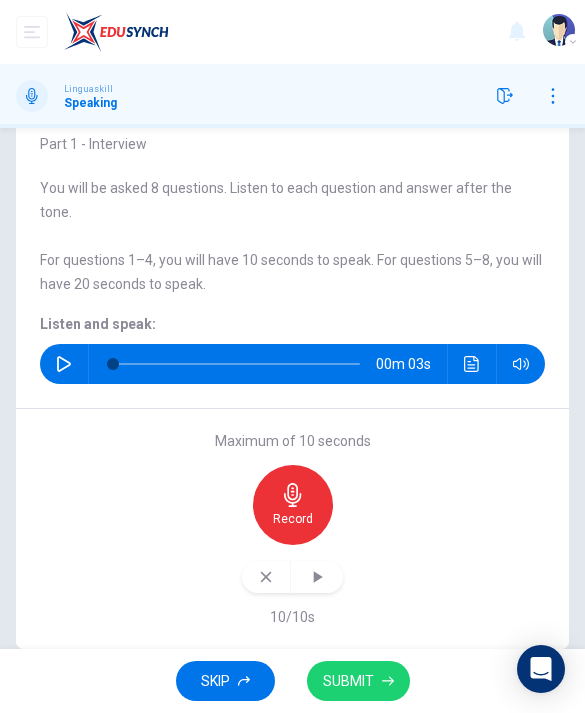 click 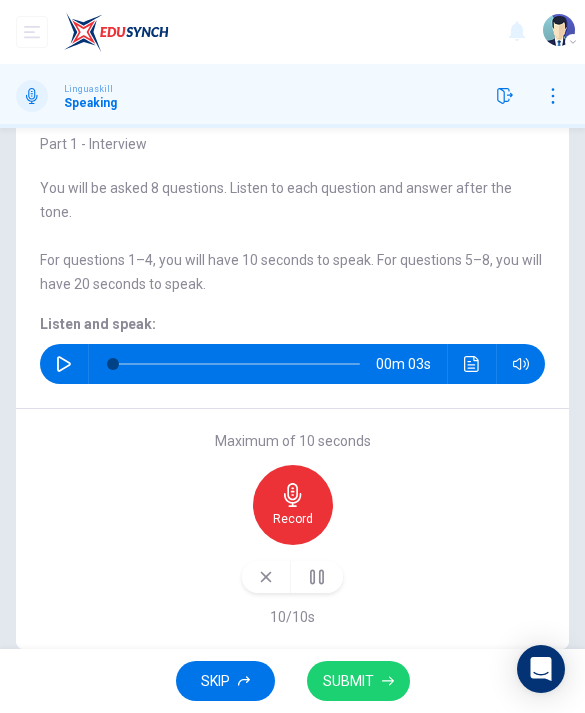 click on "SUBMIT" at bounding box center (358, 681) 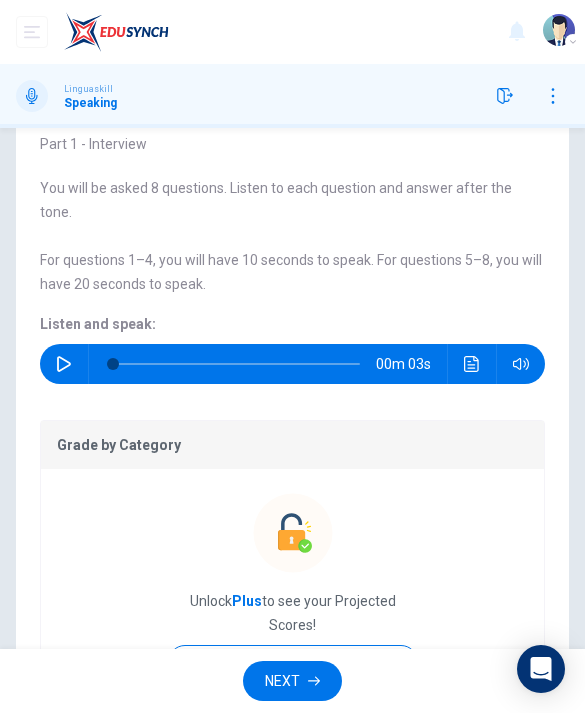 click 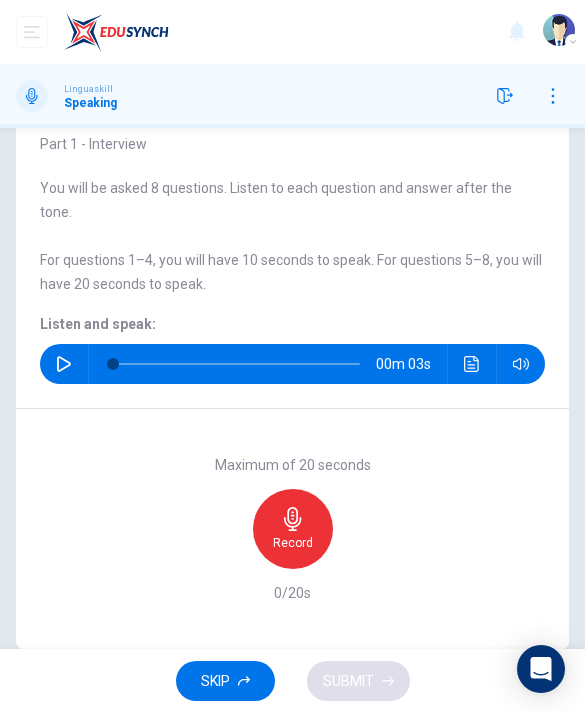 click on "Record" at bounding box center [293, 543] 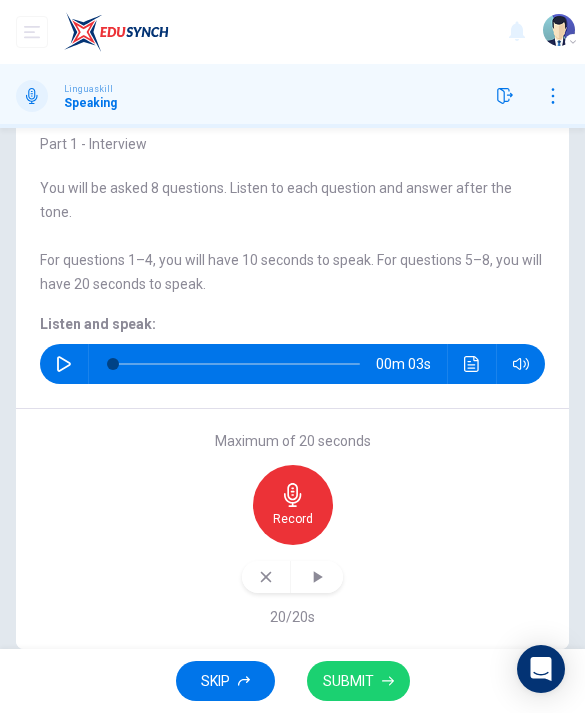 click at bounding box center [317, 577] 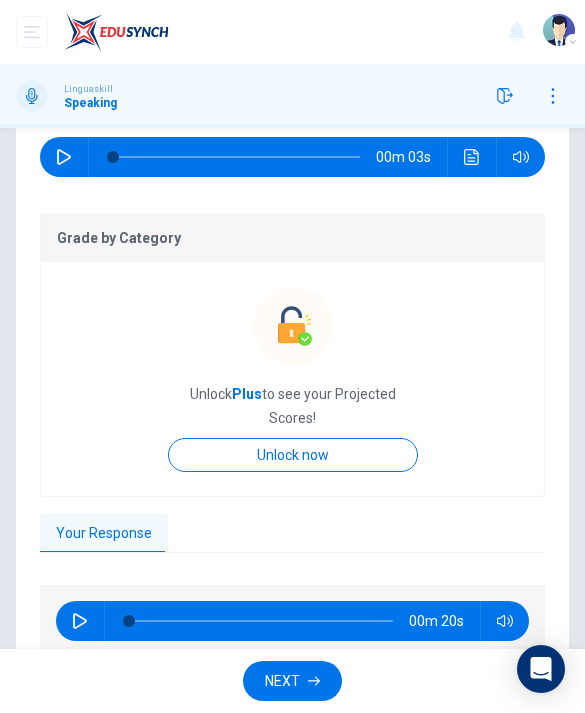 scroll, scrollTop: 202, scrollLeft: 0, axis: vertical 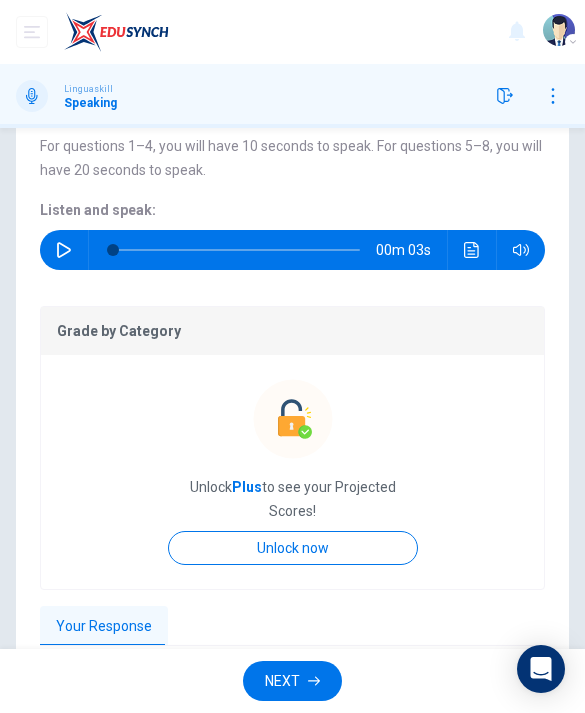 click 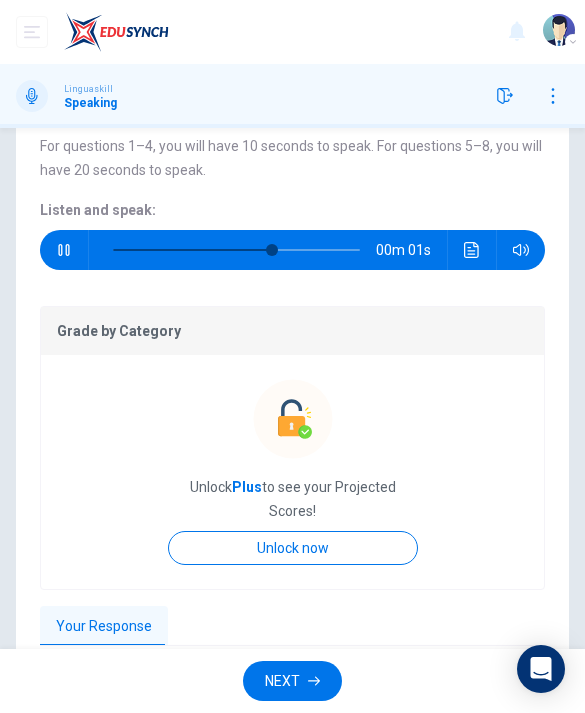 type on "0" 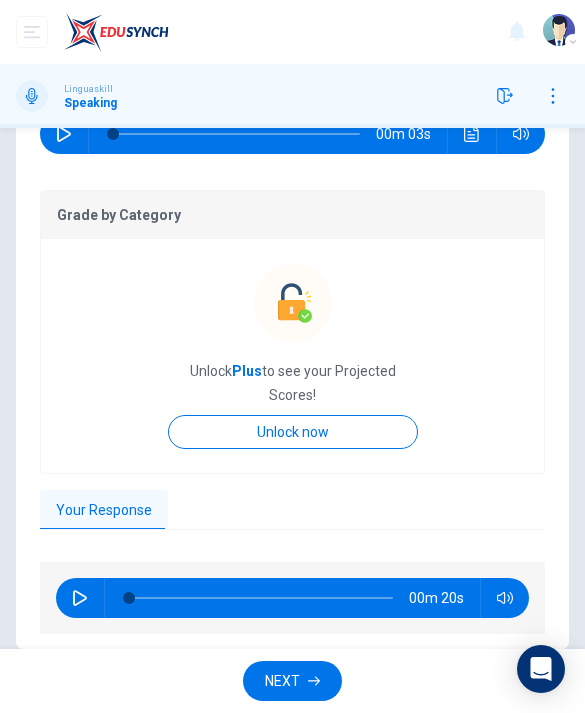scroll, scrollTop: 317, scrollLeft: 0, axis: vertical 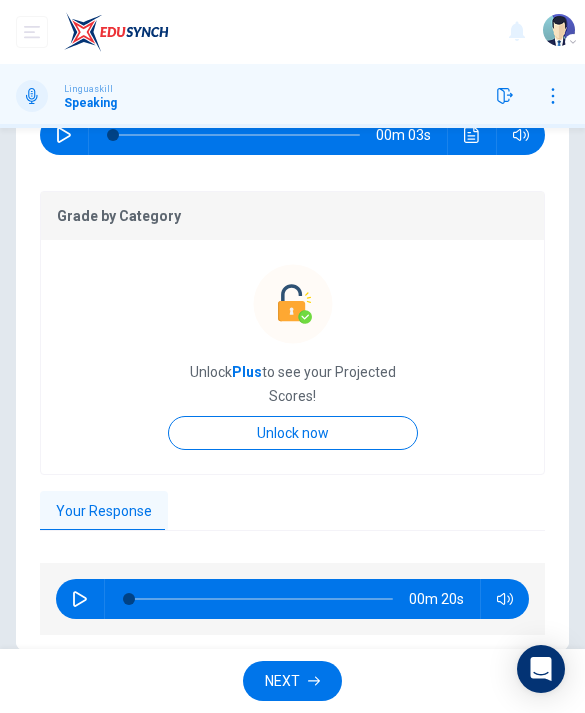 click 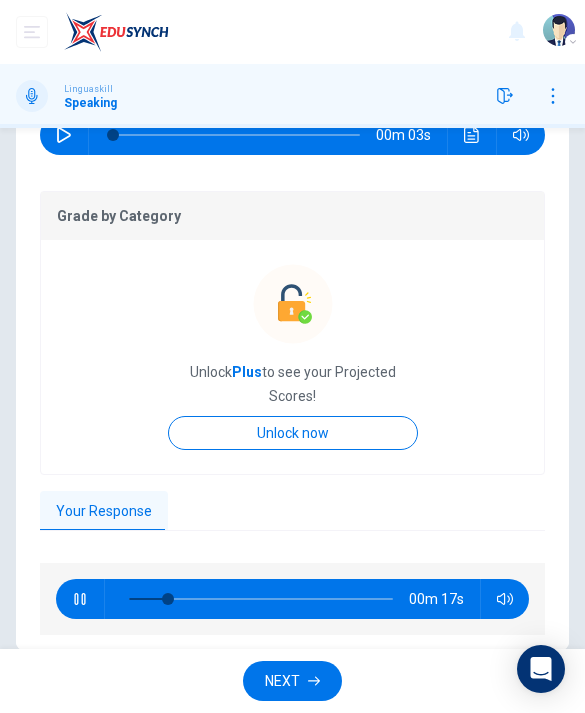 type on "20" 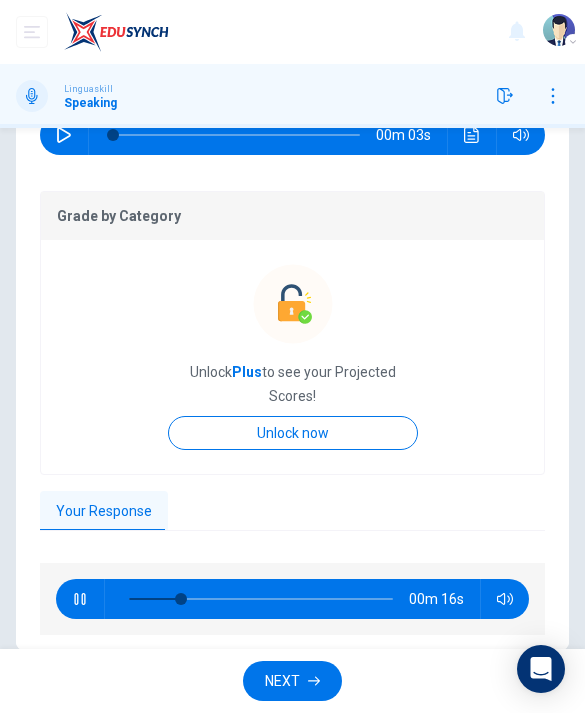 click on "NEXT" at bounding box center [282, 681] 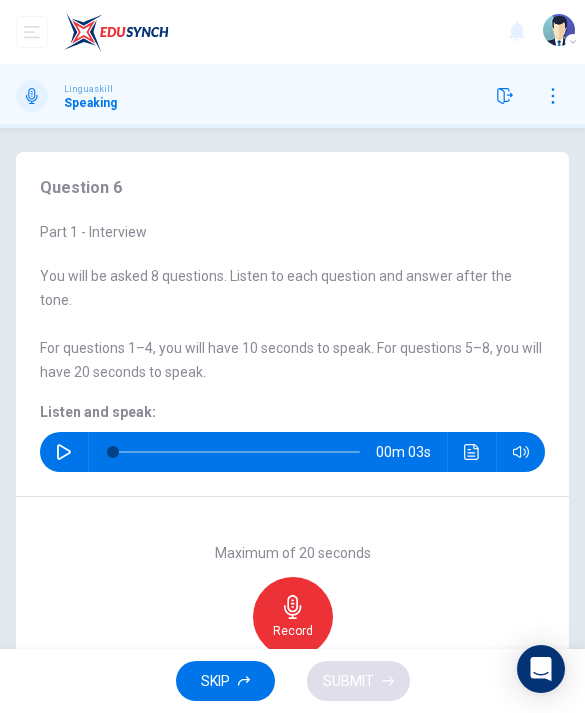 scroll, scrollTop: 0, scrollLeft: 0, axis: both 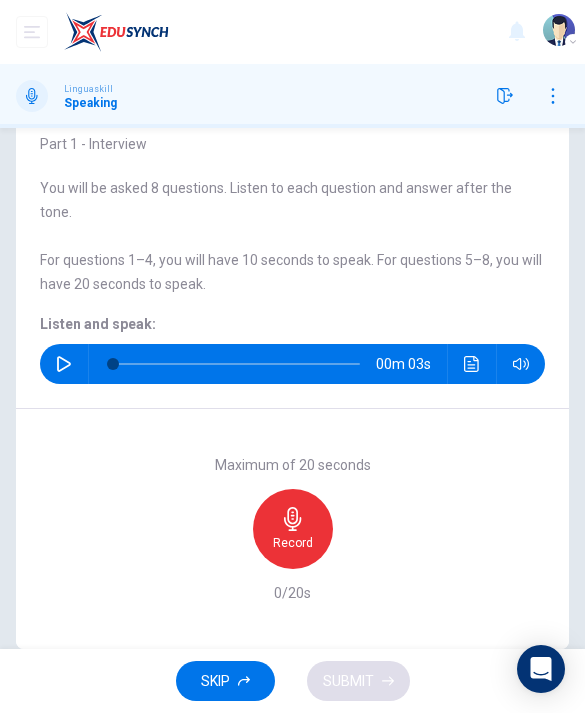 click on "Record" at bounding box center (293, 543) 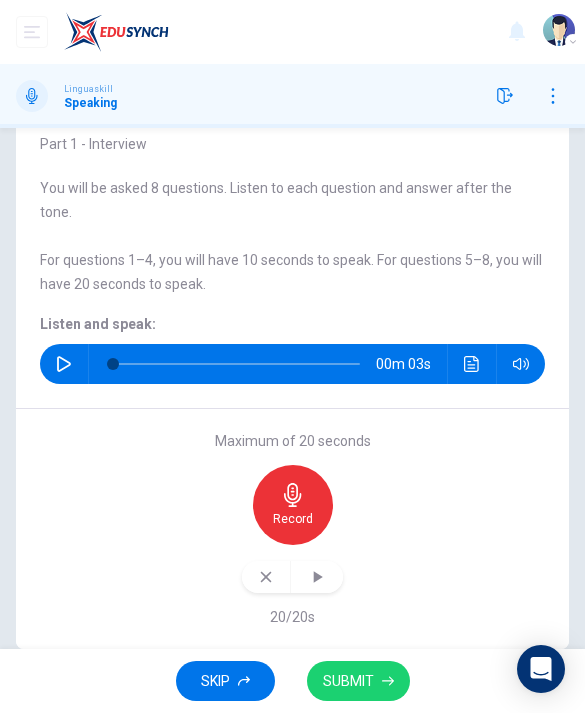 click 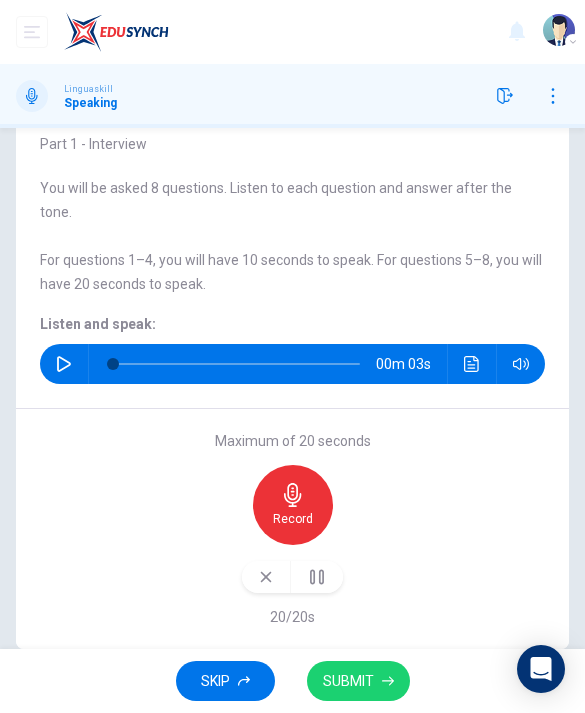 click on "SUBMIT" at bounding box center (348, 681) 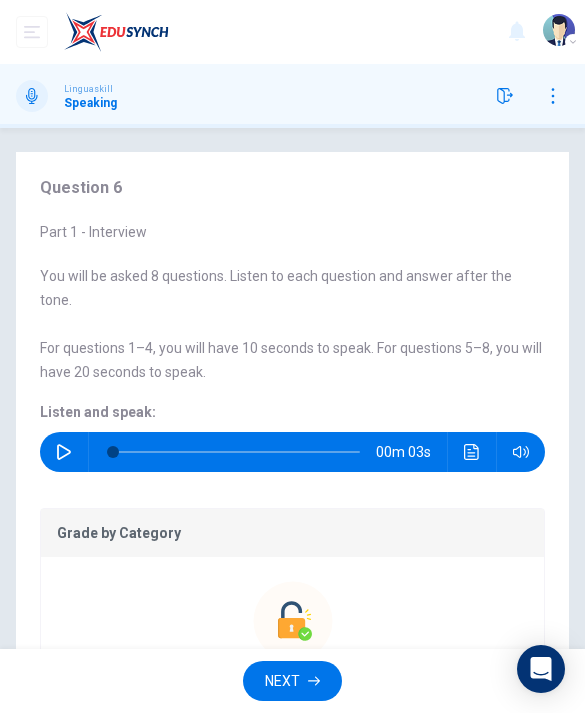 scroll, scrollTop: 0, scrollLeft: 0, axis: both 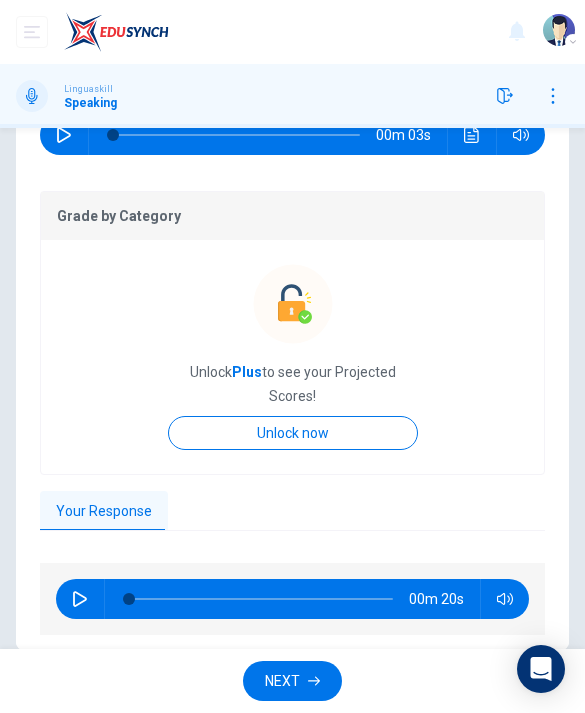 click 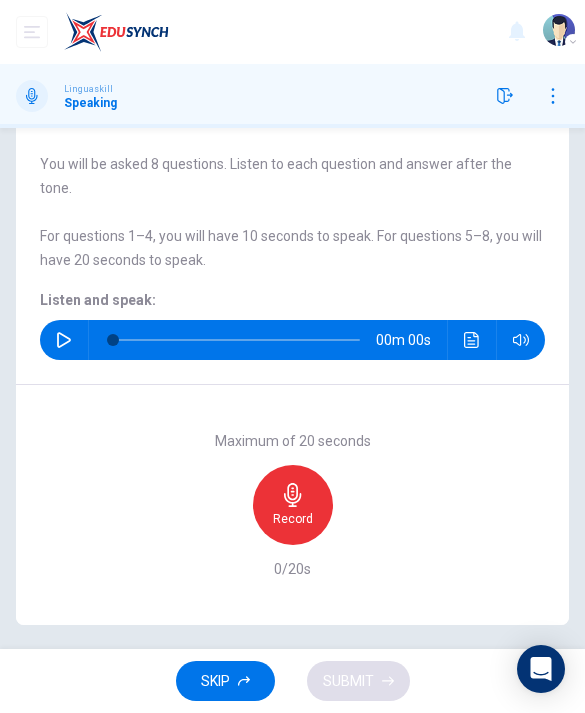 scroll, scrollTop: 88, scrollLeft: 0, axis: vertical 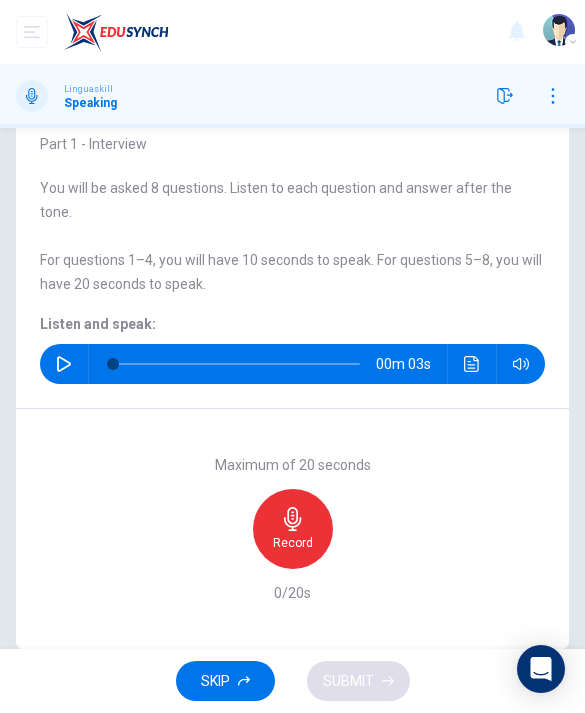 click at bounding box center [64, 364] 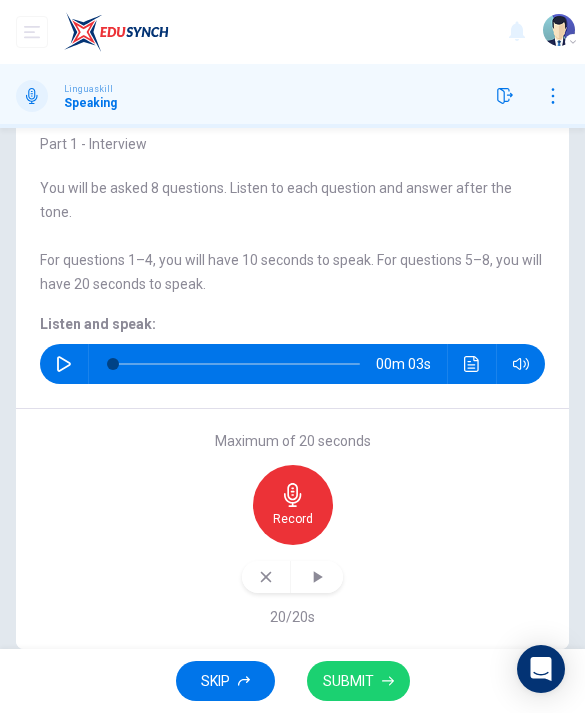 click at bounding box center [317, 577] 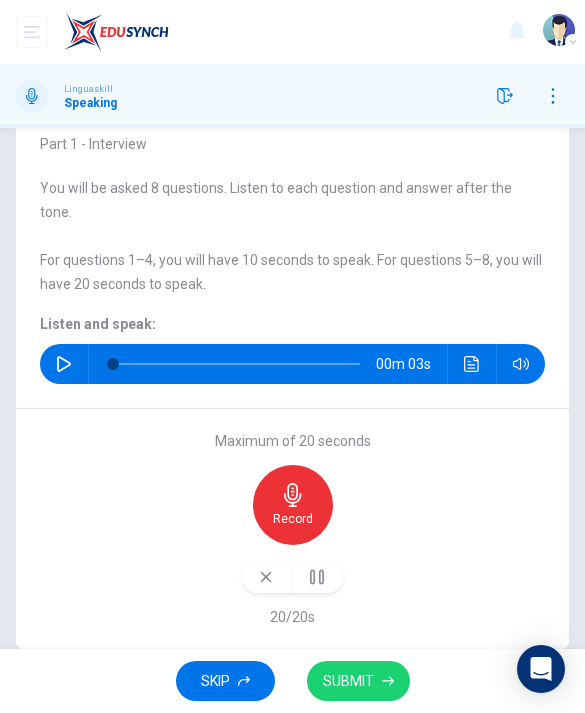 click on "SUBMIT" at bounding box center (358, 681) 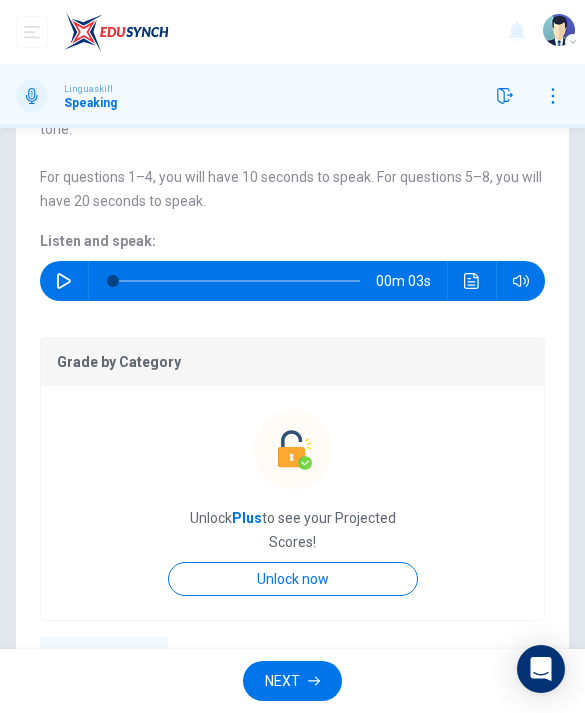 scroll, scrollTop: 181, scrollLeft: 0, axis: vertical 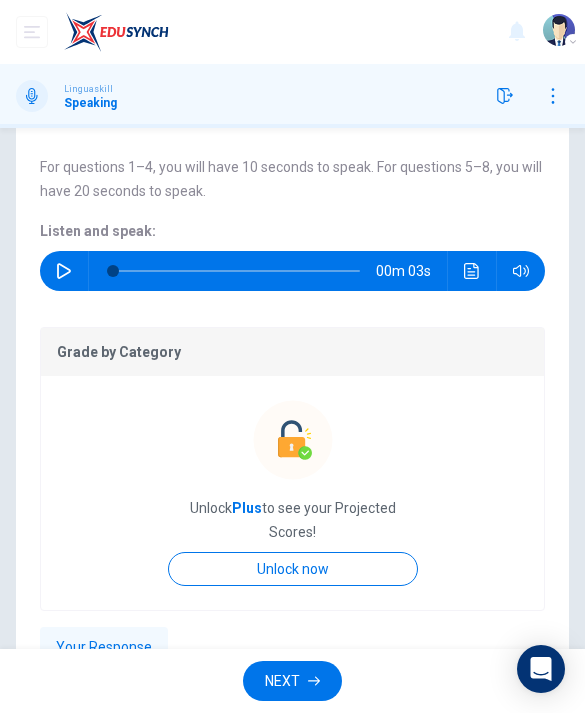 click at bounding box center [64, 271] 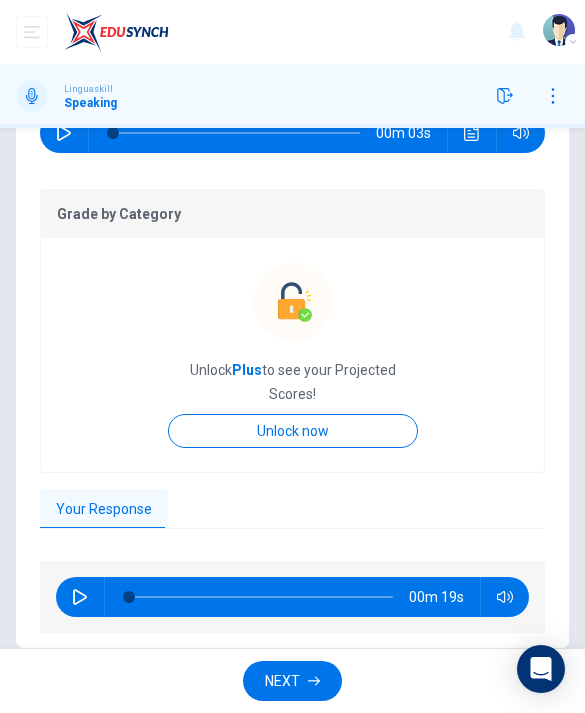 scroll, scrollTop: 317, scrollLeft: 0, axis: vertical 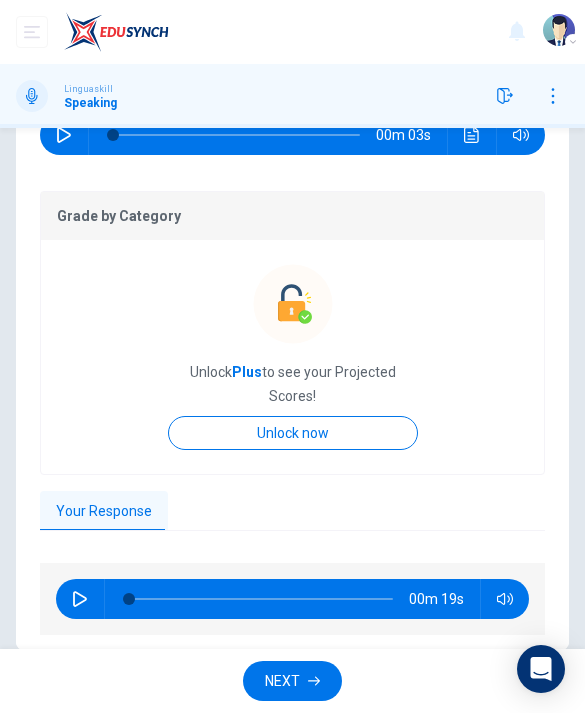 click on "NEXT" at bounding box center [282, 681] 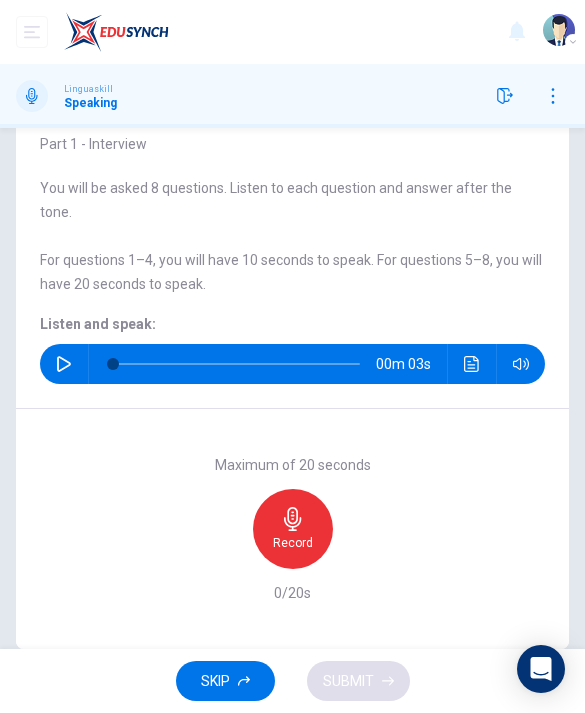click 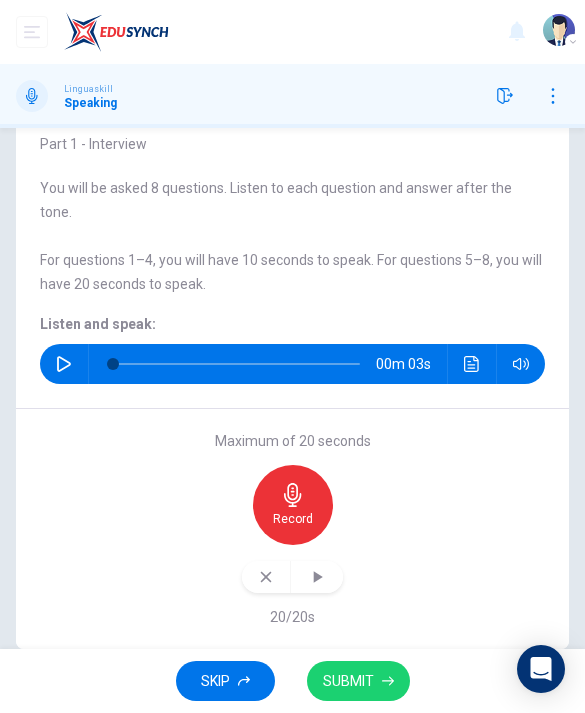 click 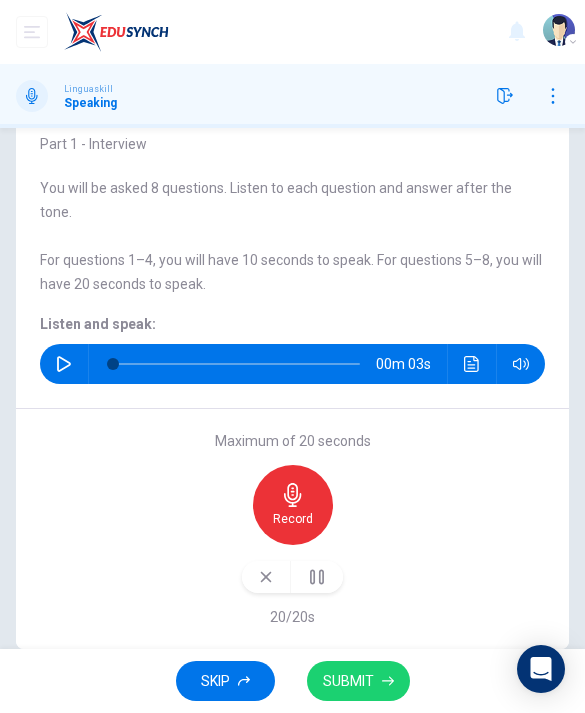 click on "SUBMIT" at bounding box center [348, 681] 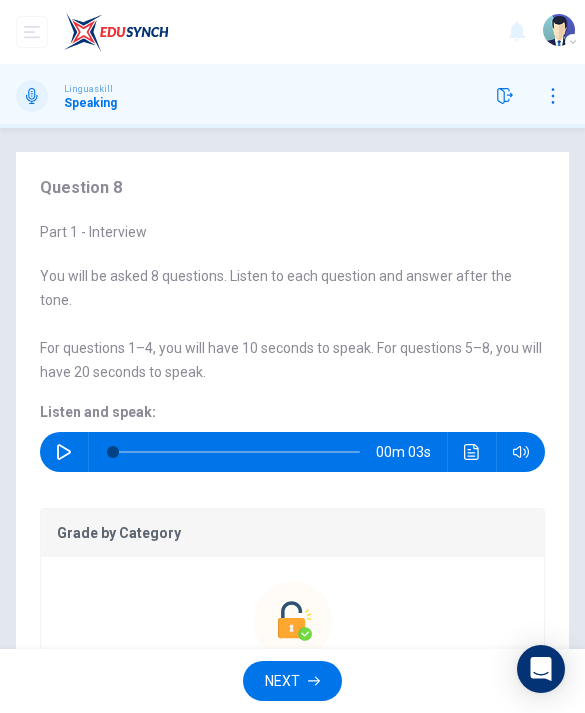 scroll, scrollTop: 0, scrollLeft: 0, axis: both 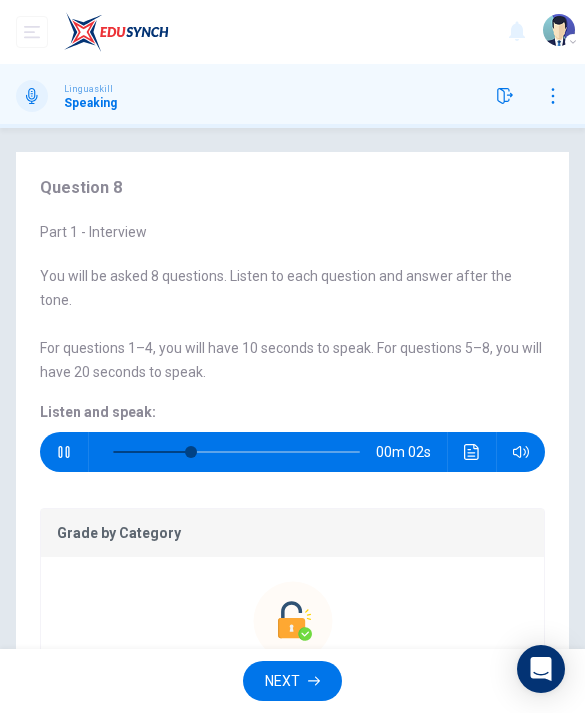 type on "64" 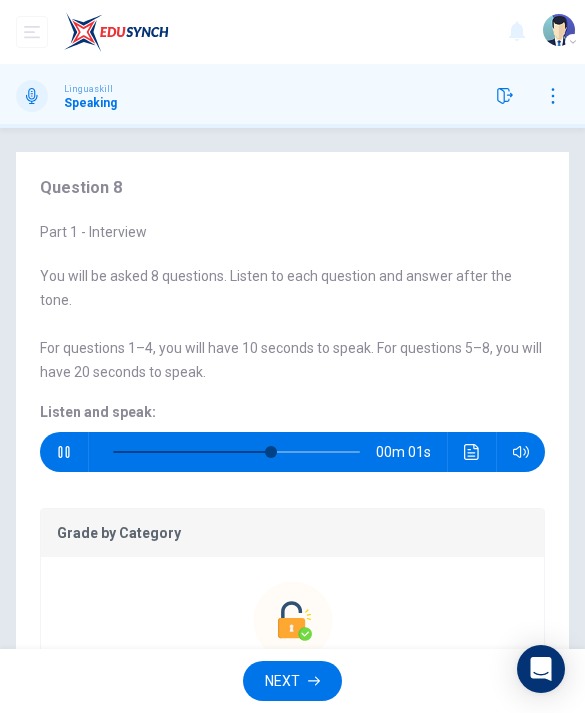 click on "NEXT" at bounding box center (292, 681) 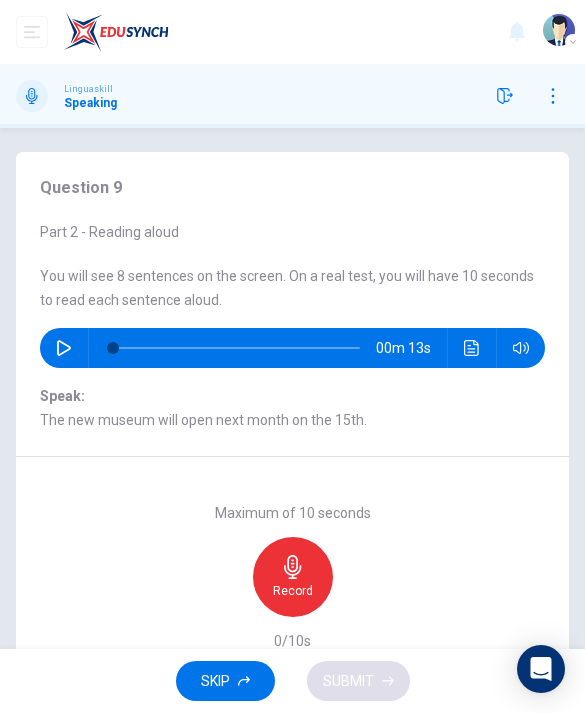click 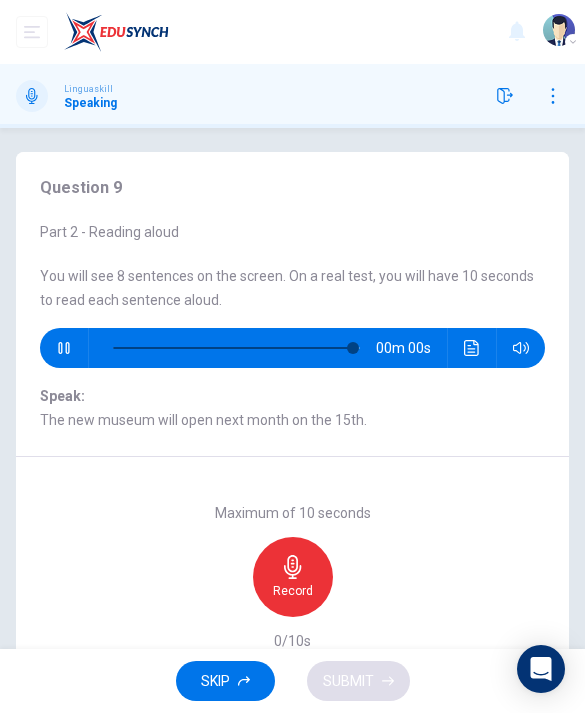 type on "0" 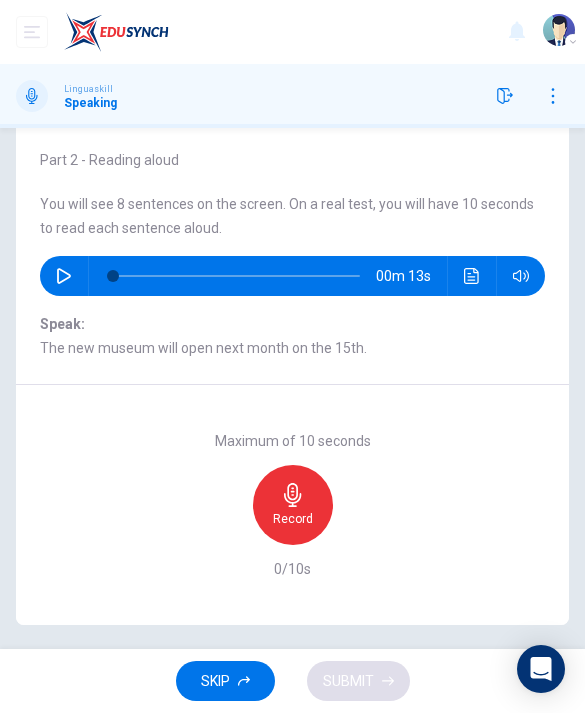 scroll, scrollTop: 72, scrollLeft: 0, axis: vertical 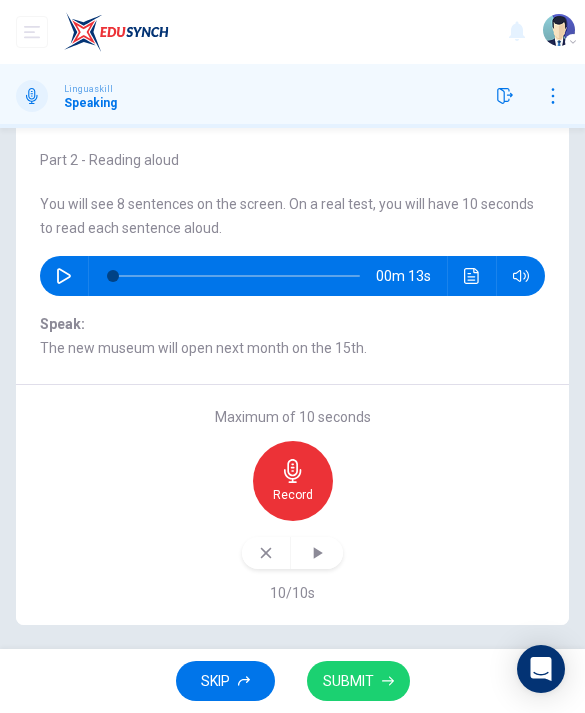 click on "SUBMIT" at bounding box center [358, 681] 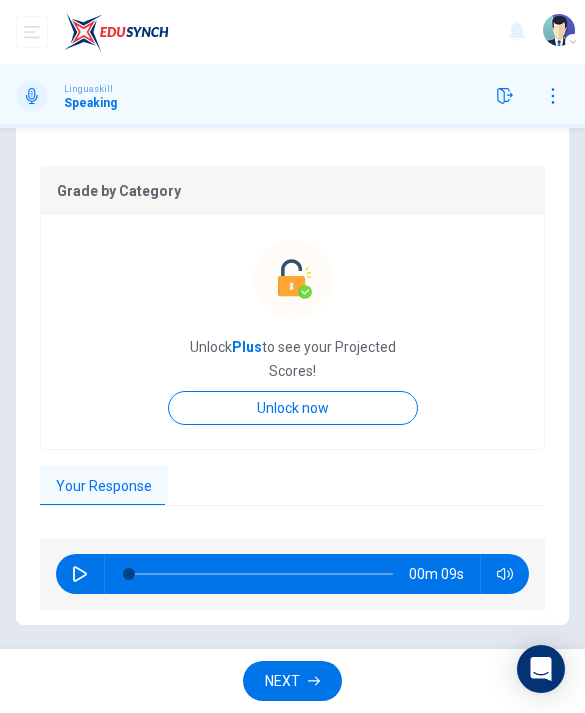 scroll, scrollTop: 301, scrollLeft: 0, axis: vertical 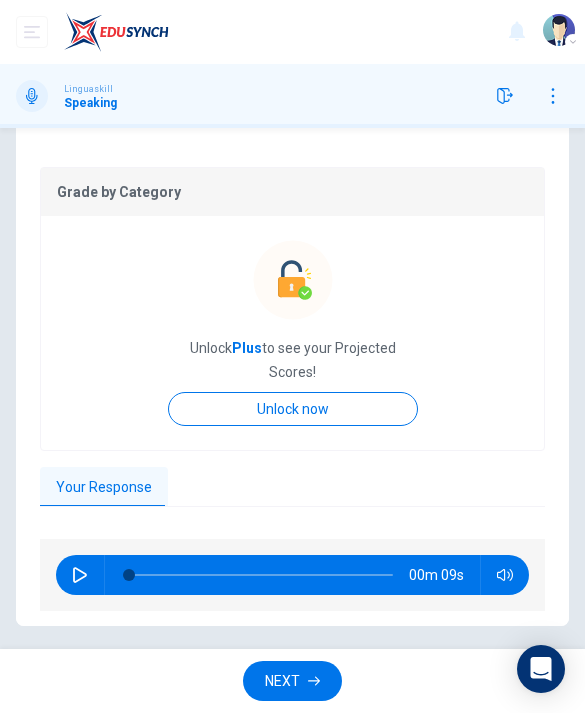 click 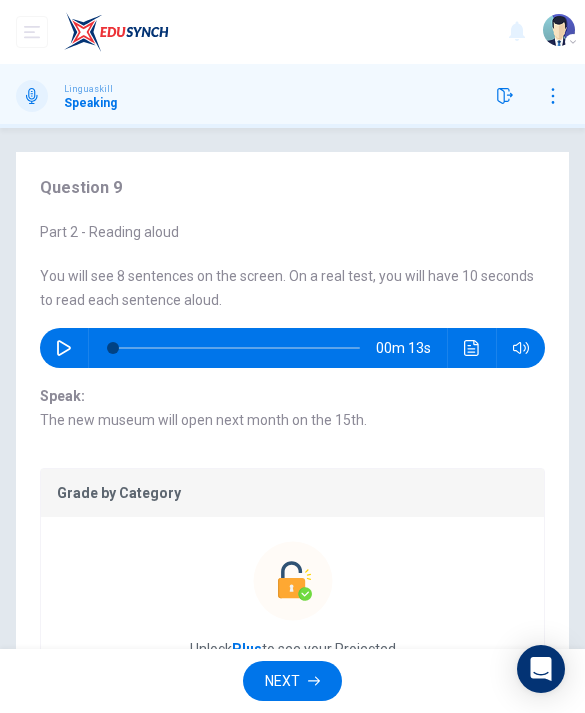 scroll, scrollTop: 0, scrollLeft: 0, axis: both 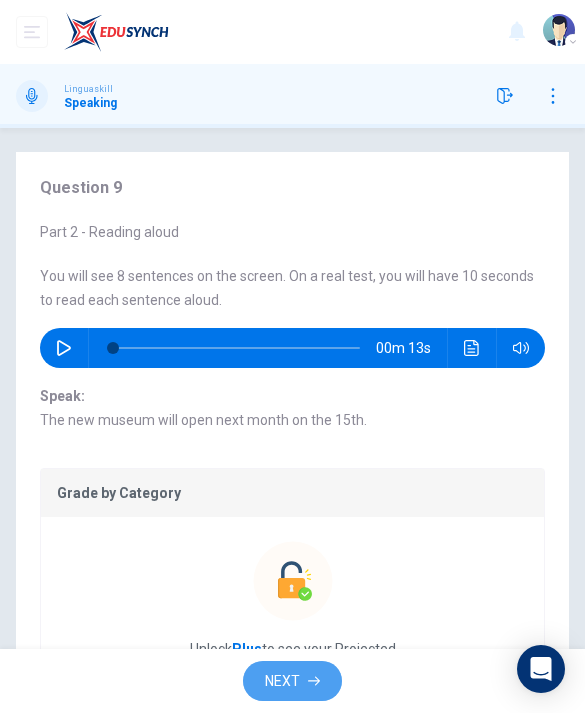 click on "NEXT" at bounding box center (282, 681) 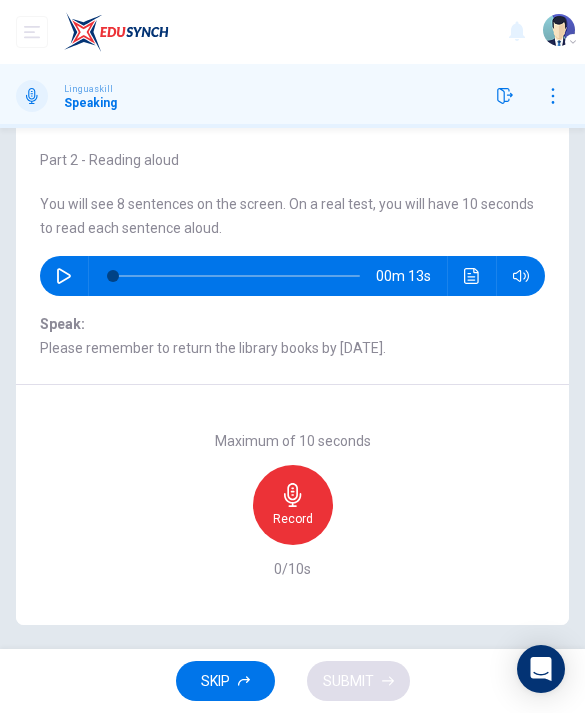 scroll, scrollTop: 72, scrollLeft: 0, axis: vertical 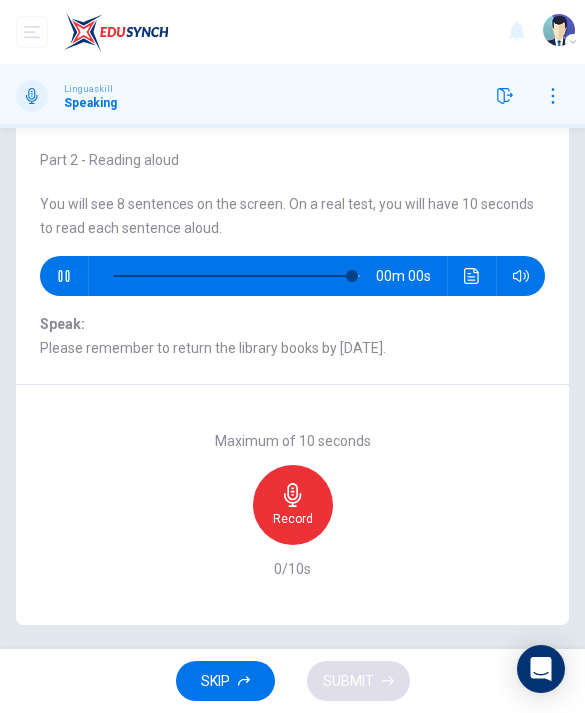 type on "0" 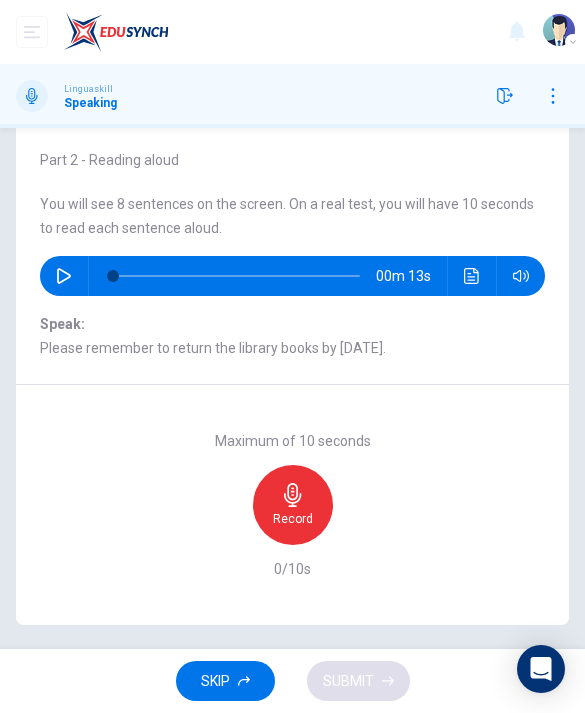 click on "Record" at bounding box center (293, 505) 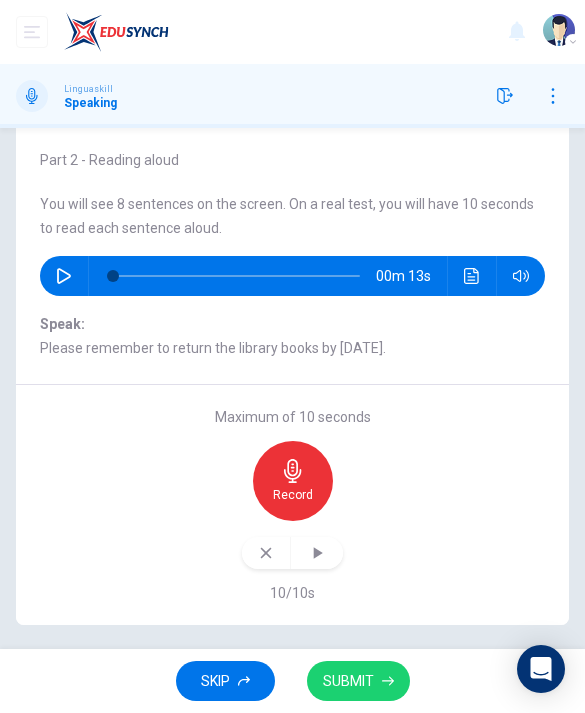 click 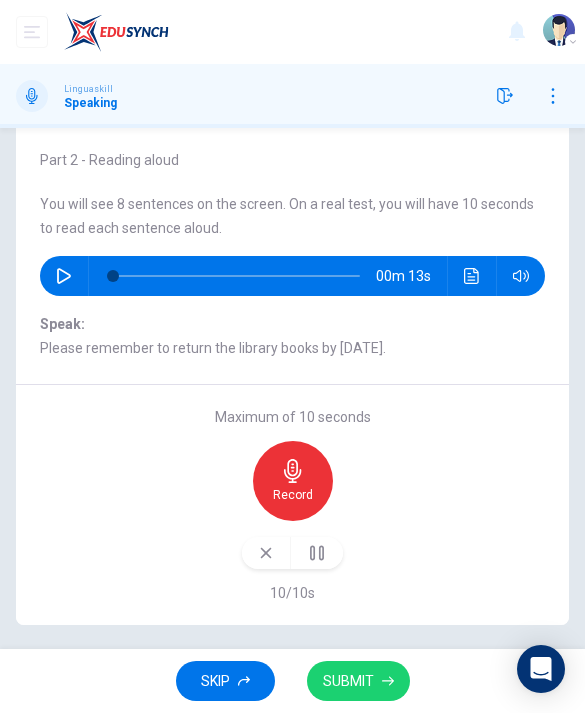 click on "SUBMIT" at bounding box center (348, 681) 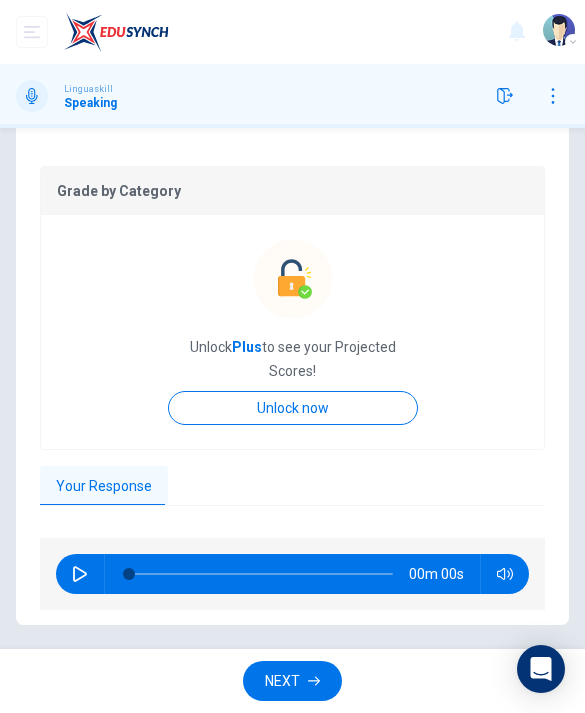 scroll, scrollTop: 301, scrollLeft: 0, axis: vertical 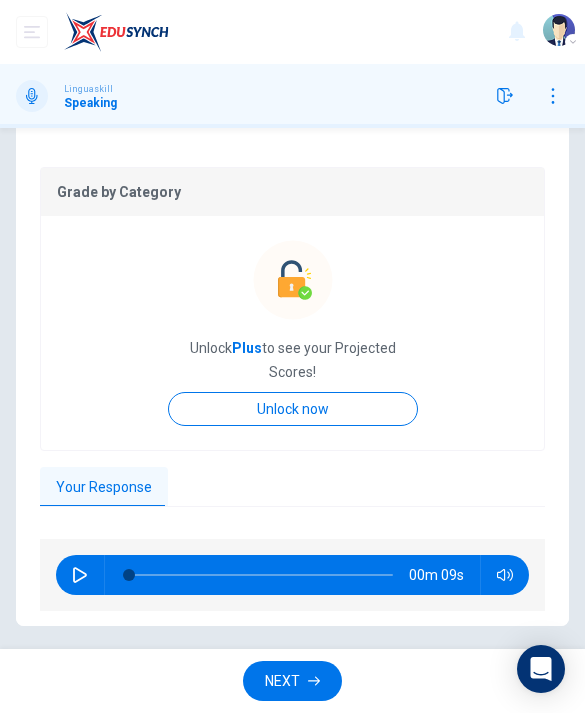 click 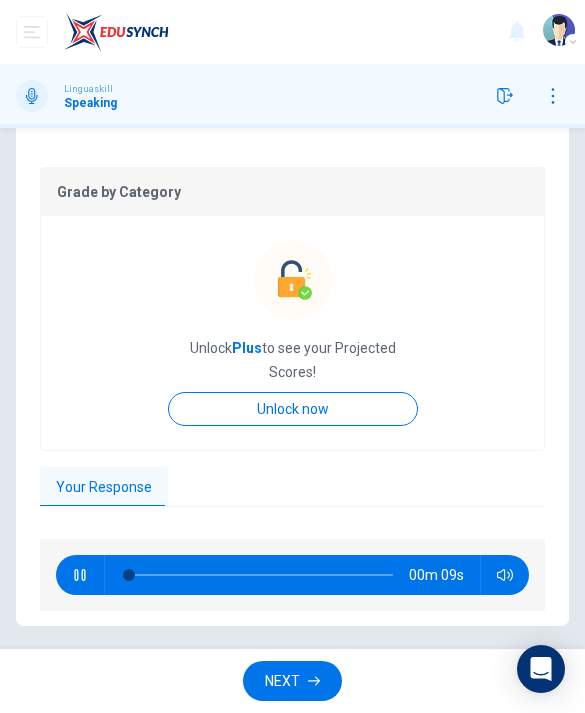 type on "10" 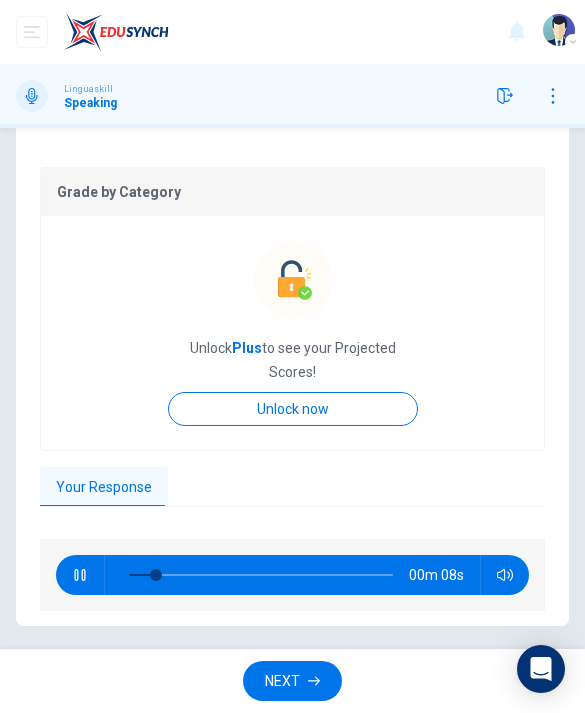 click on "NEXT" at bounding box center [292, 681] 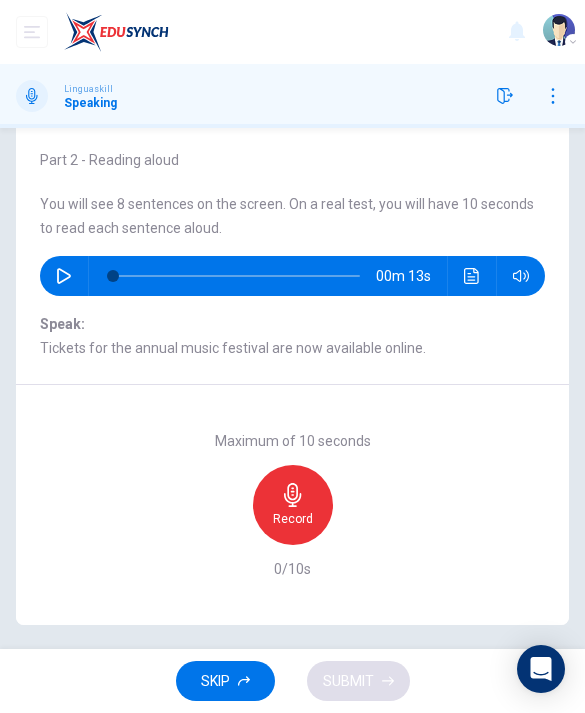 click 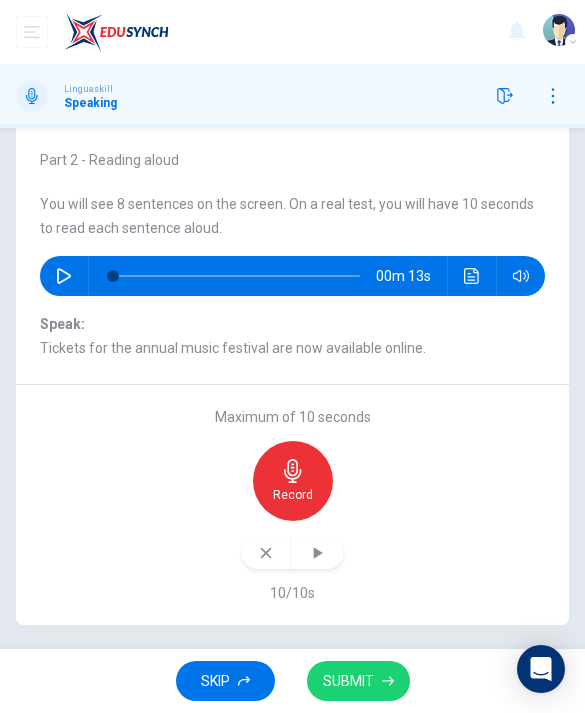 click 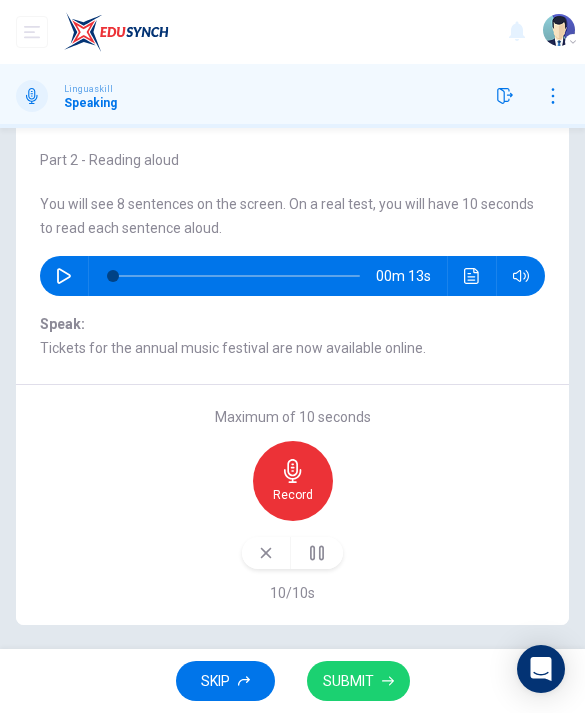 click on "SUBMIT" at bounding box center [348, 681] 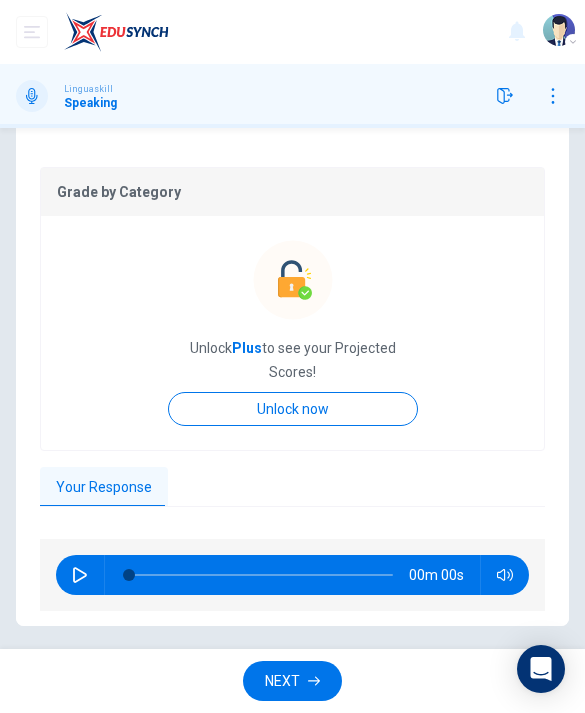 click on "NEXT" at bounding box center (292, 681) 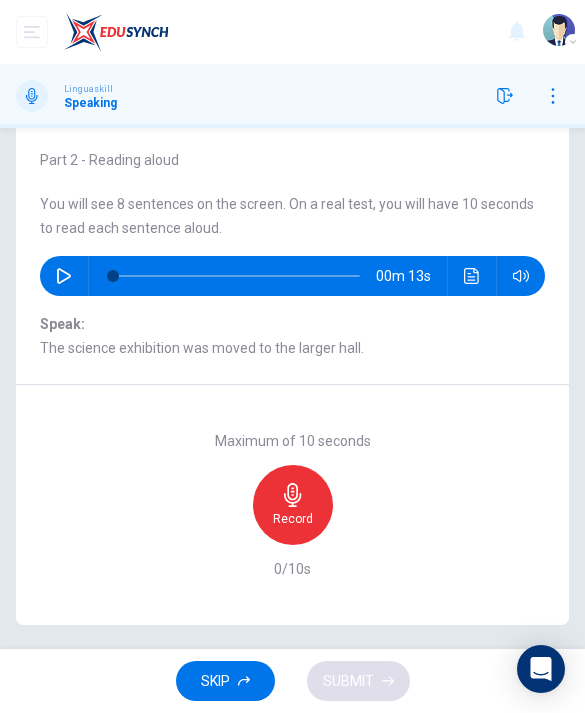 scroll, scrollTop: 72, scrollLeft: 0, axis: vertical 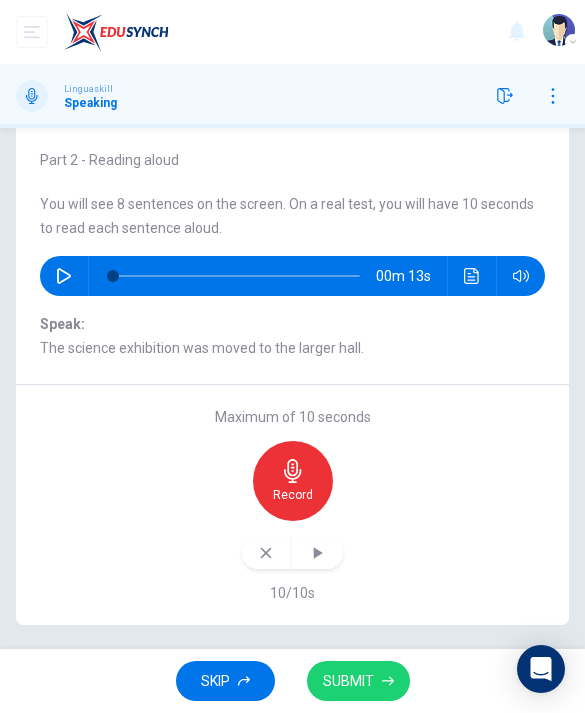 click on "SUBMIT" at bounding box center [348, 681] 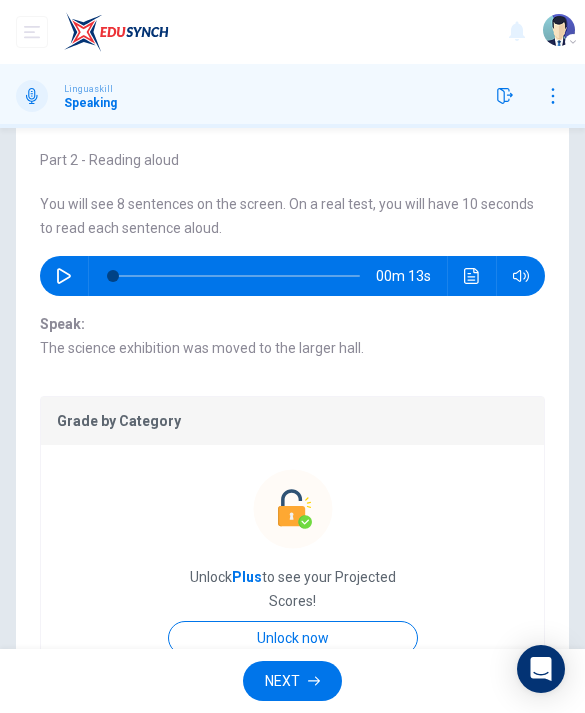 click on "NEXT" at bounding box center [282, 681] 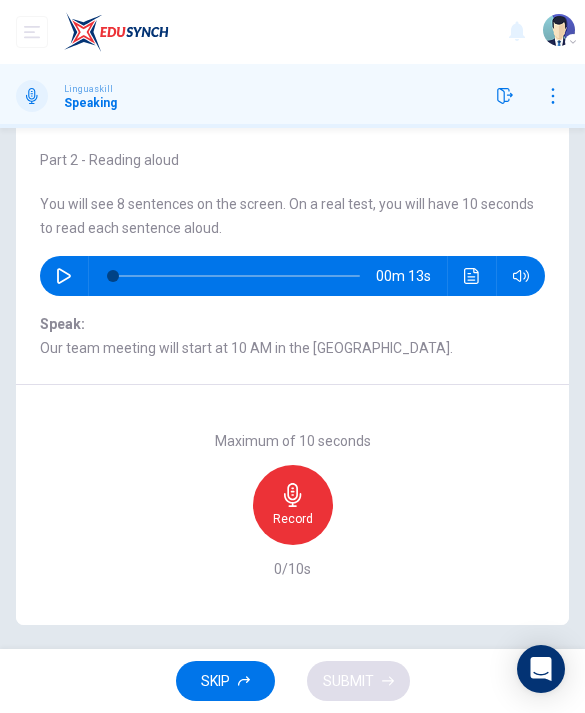 click on "Record" at bounding box center (293, 505) 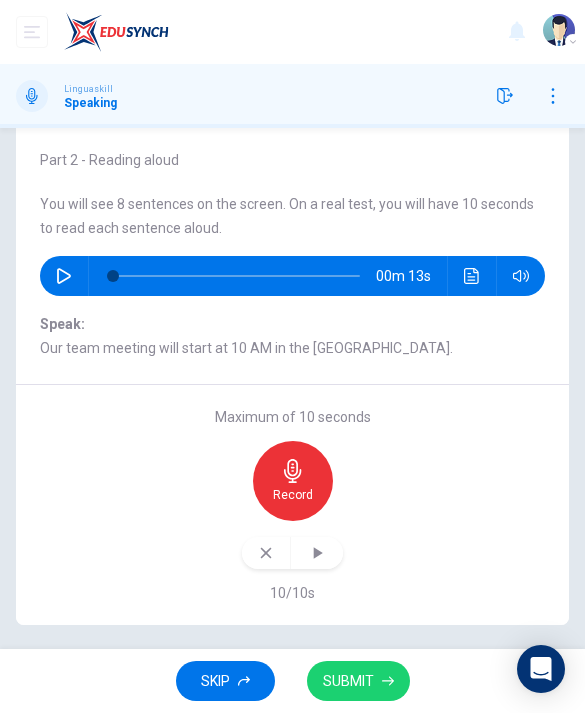 click 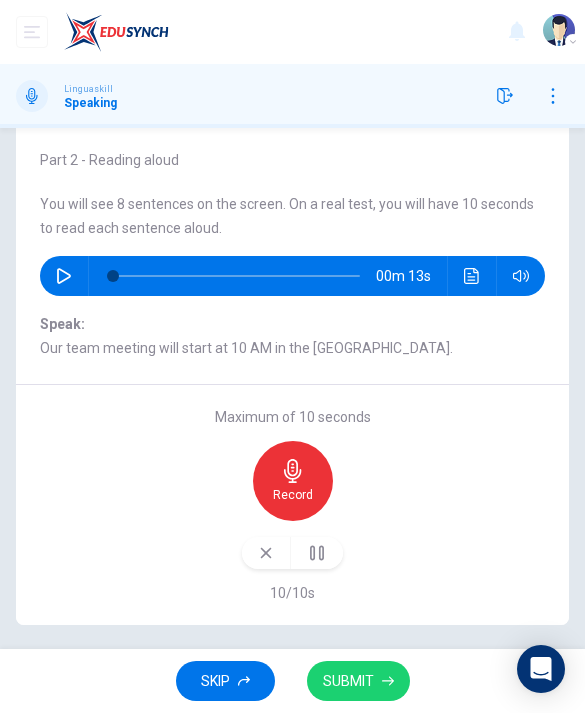 click on "SUBMIT" at bounding box center (348, 681) 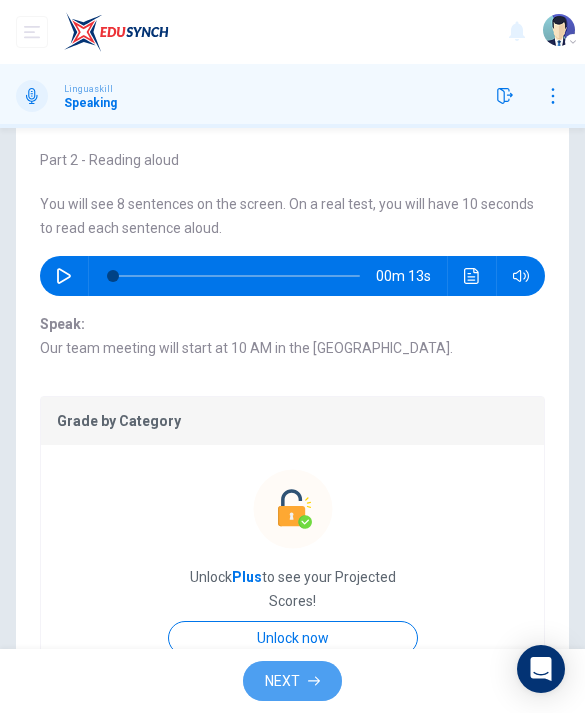 click on "NEXT" at bounding box center (282, 681) 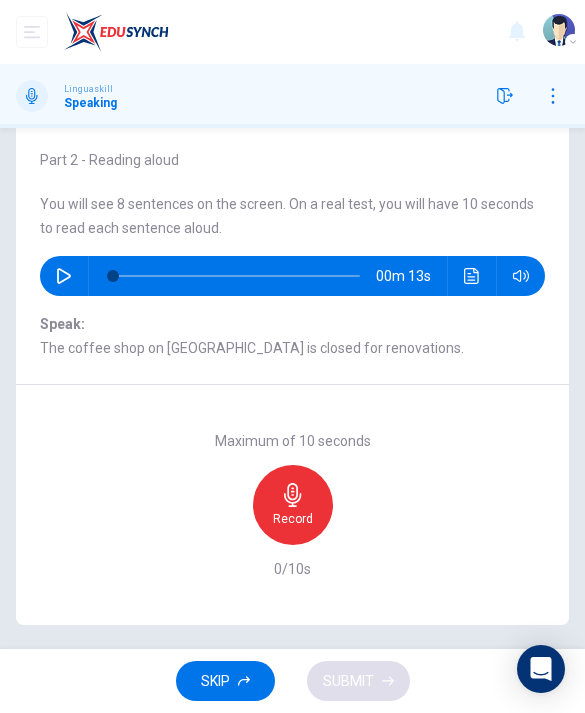click on "Record" at bounding box center [293, 505] 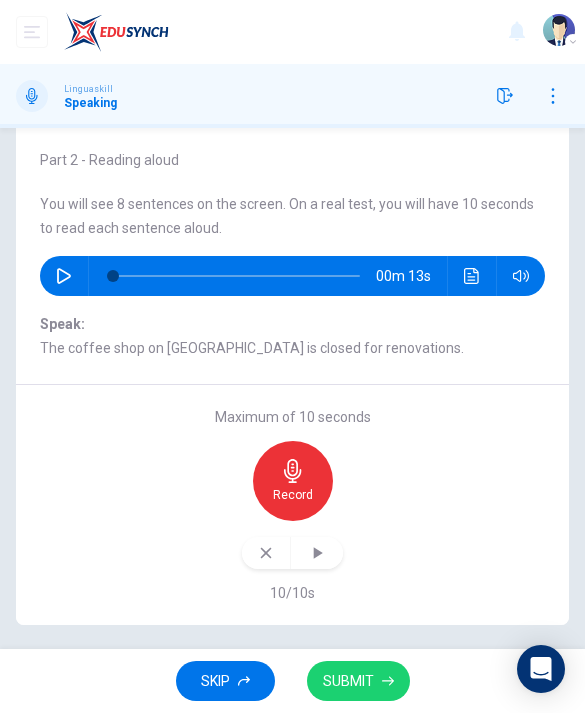 click on "SUBMIT" at bounding box center (348, 681) 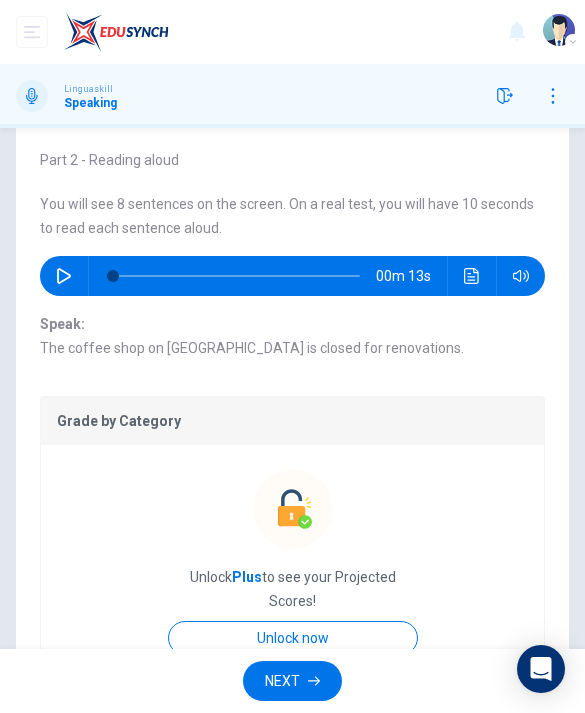 click on "NEXT" at bounding box center (282, 681) 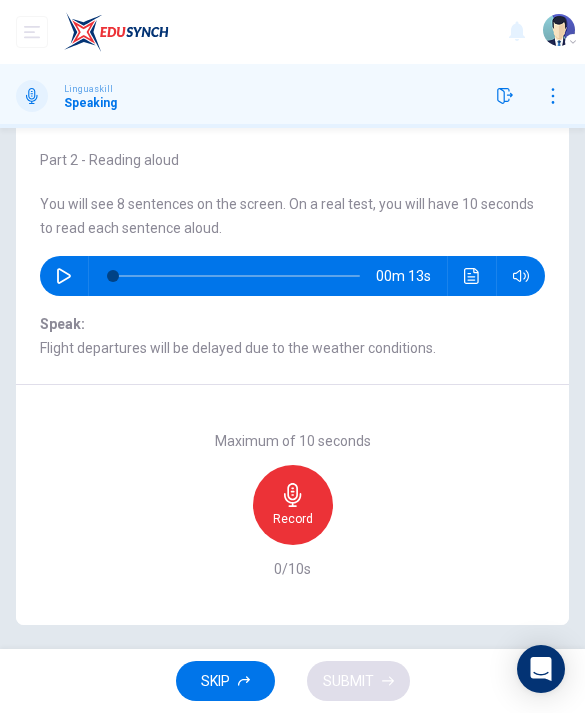 click 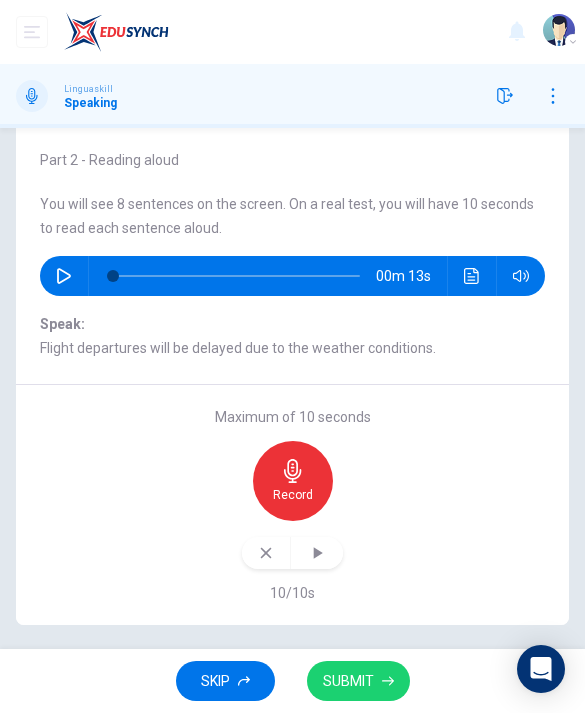 click 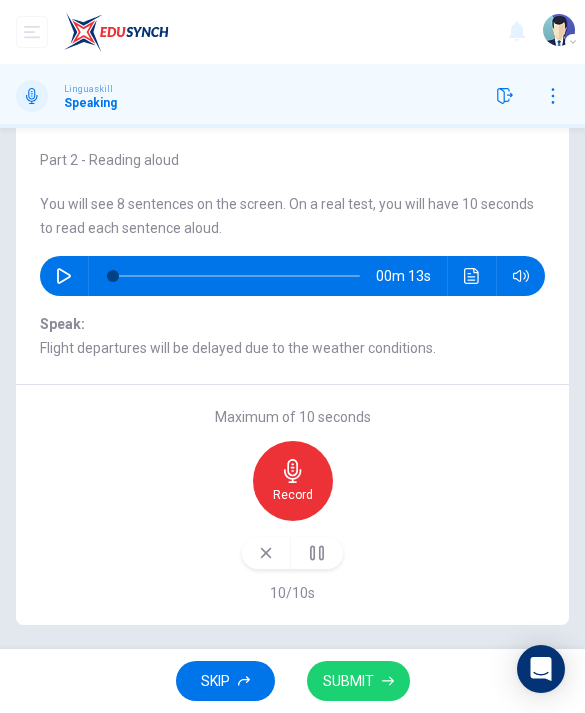 click on "SUBMIT" at bounding box center (348, 681) 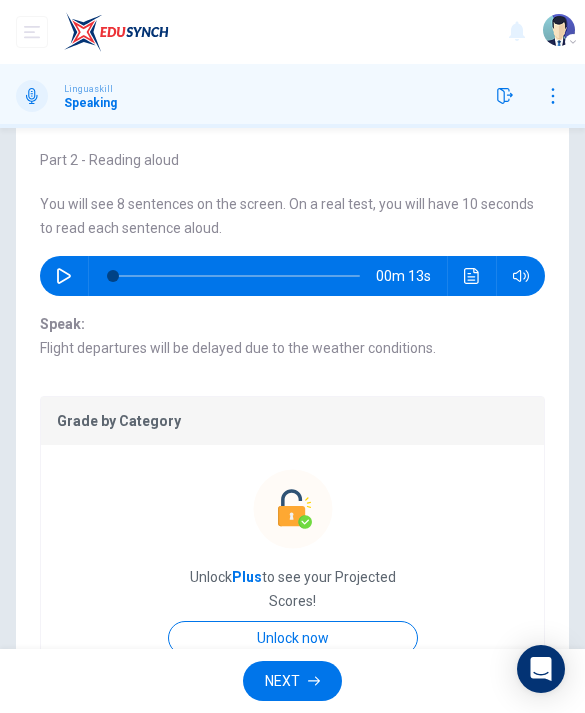 click on "NEXT" at bounding box center (282, 681) 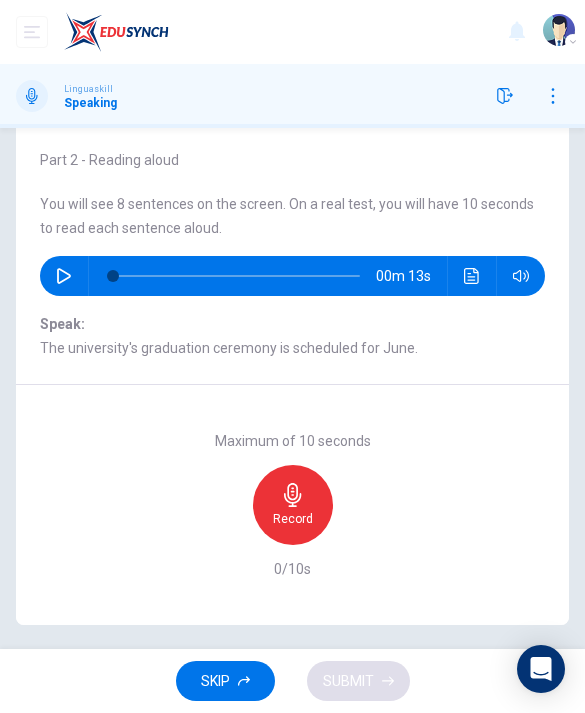click on "Record" at bounding box center [293, 505] 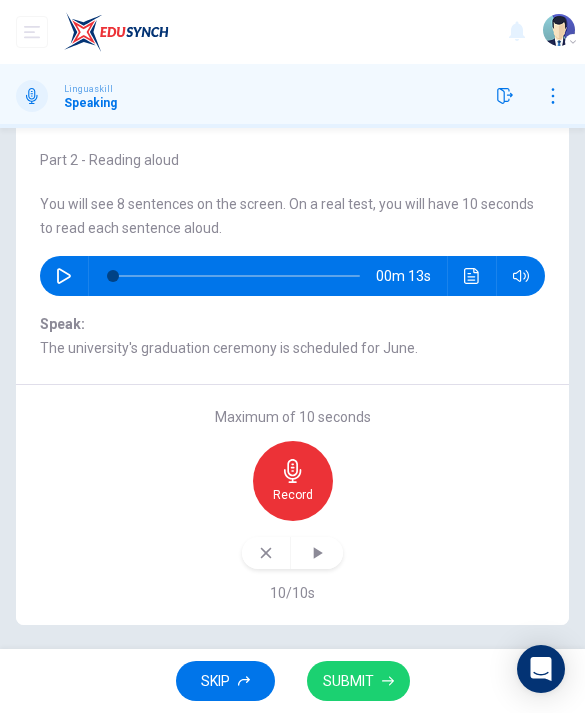 click on "SUBMIT" at bounding box center (358, 681) 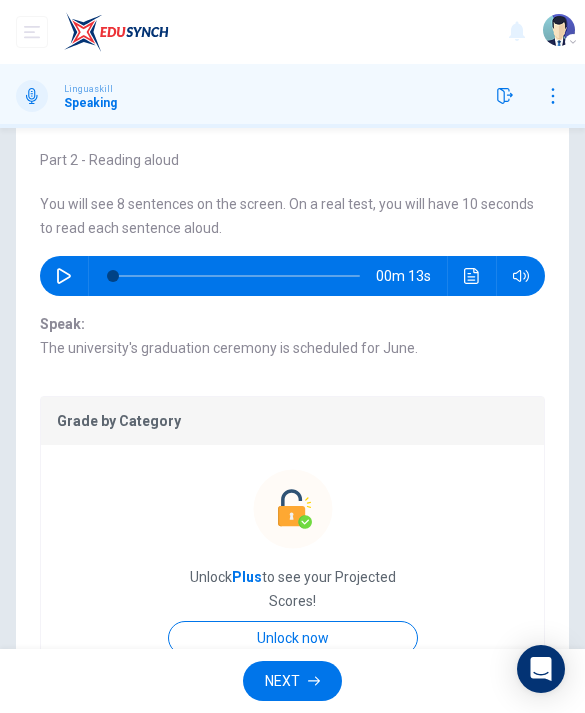 click on "NEXT" at bounding box center (282, 681) 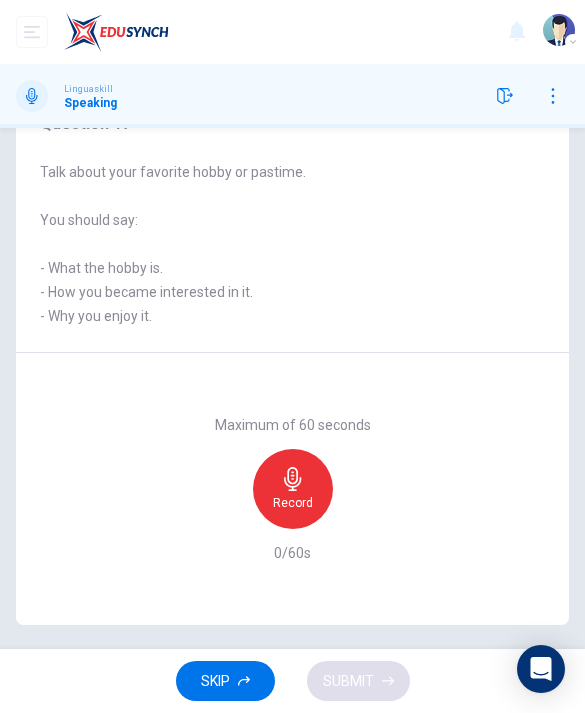 scroll, scrollTop: 126, scrollLeft: 0, axis: vertical 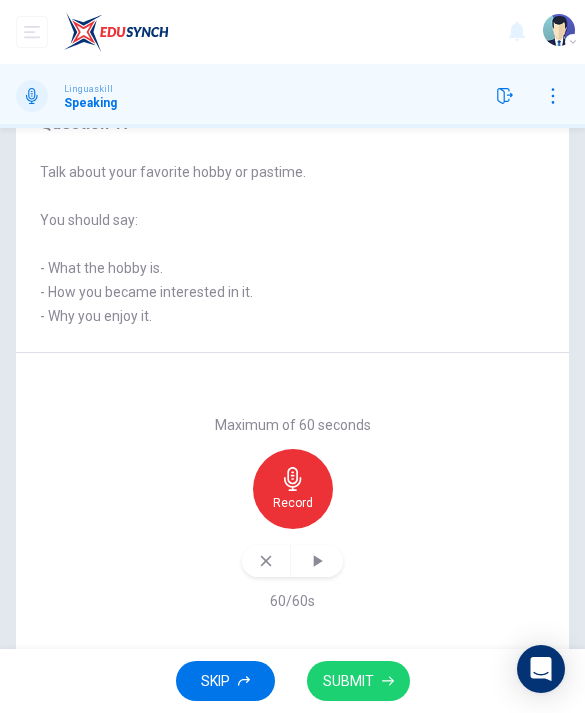 click on "SUBMIT" at bounding box center [348, 681] 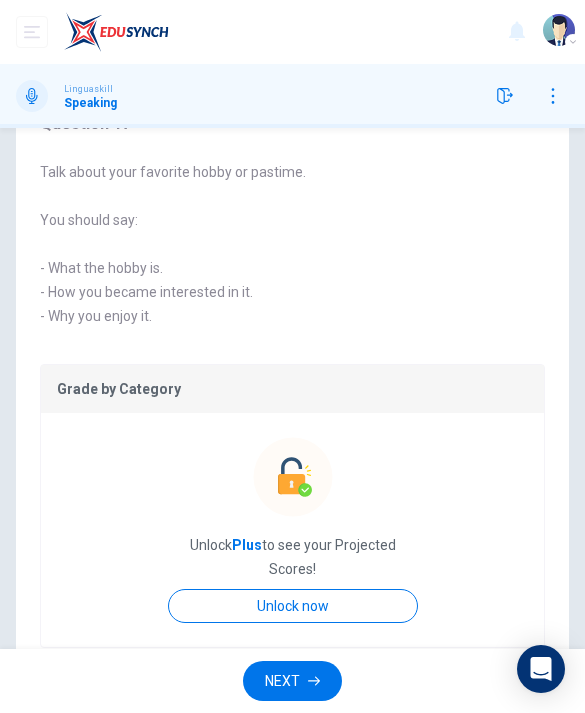 click on "NEXT" at bounding box center [282, 681] 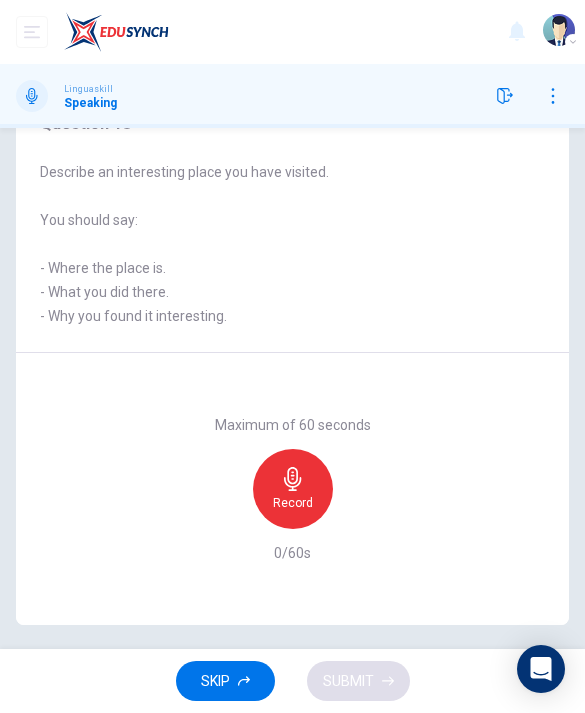 scroll, scrollTop: 126, scrollLeft: 0, axis: vertical 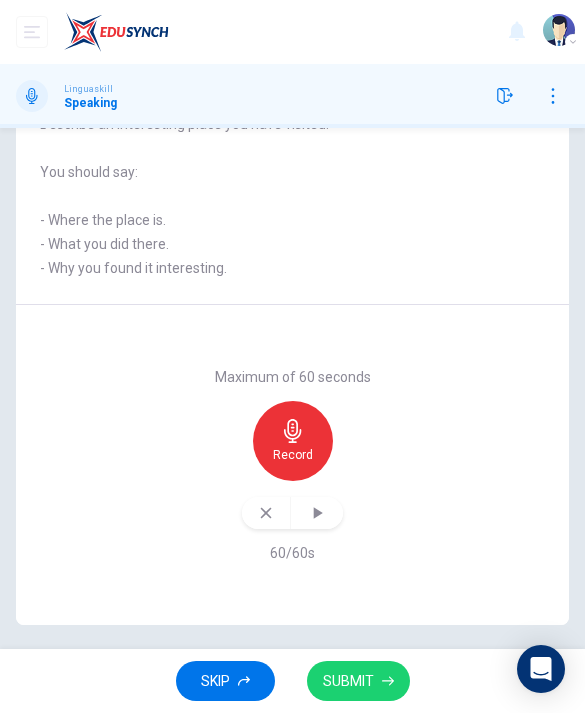 click on "SUBMIT" at bounding box center [358, 681] 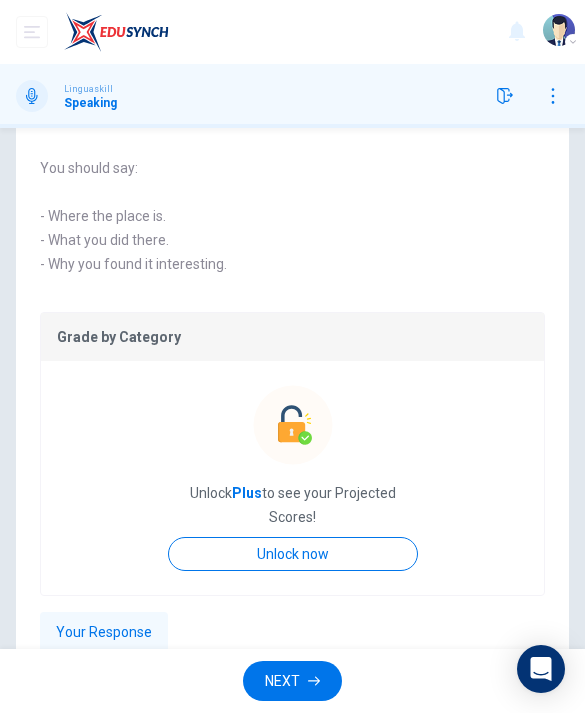 scroll, scrollTop: 4, scrollLeft: 0, axis: vertical 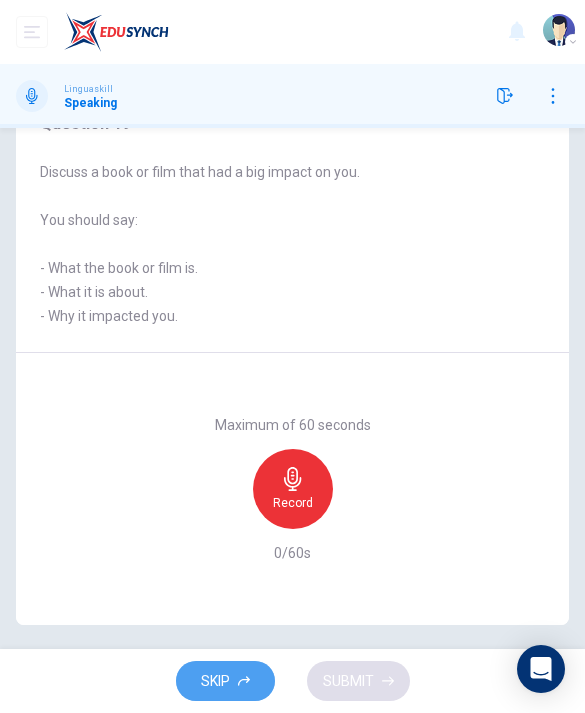 click on "SKIP" at bounding box center [215, 681] 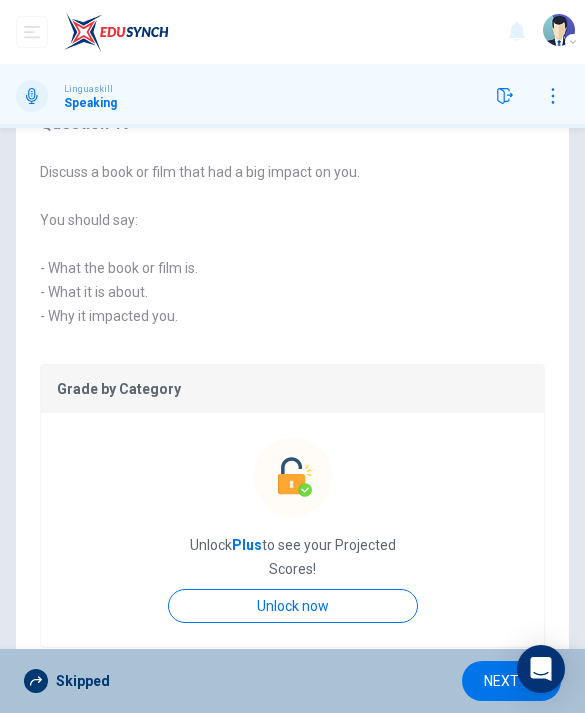 click on "Skipped" at bounding box center (83, 681) 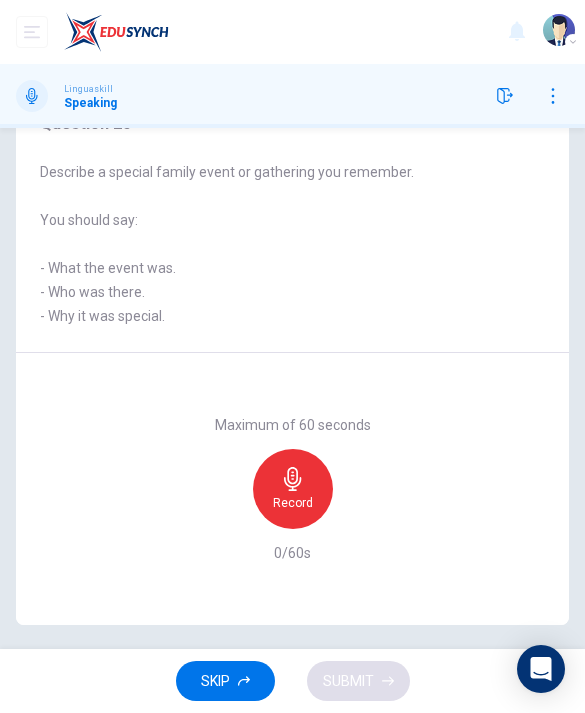 click 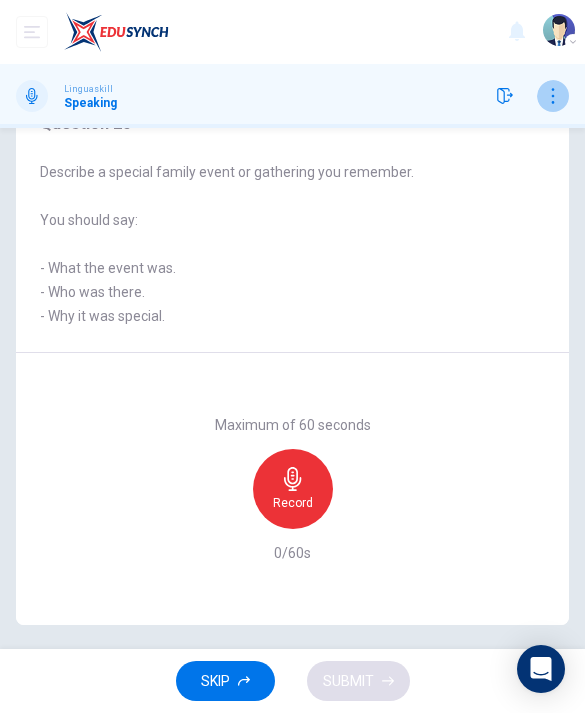 click 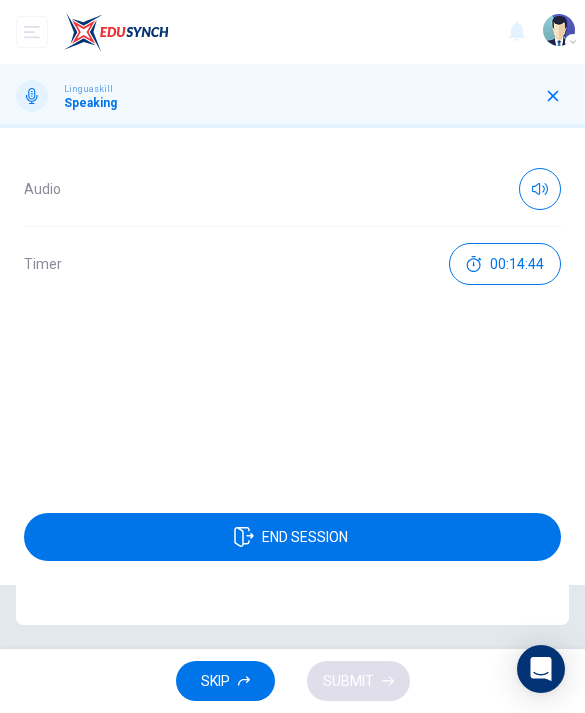 click on "END SESSION" at bounding box center [292, 537] 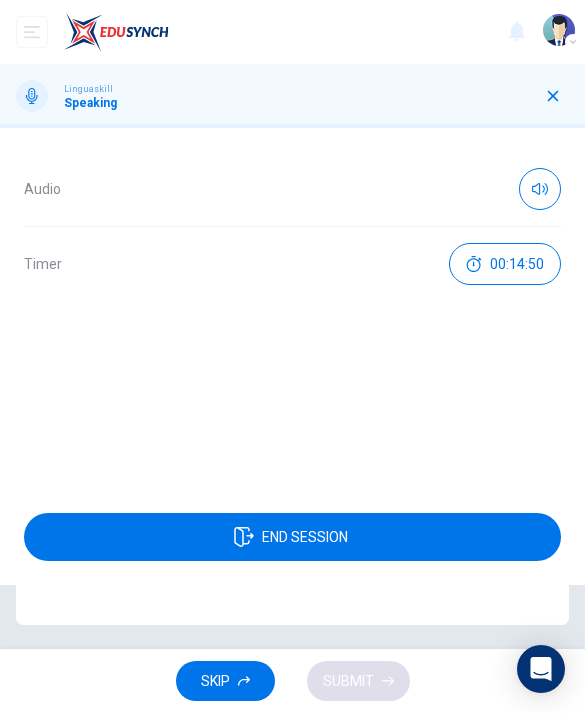 click on "Audio Timer 00:14:50 END SESSION" at bounding box center [292, 420] 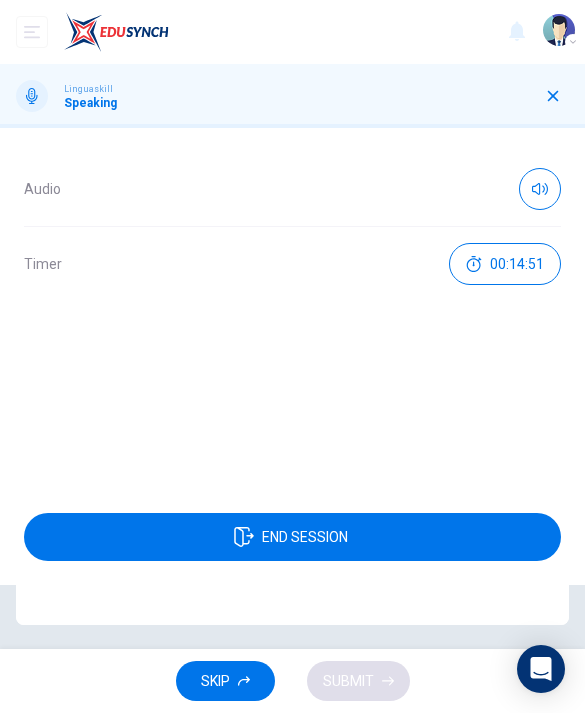 click on "END SESSION" at bounding box center [292, 537] 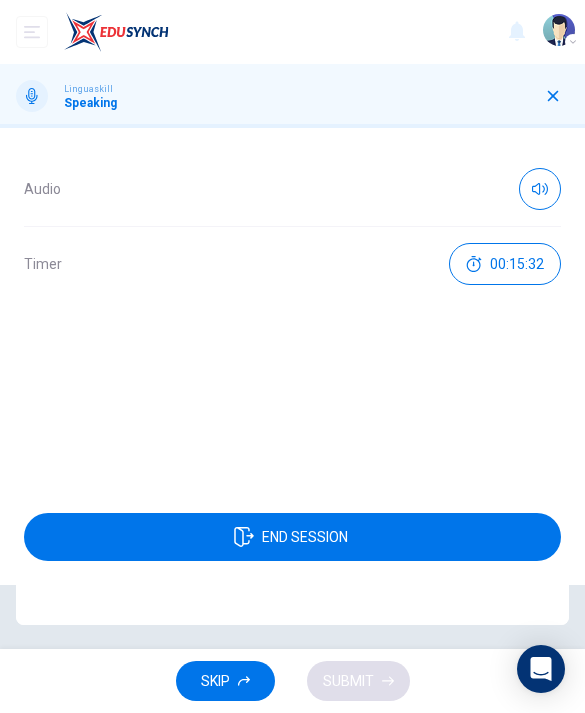 scroll, scrollTop: 0, scrollLeft: 0, axis: both 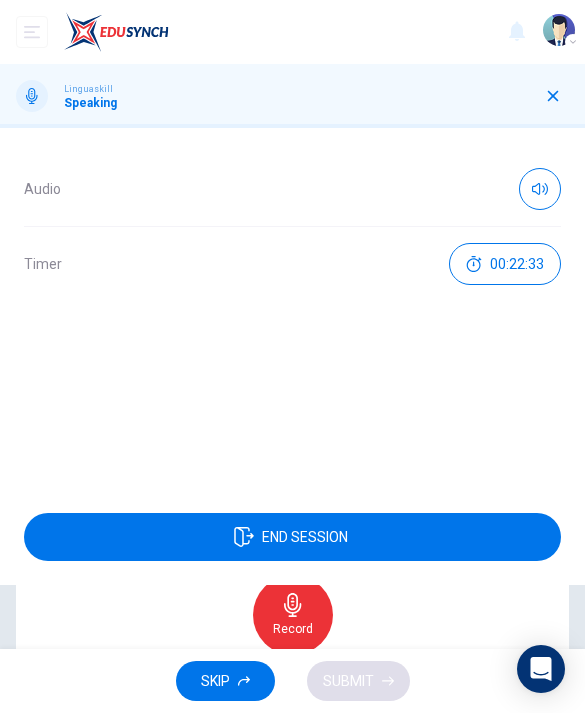 click on "END SESSION" at bounding box center (292, 537) 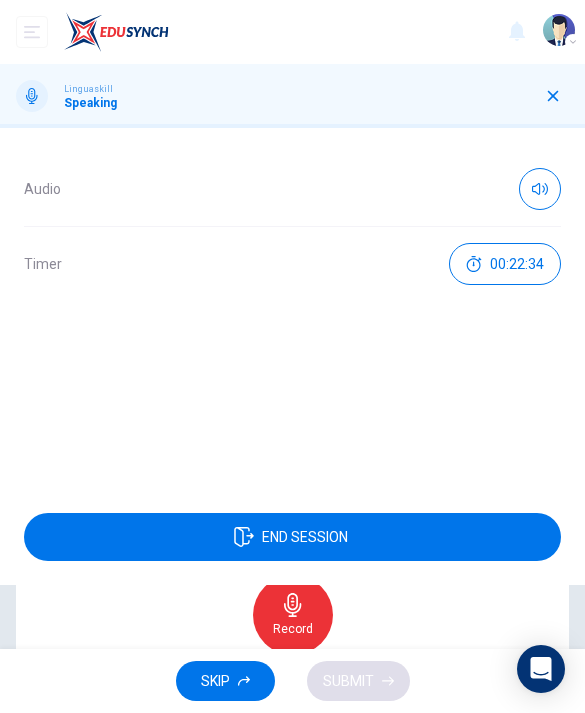 click on "END SESSION" at bounding box center [292, 537] 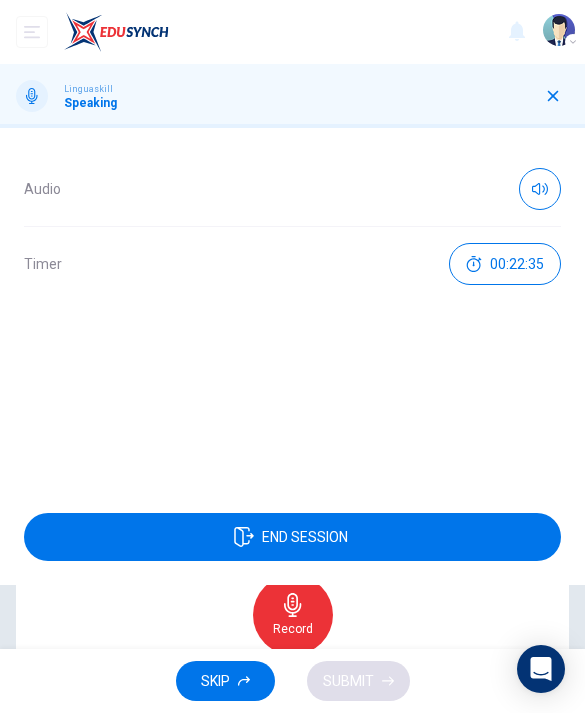 click on "END SESSION" at bounding box center (292, 537) 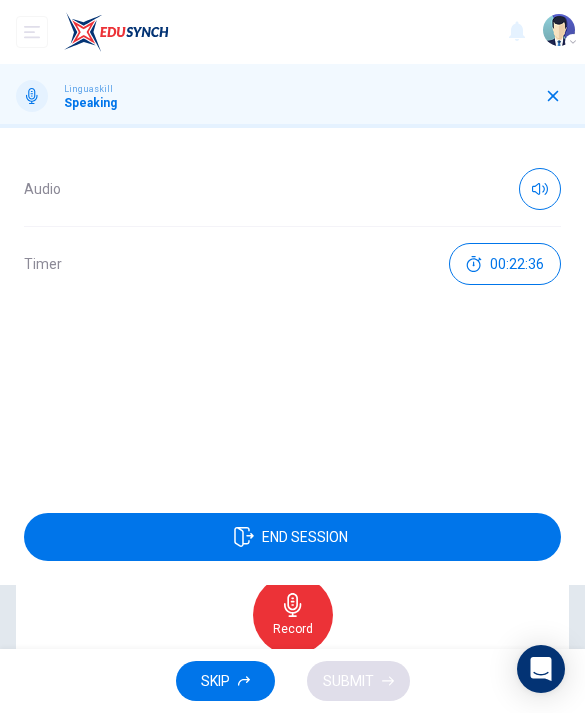 click on "Linguaskill Speaking" at bounding box center [292, 96] 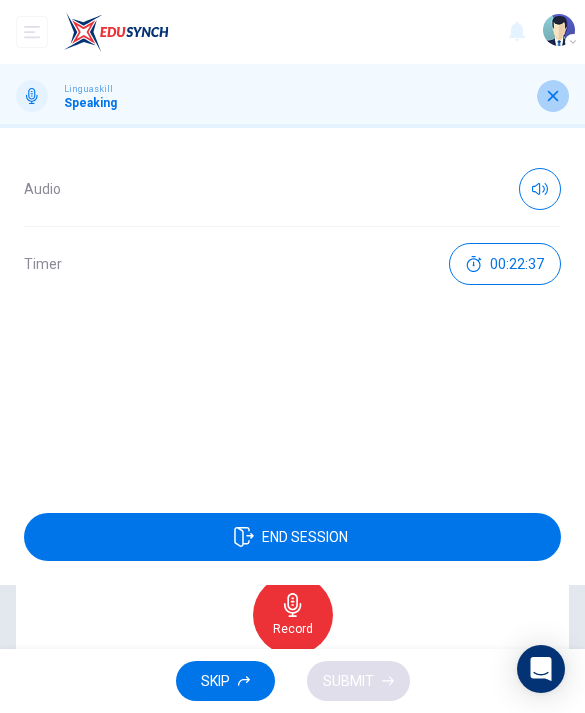 click at bounding box center (553, 96) 